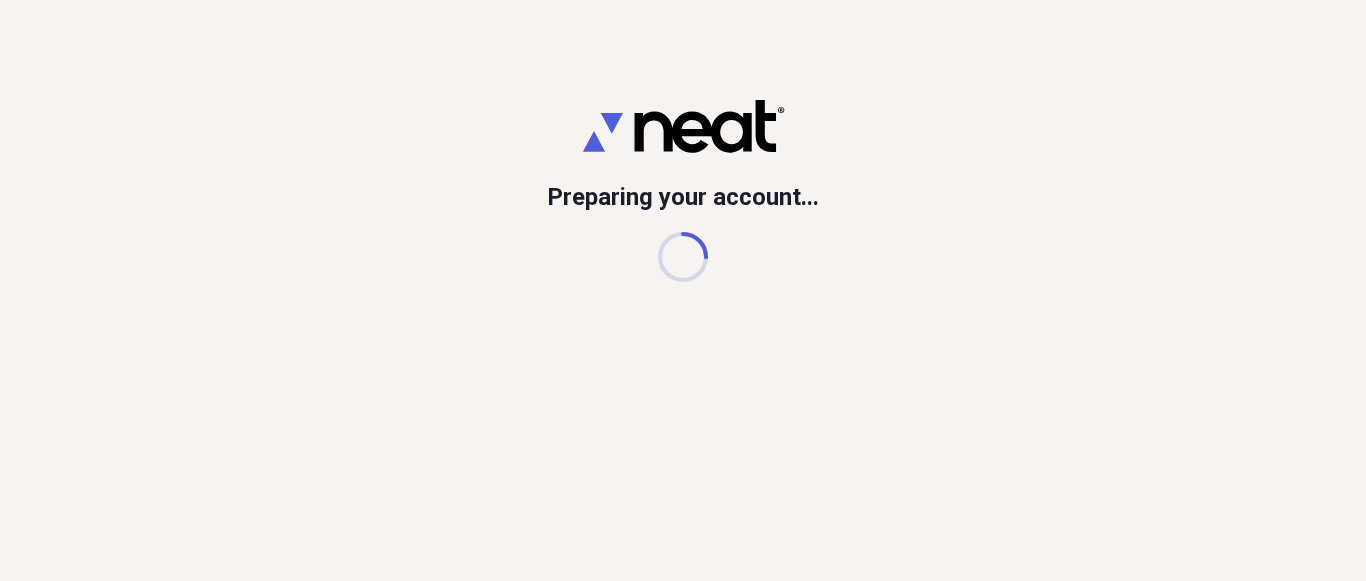 scroll, scrollTop: 0, scrollLeft: 0, axis: both 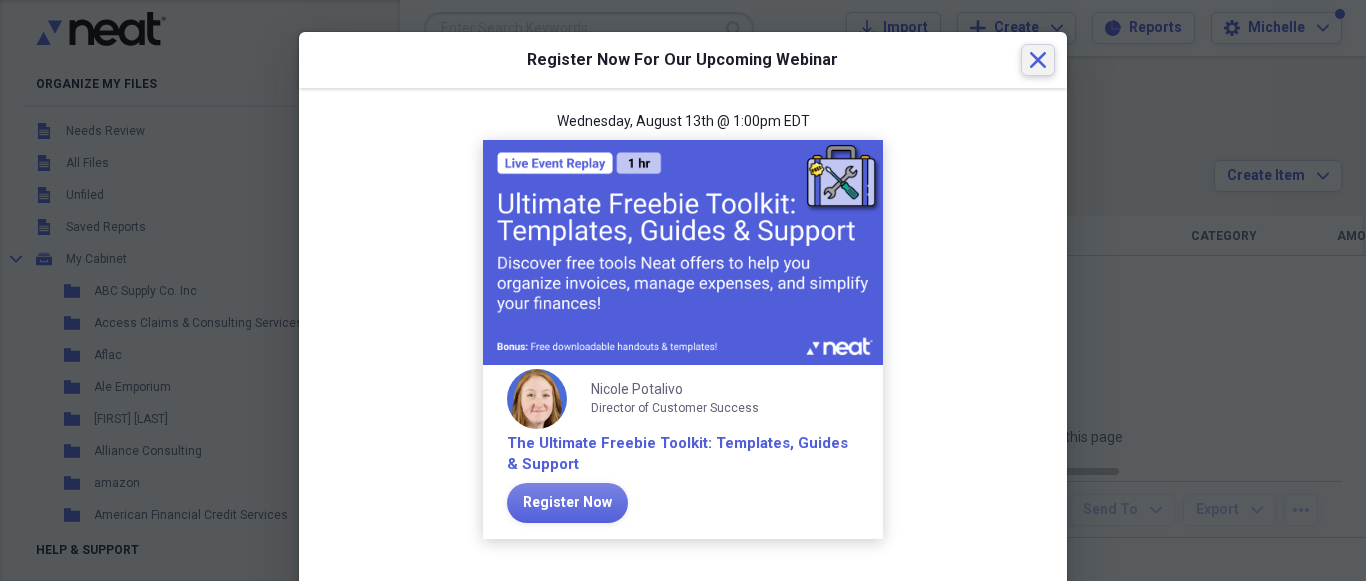 click on "Close" 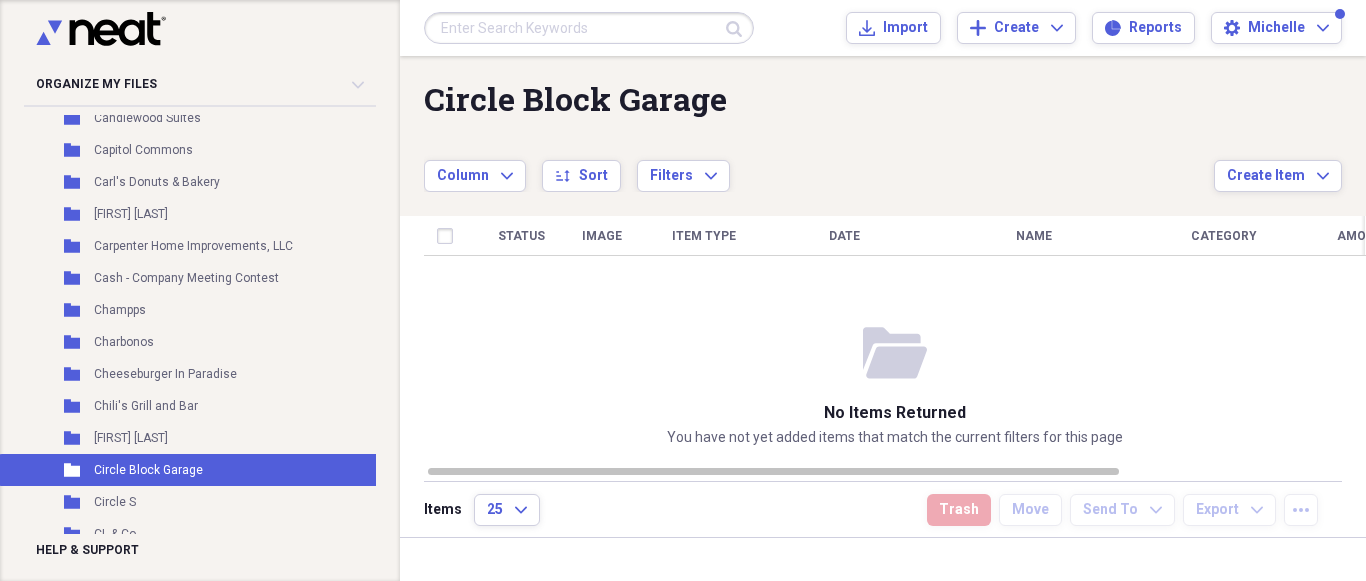 scroll, scrollTop: 1344, scrollLeft: 0, axis: vertical 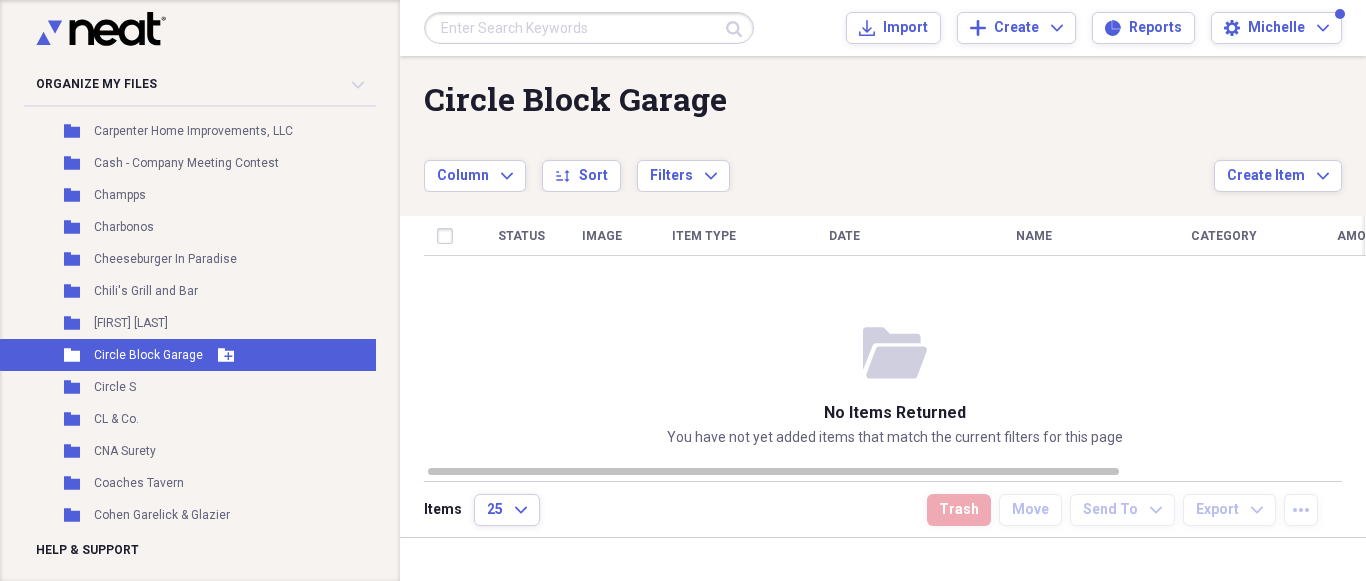 click on "Circle Block Garage" at bounding box center (148, 355) 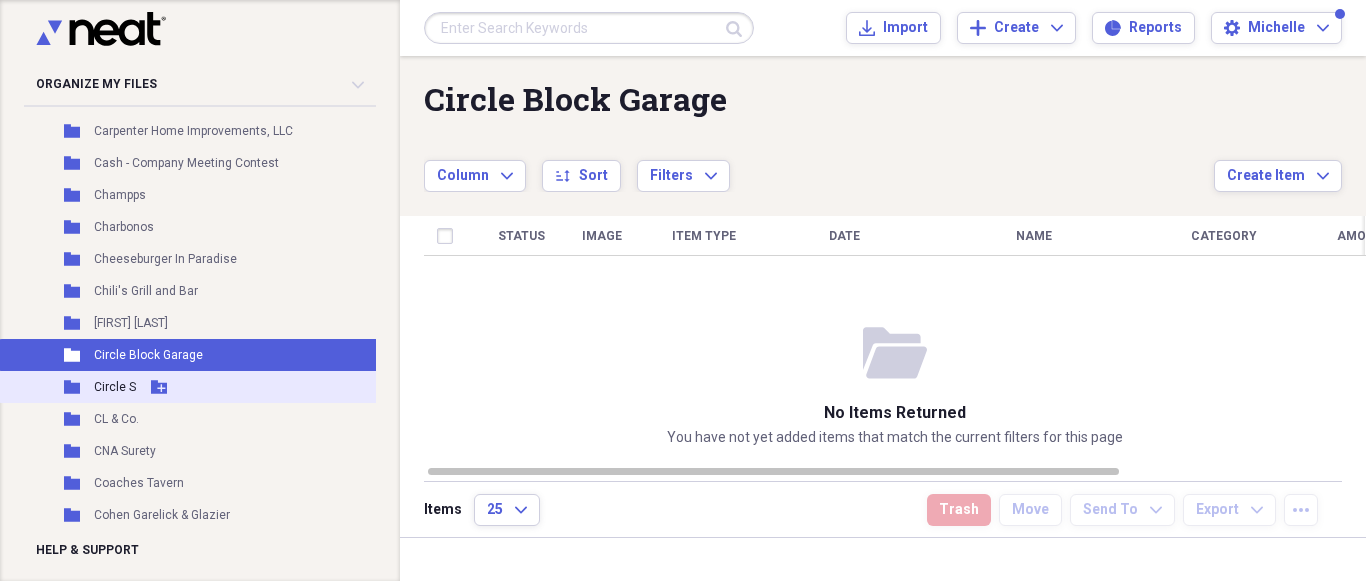 click on "Circle S" at bounding box center (115, 387) 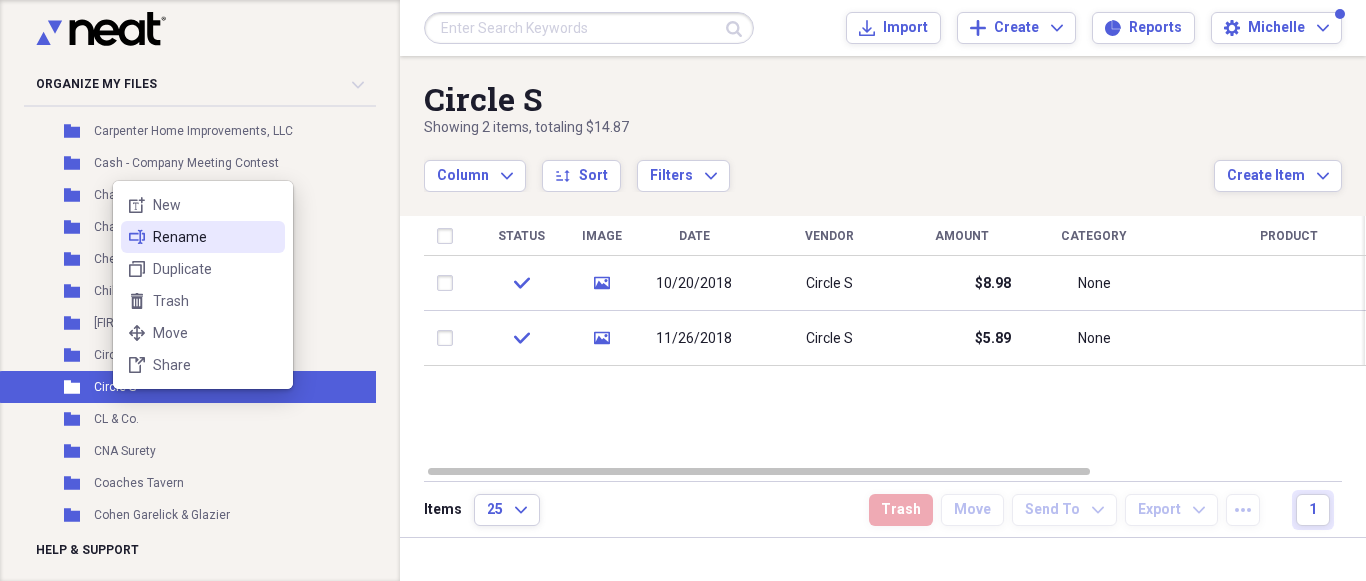 click on "Rename" at bounding box center (215, 237) 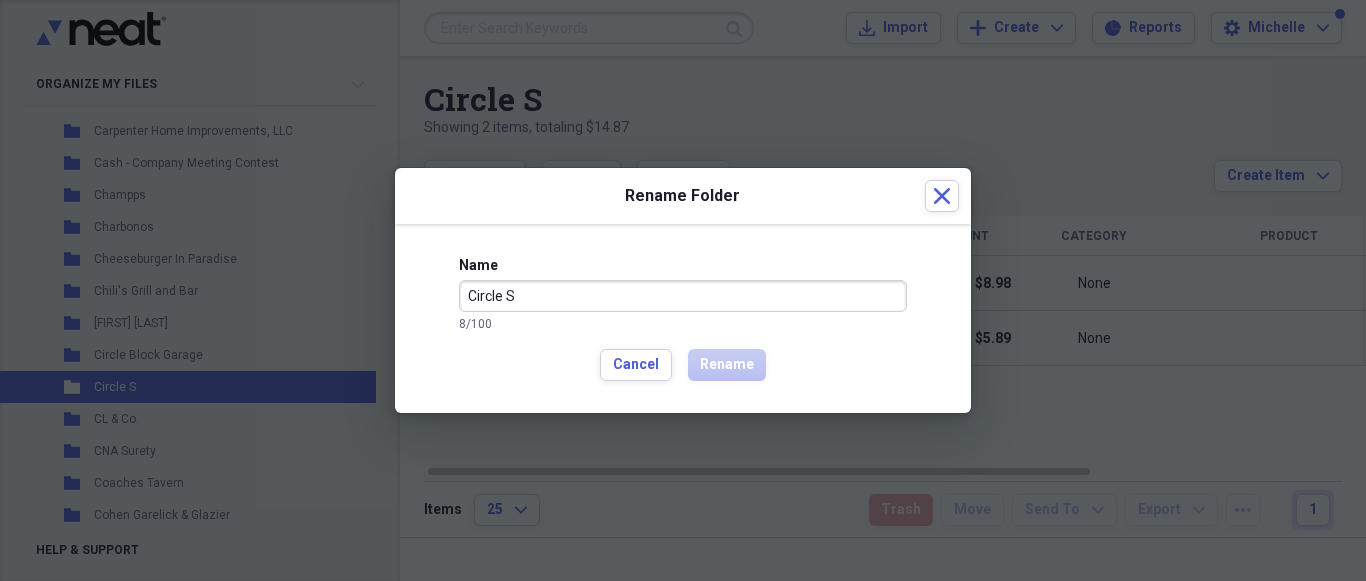 click on "Circle S" at bounding box center [683, 296] 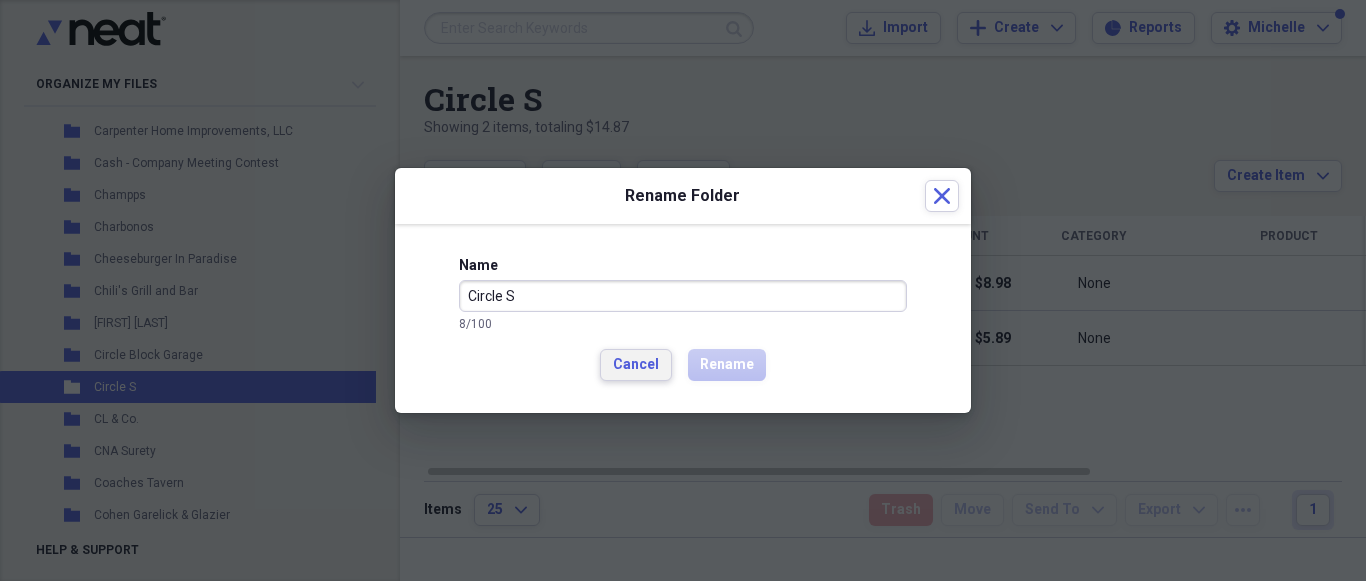 click on "Cancel" at bounding box center (636, 365) 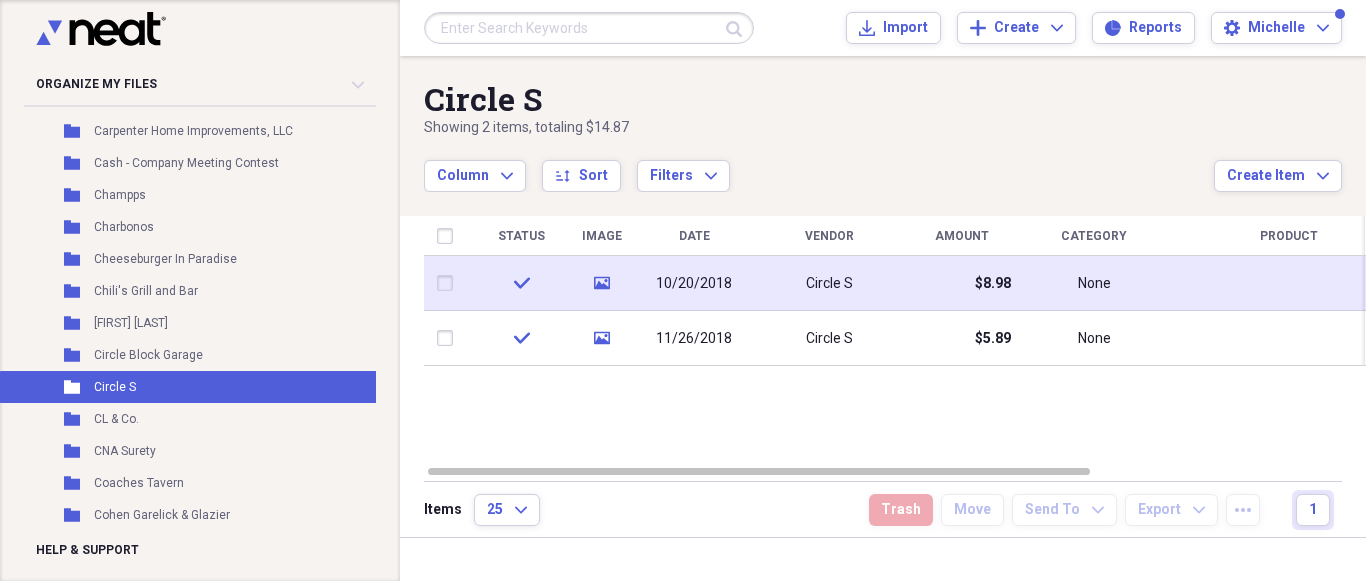click on "Circle S" at bounding box center [829, 284] 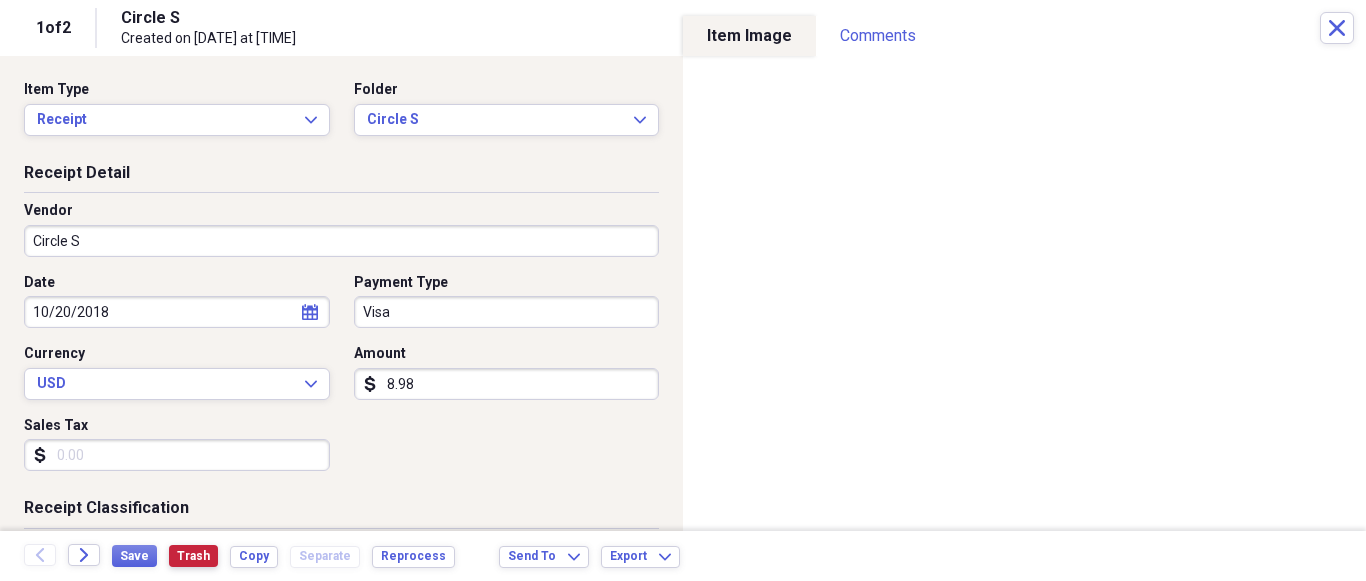 click on "Trash" at bounding box center [193, 556] 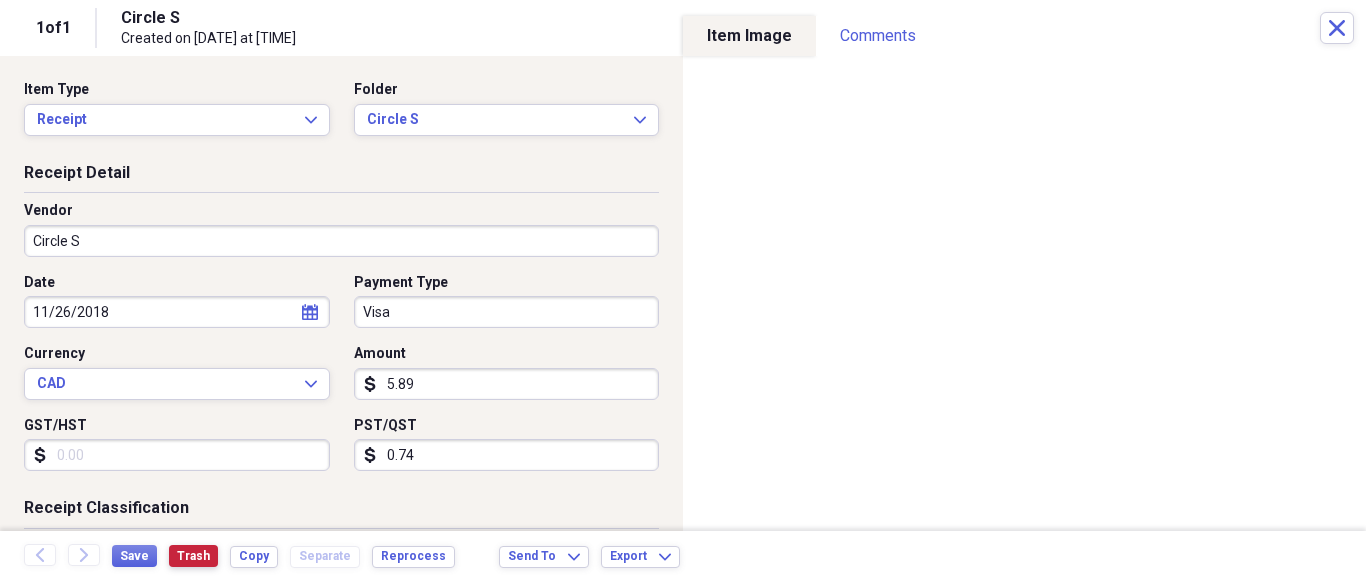 click on "Trash" at bounding box center (193, 556) 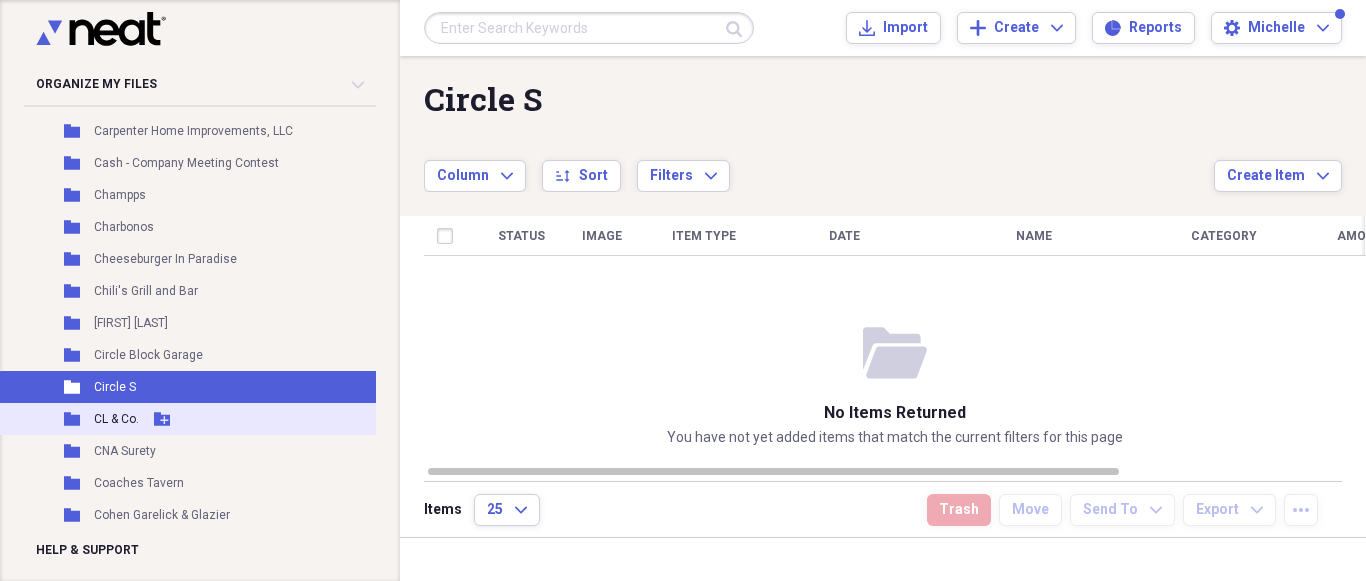 click on "CL & Co." at bounding box center [116, 419] 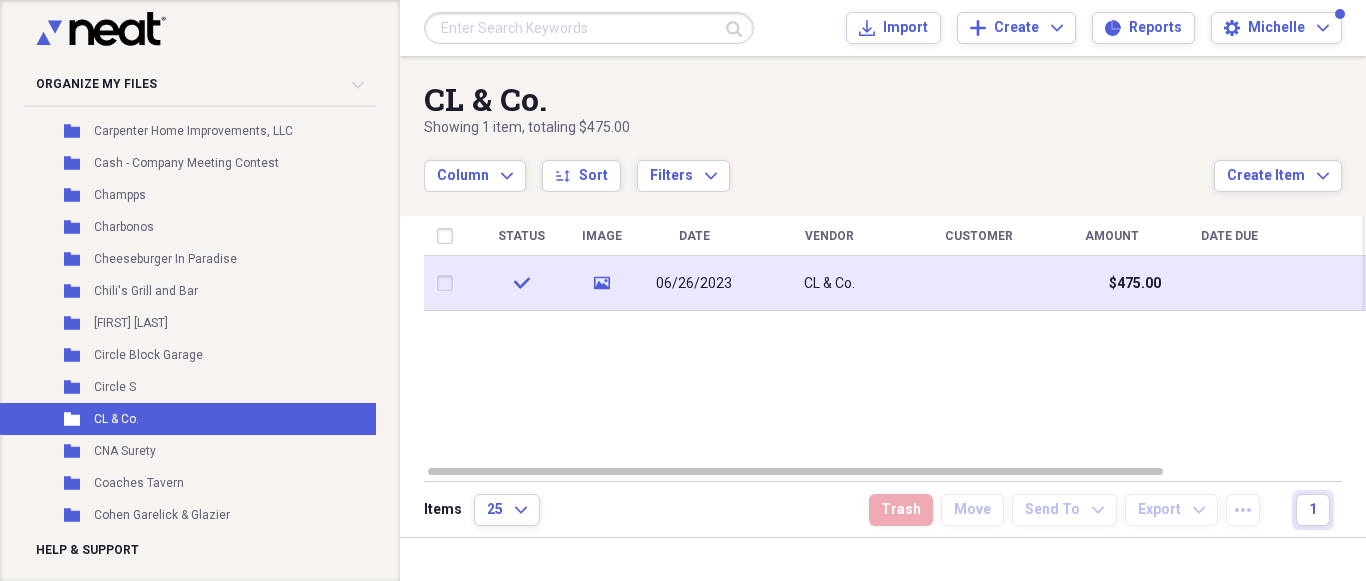 click on "CL & Co." at bounding box center [829, 284] 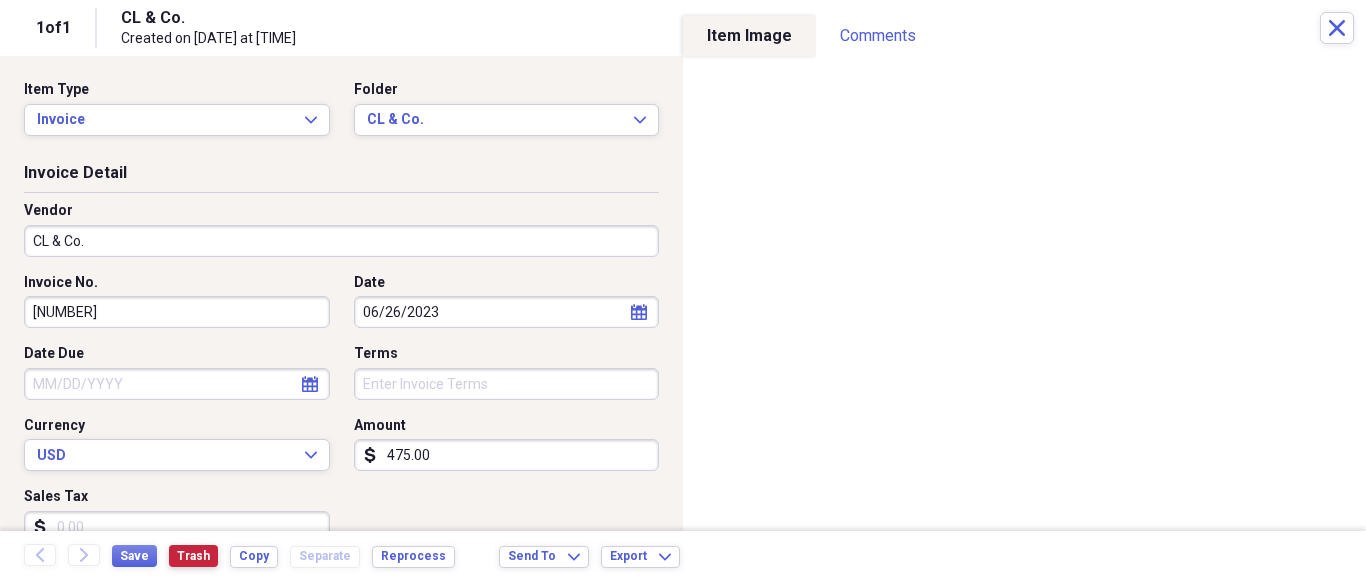 click on "Trash" at bounding box center (193, 556) 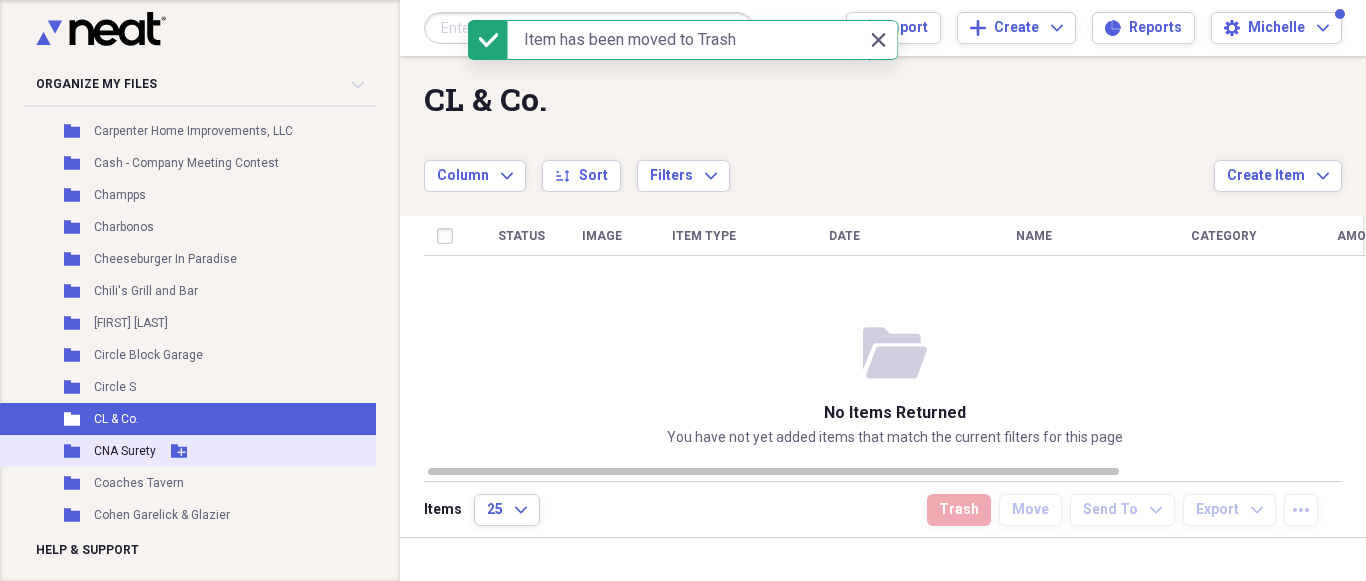 click on "CNA Surety" at bounding box center [125, 451] 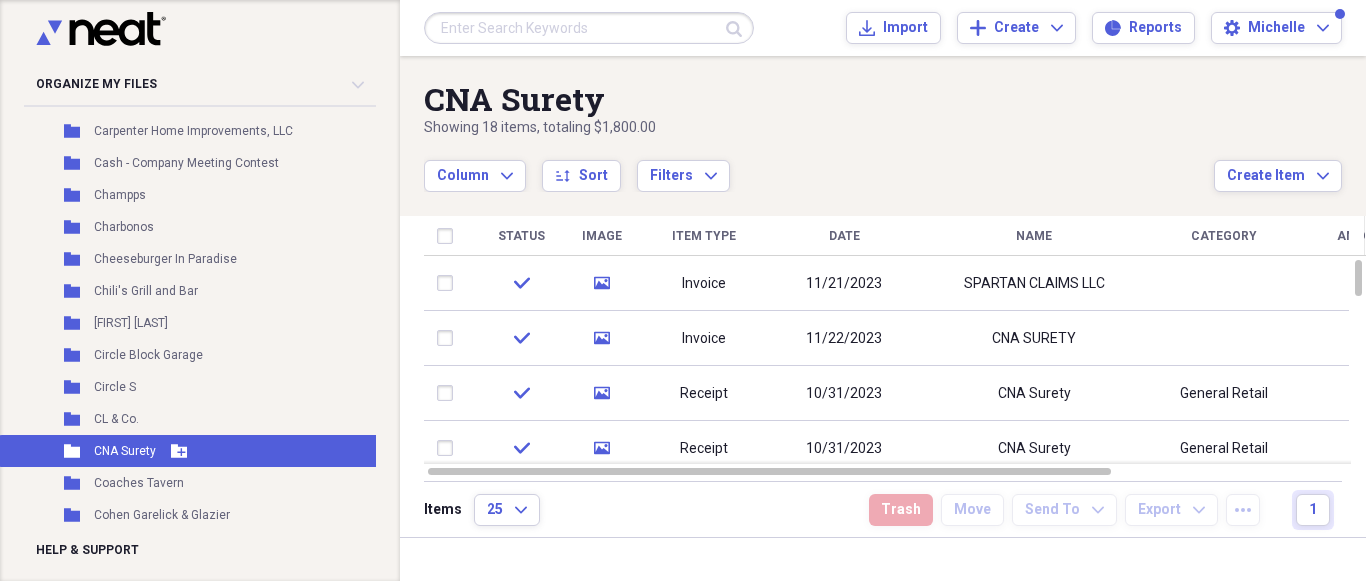 click on "CNA Surety" at bounding box center [125, 451] 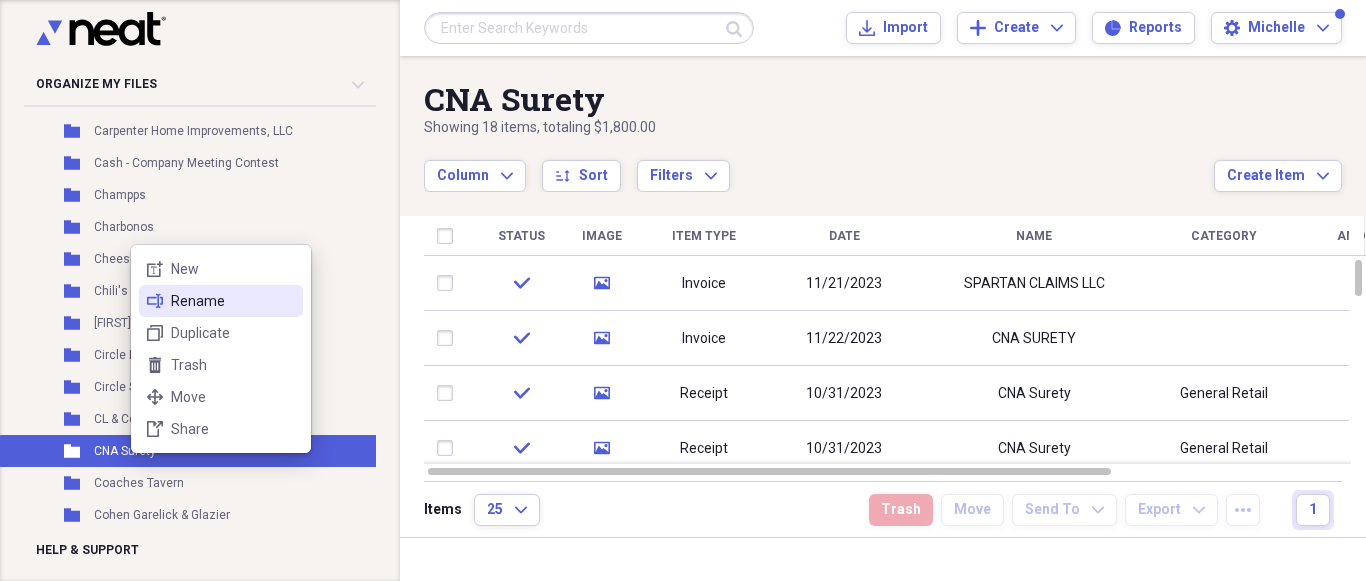 click on "Rename" at bounding box center (233, 301) 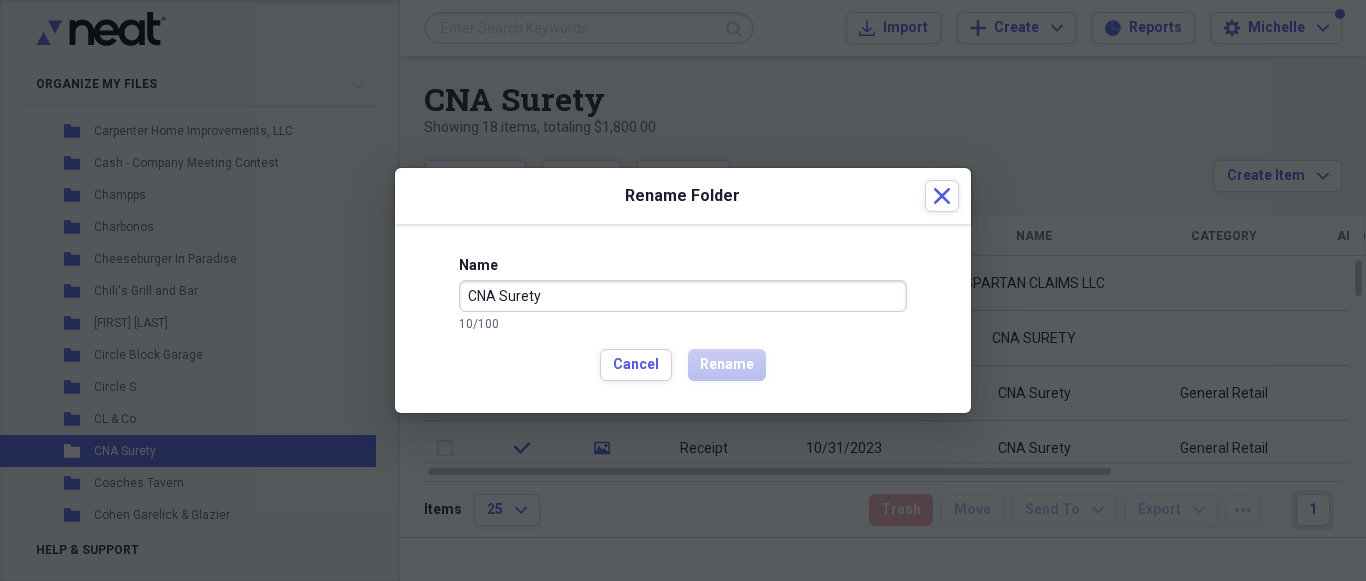 click on "CNA Surety" at bounding box center (683, 296) 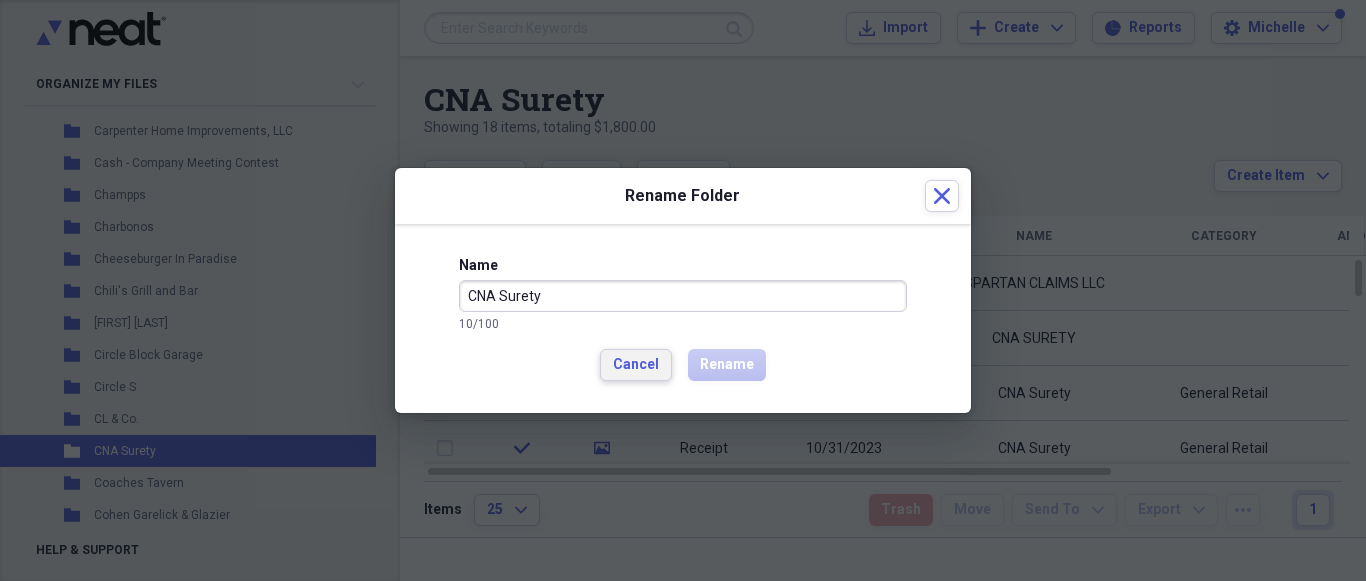 click on "Cancel" at bounding box center (636, 365) 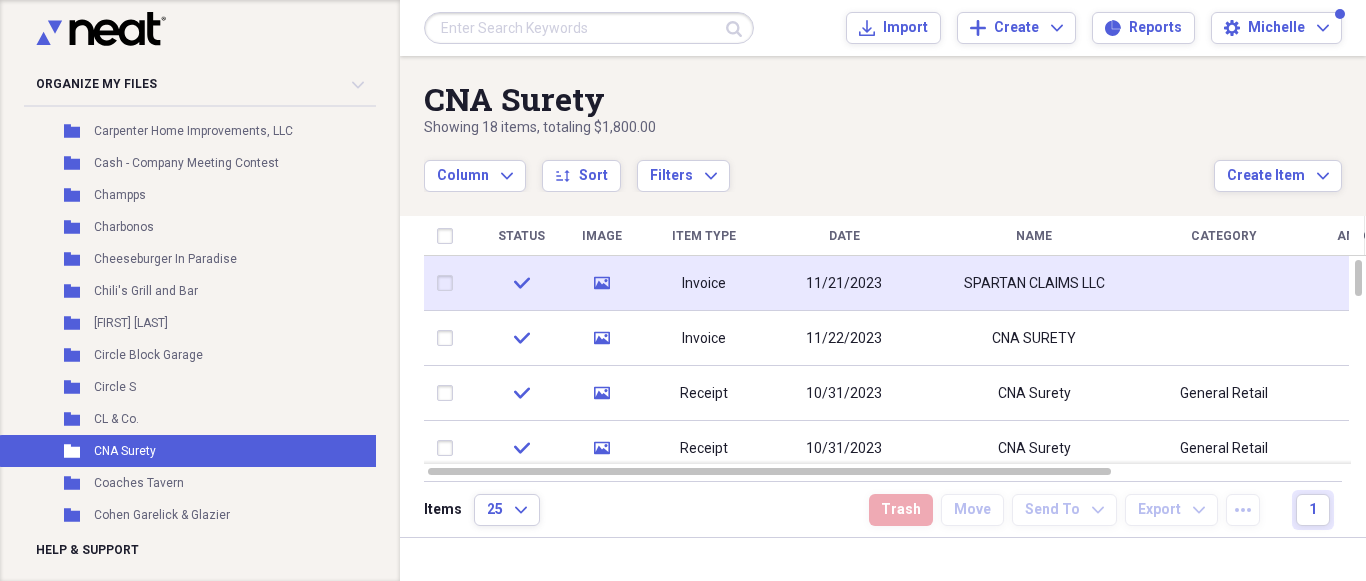 click on "SPARTAN CLAIMS LLC" at bounding box center [1034, 284] 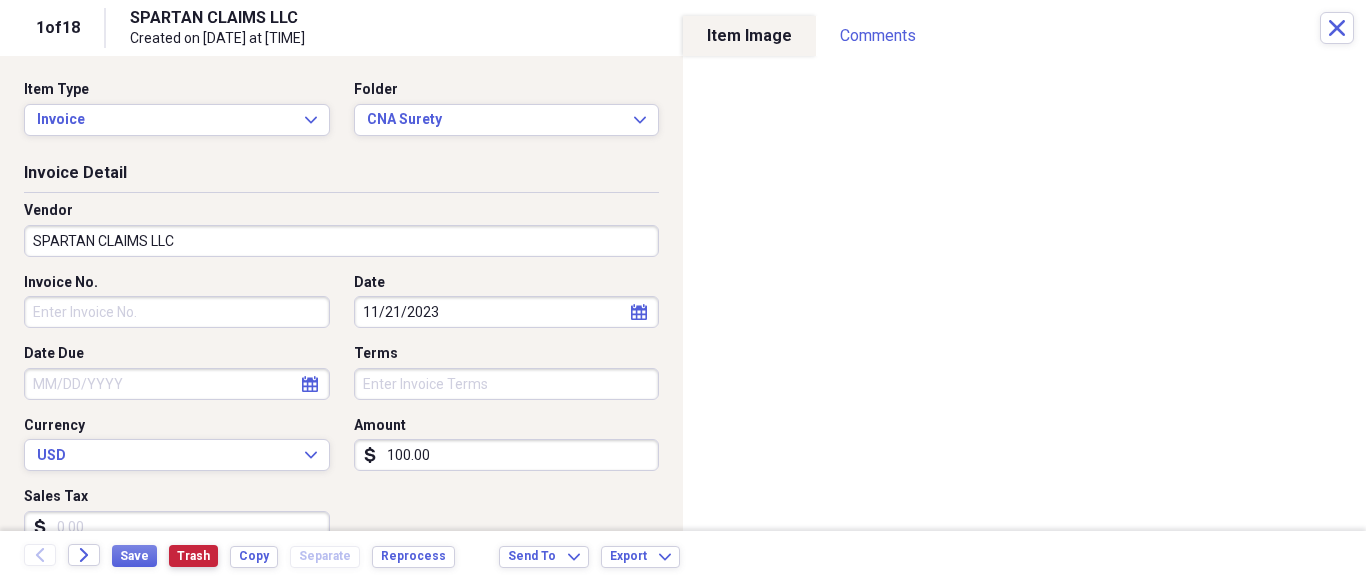 click on "Trash" at bounding box center (193, 556) 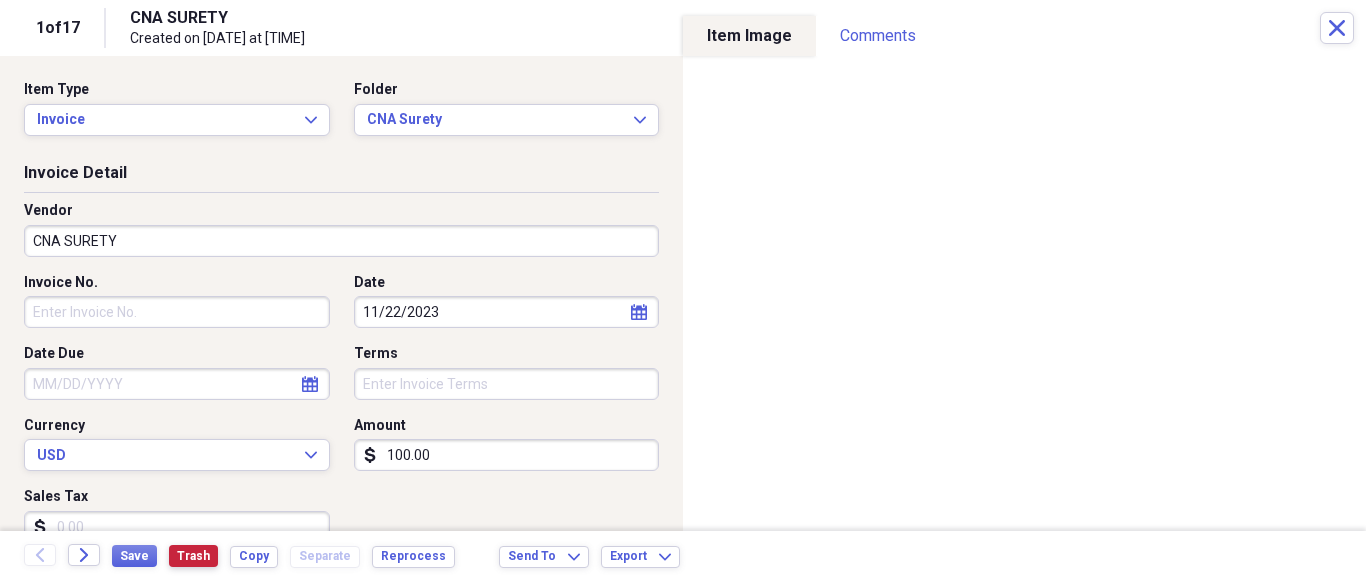click on "Trash" at bounding box center (193, 556) 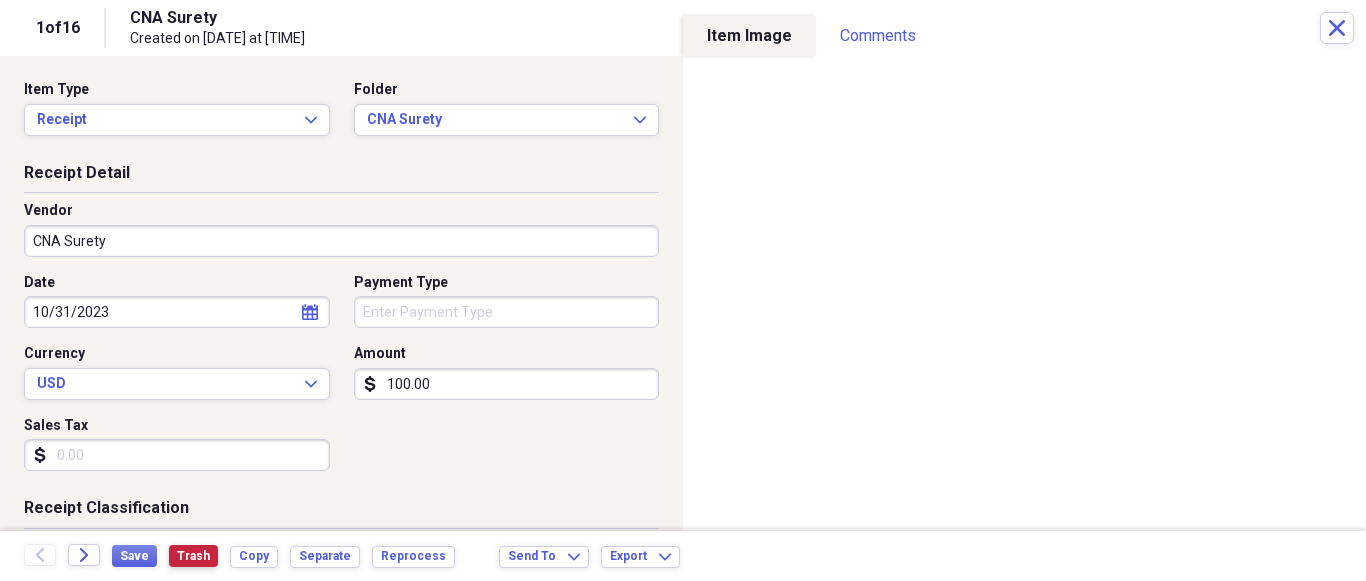 click on "Trash" at bounding box center [193, 556] 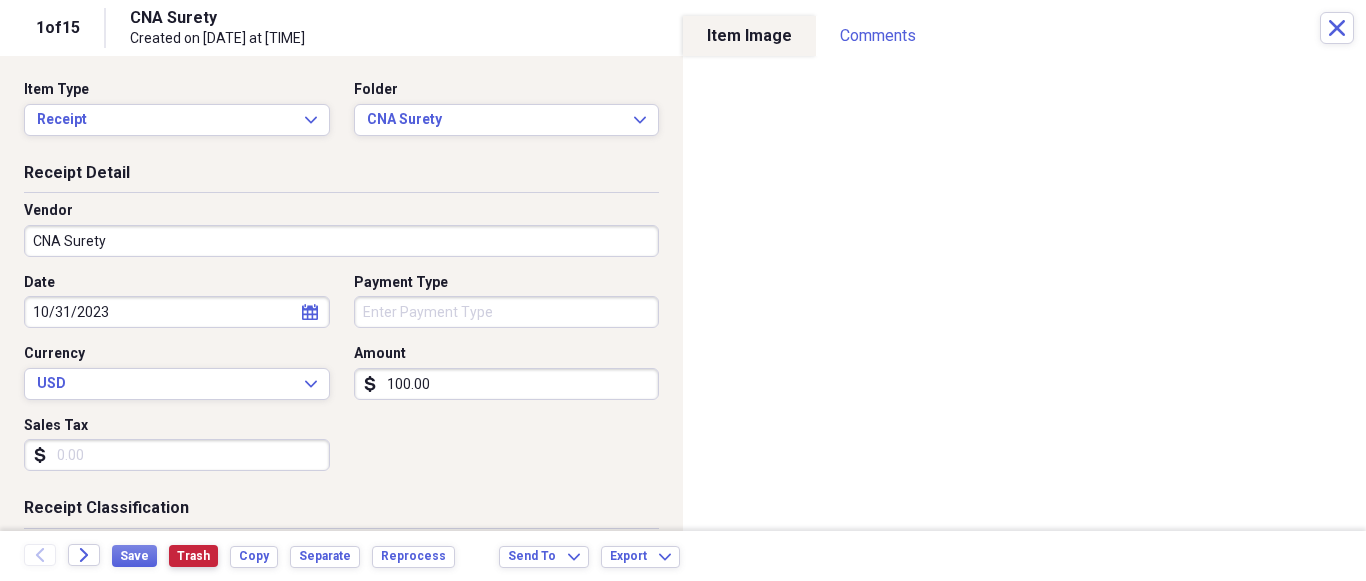 click on "Trash" at bounding box center (193, 556) 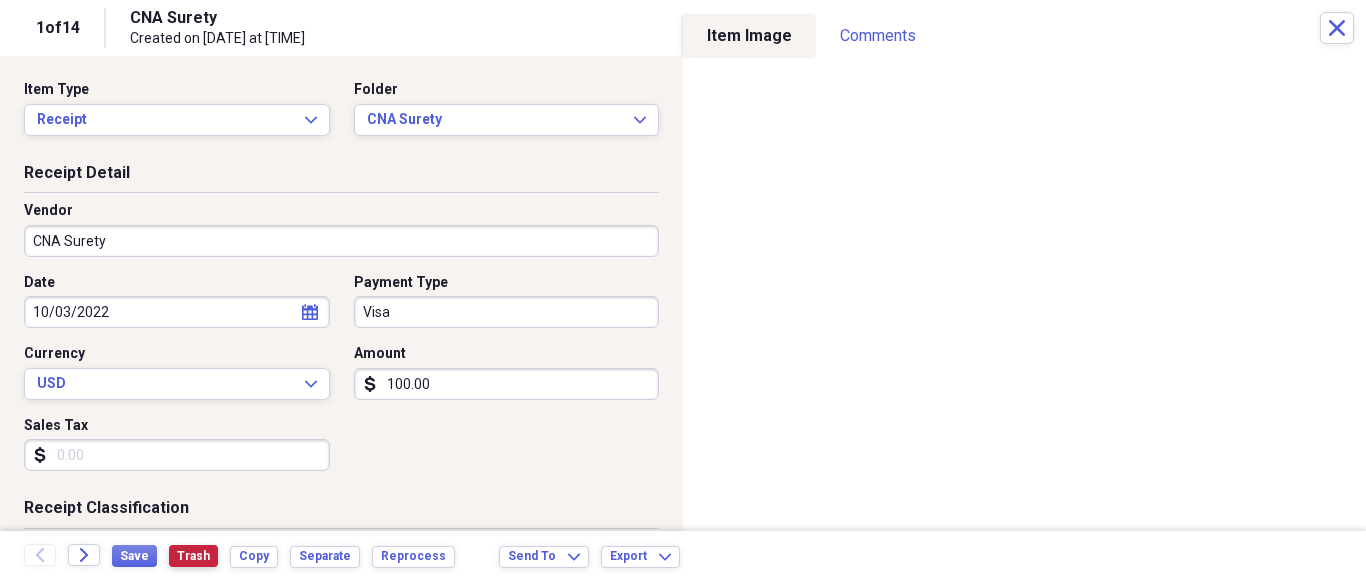 click on "Trash" at bounding box center [193, 556] 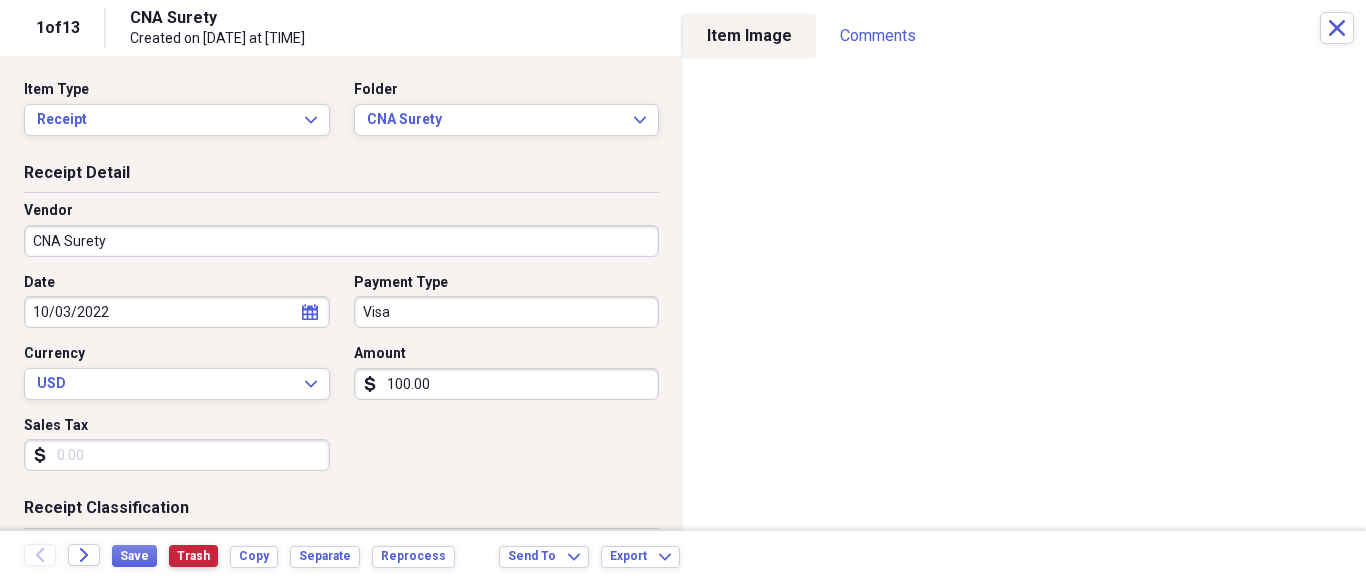 click on "Trash" at bounding box center [193, 556] 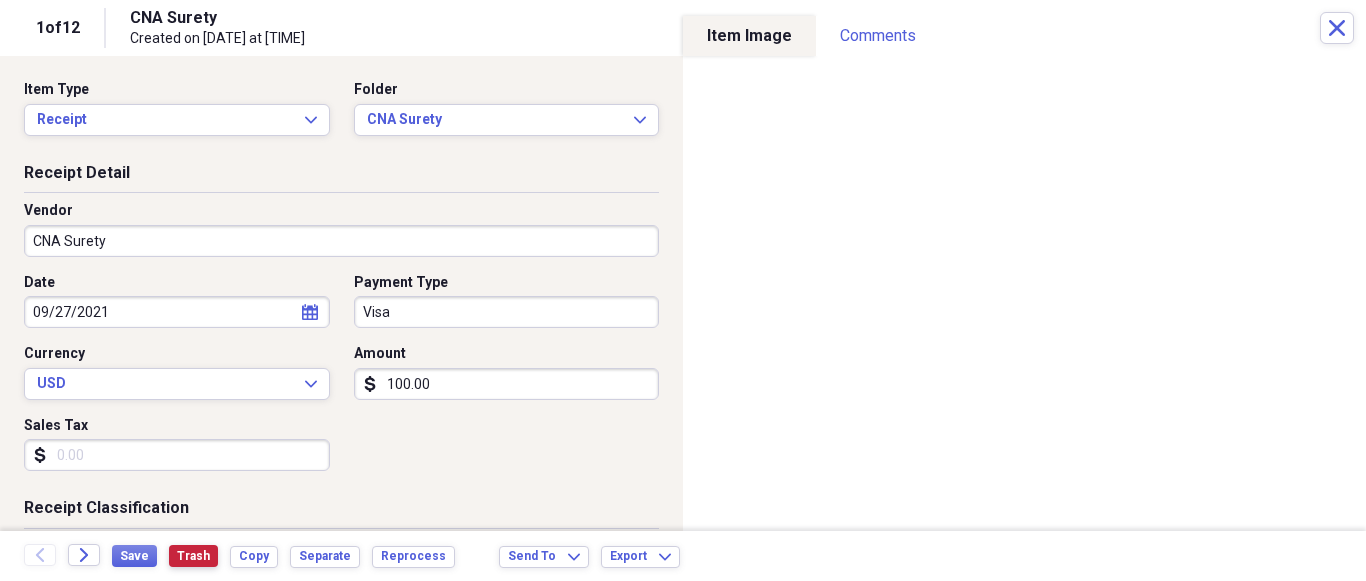 click on "Trash" at bounding box center (193, 556) 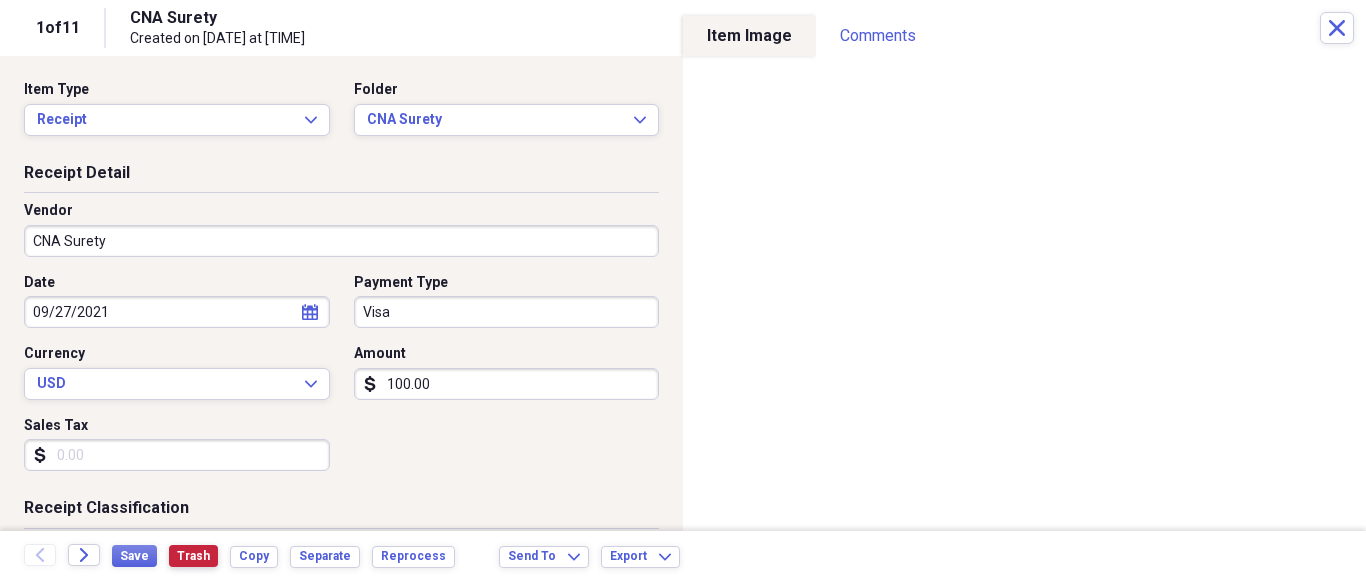 click on "Trash" at bounding box center [193, 556] 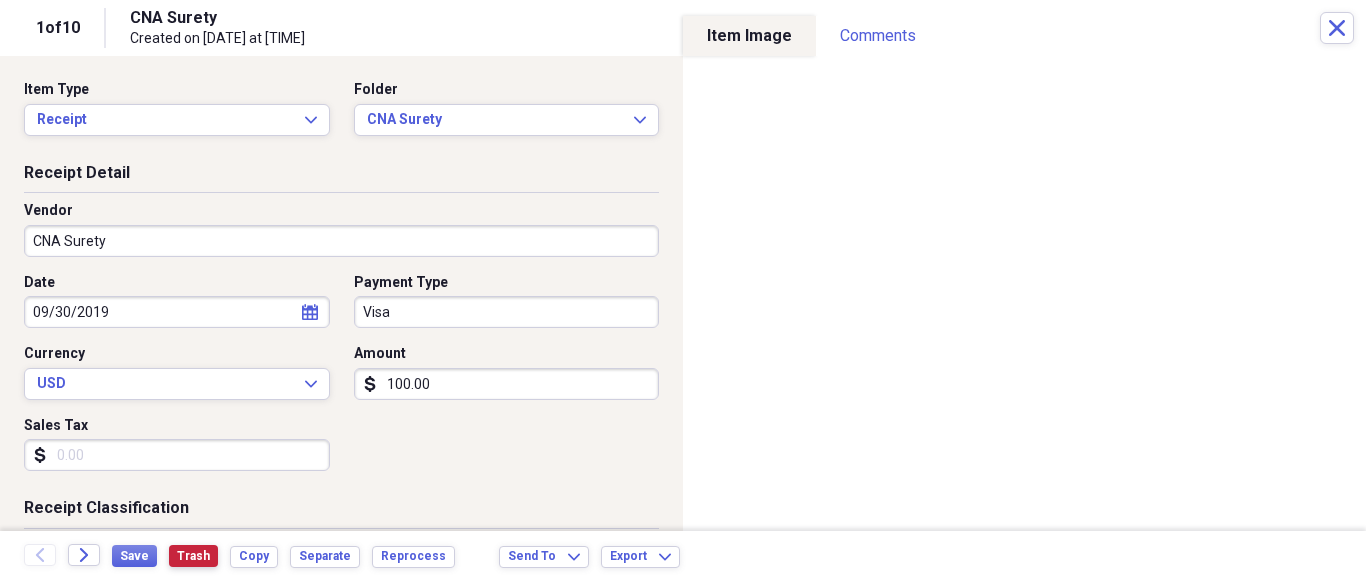 click on "Trash" at bounding box center [193, 556] 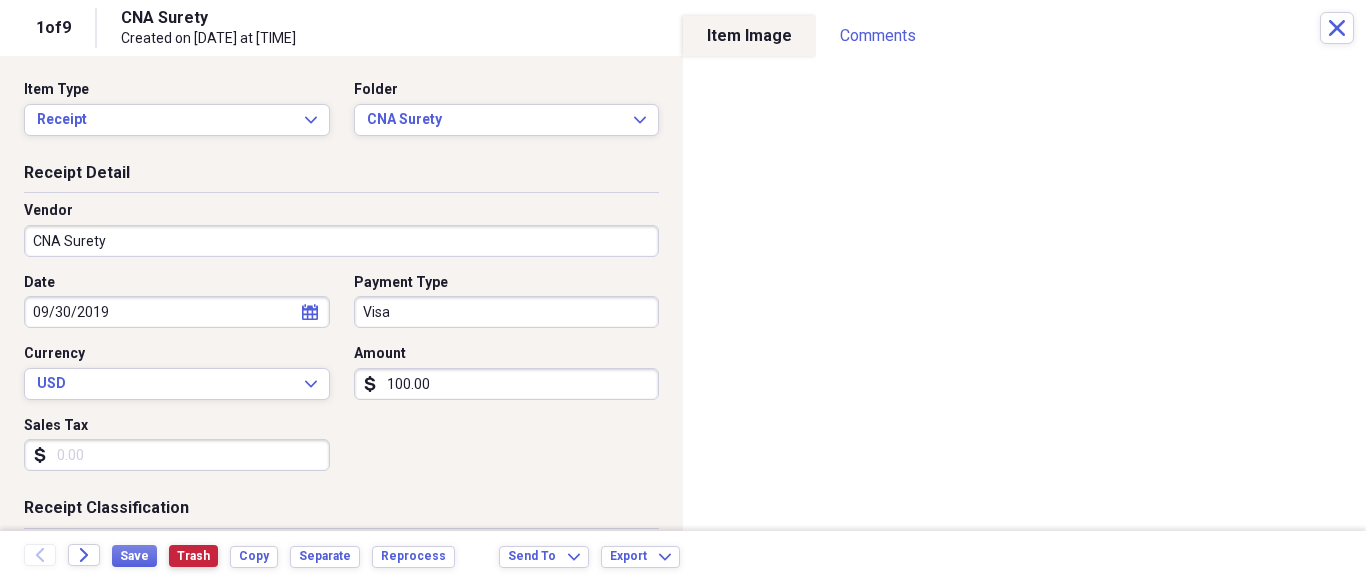 click on "Trash" at bounding box center (193, 556) 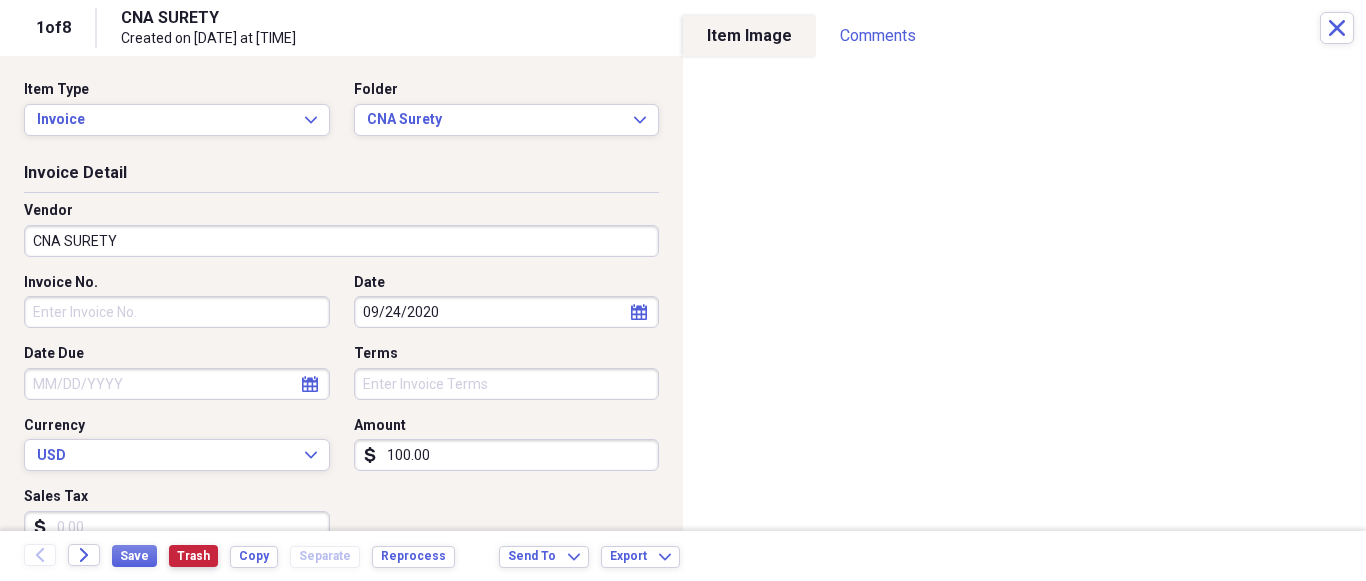 click on "Trash" at bounding box center [193, 556] 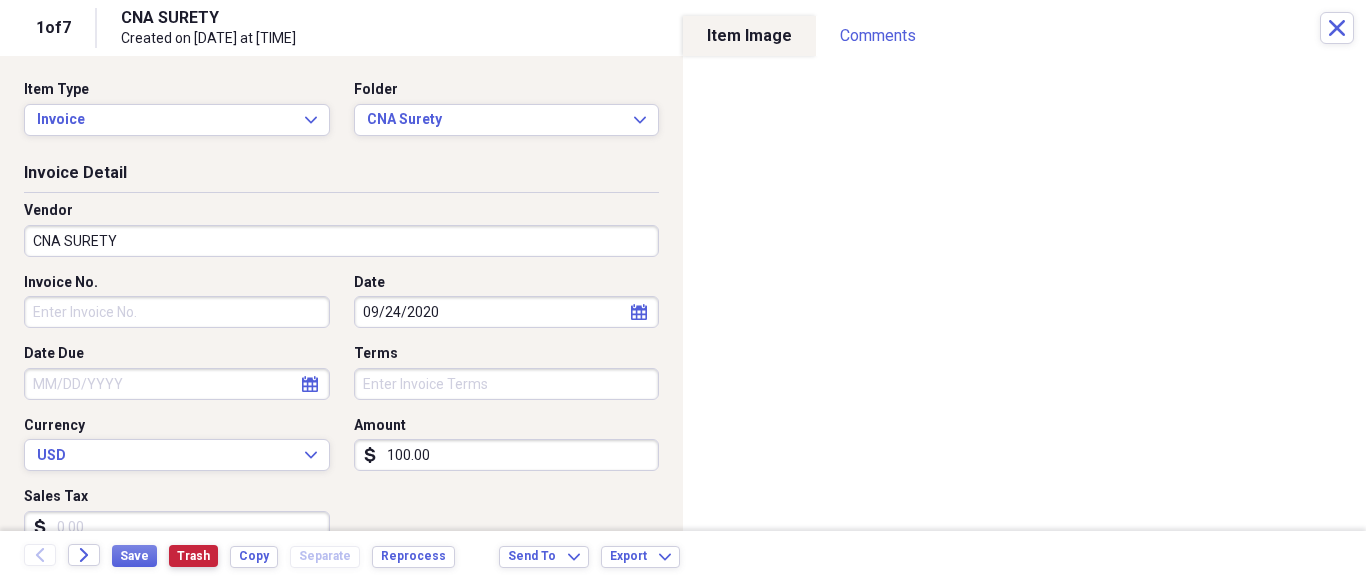 click on "Trash" at bounding box center [193, 556] 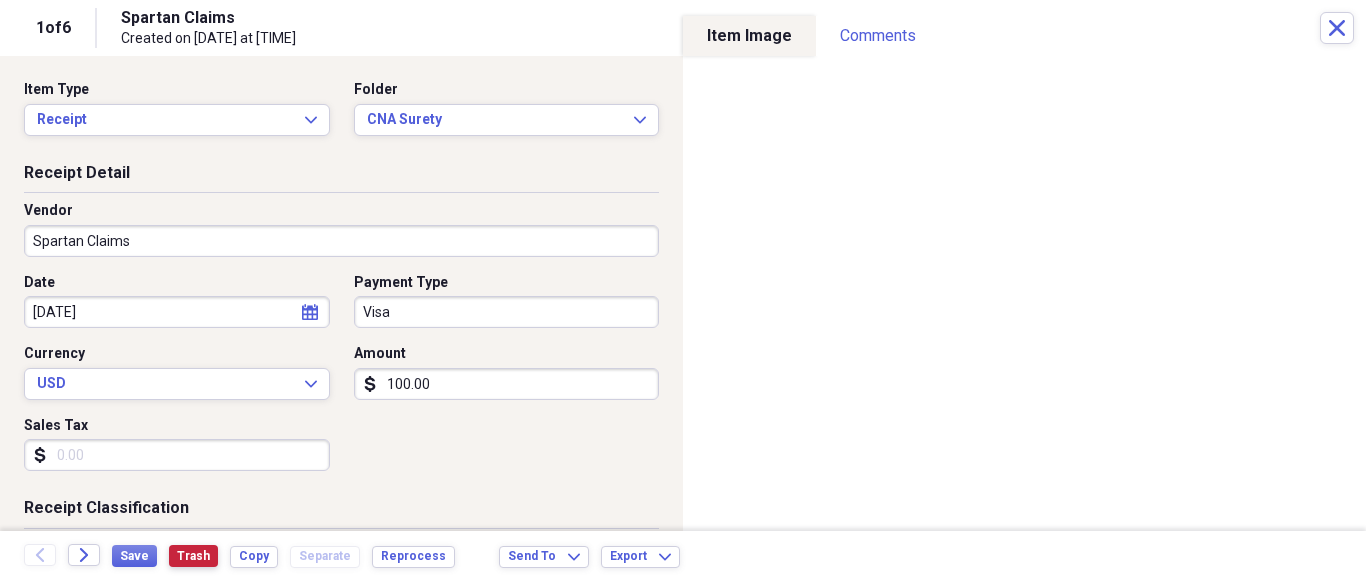 click on "Trash" at bounding box center (193, 556) 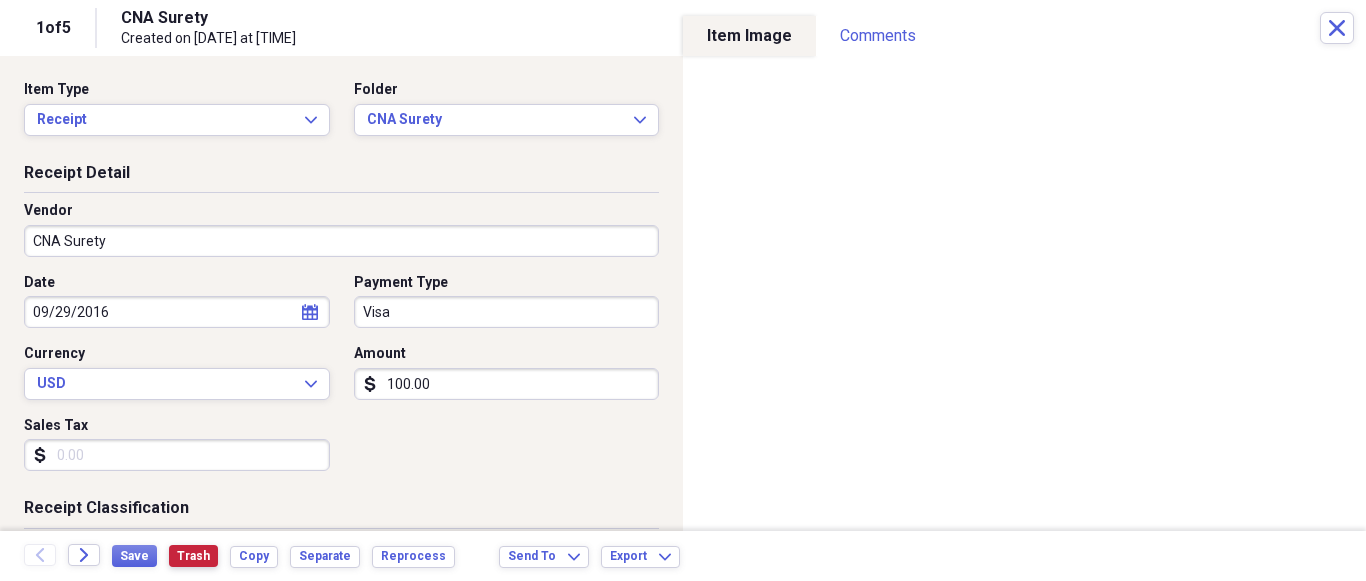 click on "Trash" at bounding box center (193, 556) 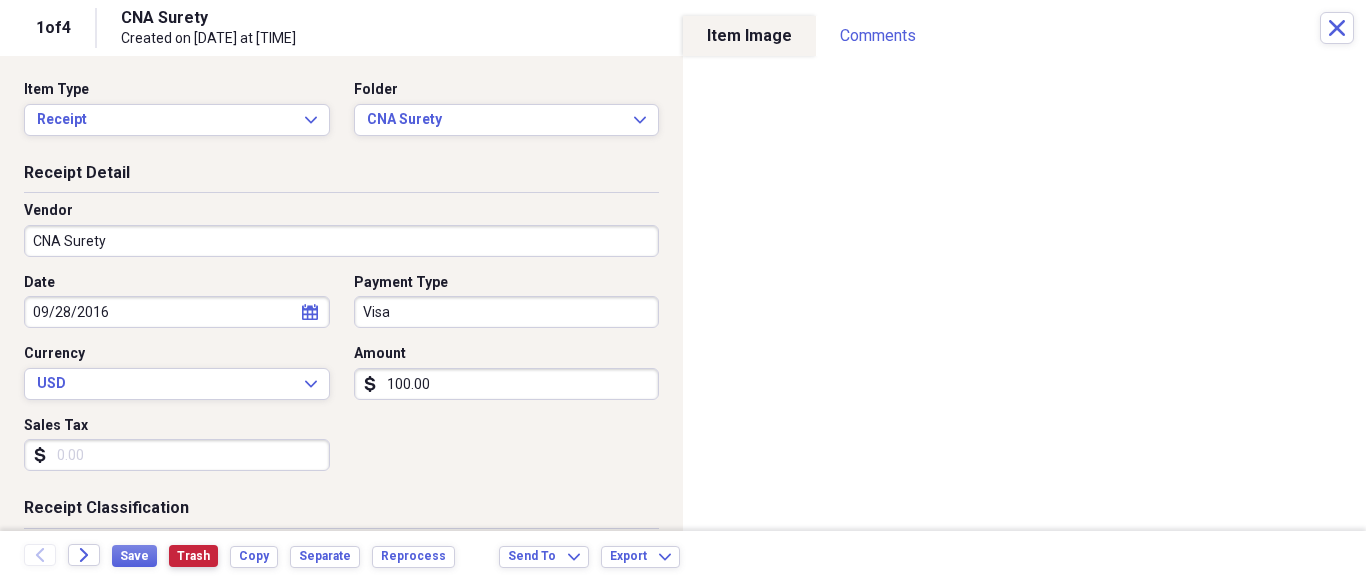 click on "Trash" at bounding box center [193, 556] 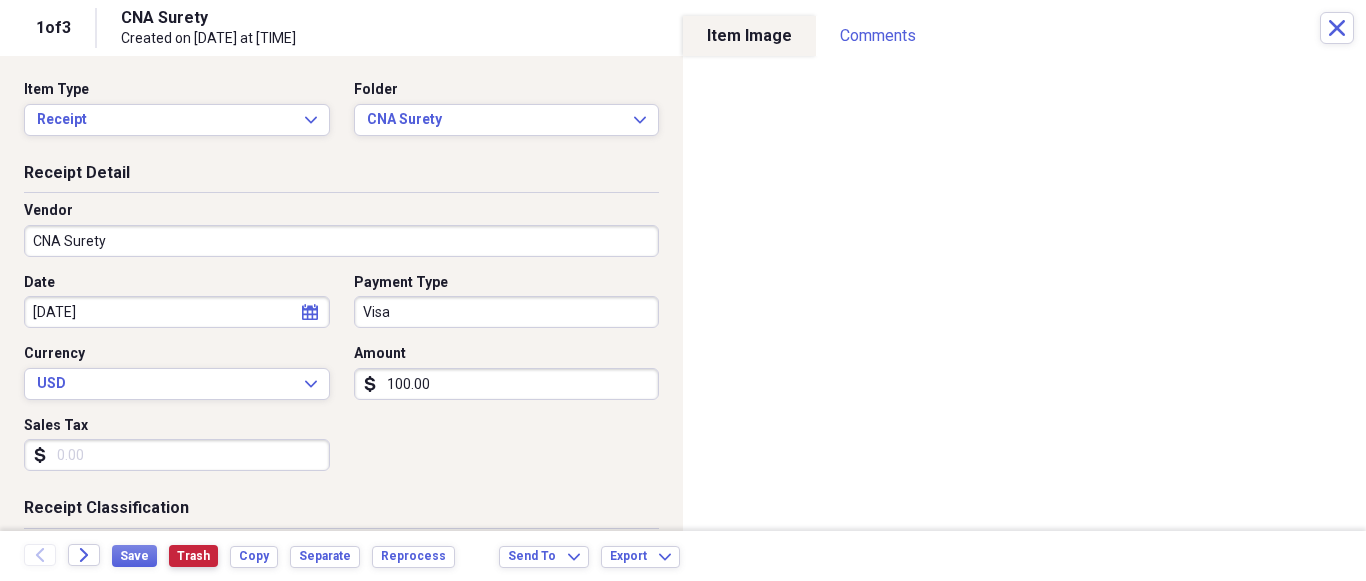 click on "Trash" at bounding box center [193, 556] 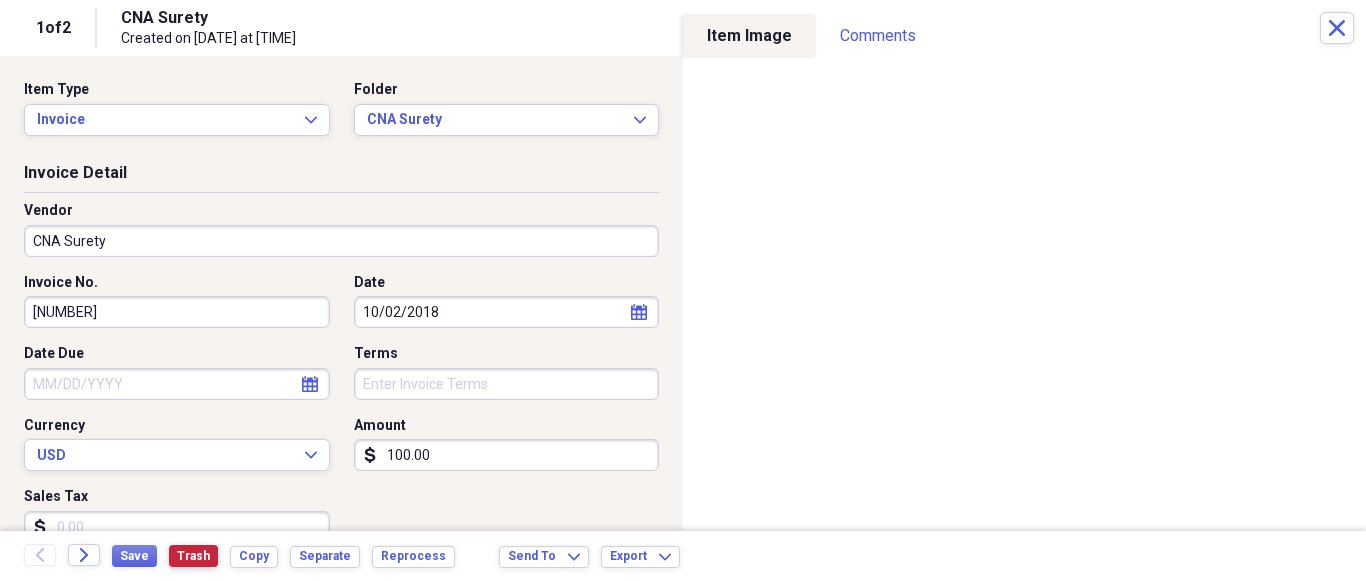 click on "Trash" at bounding box center [193, 556] 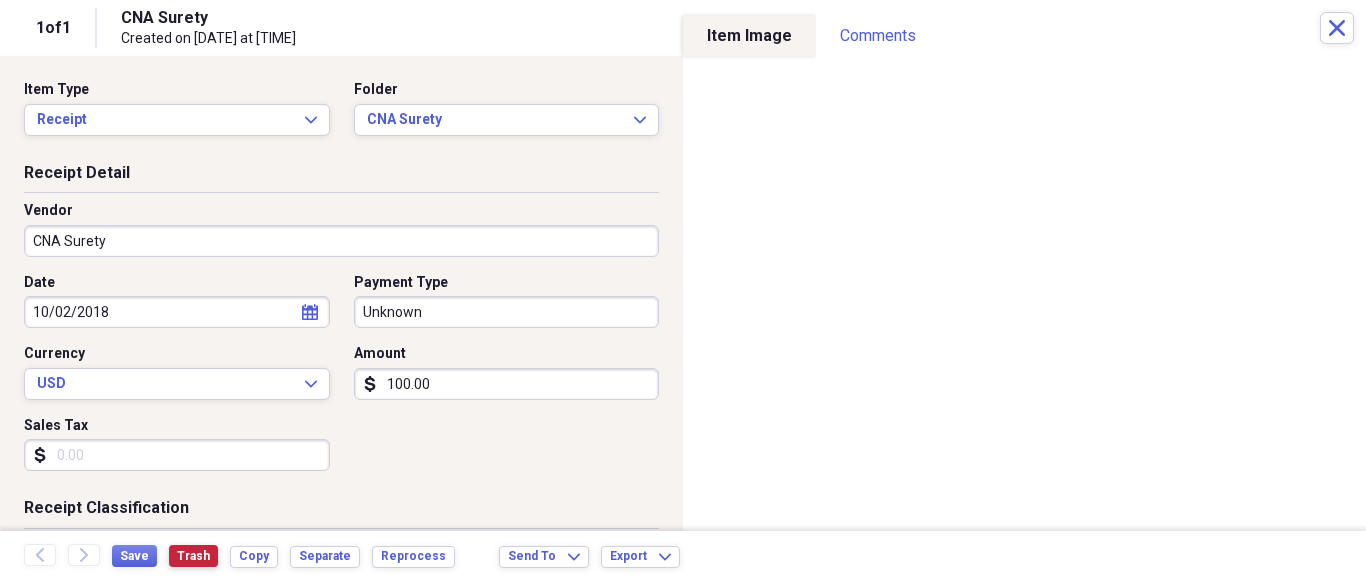 click on "Trash" at bounding box center [193, 556] 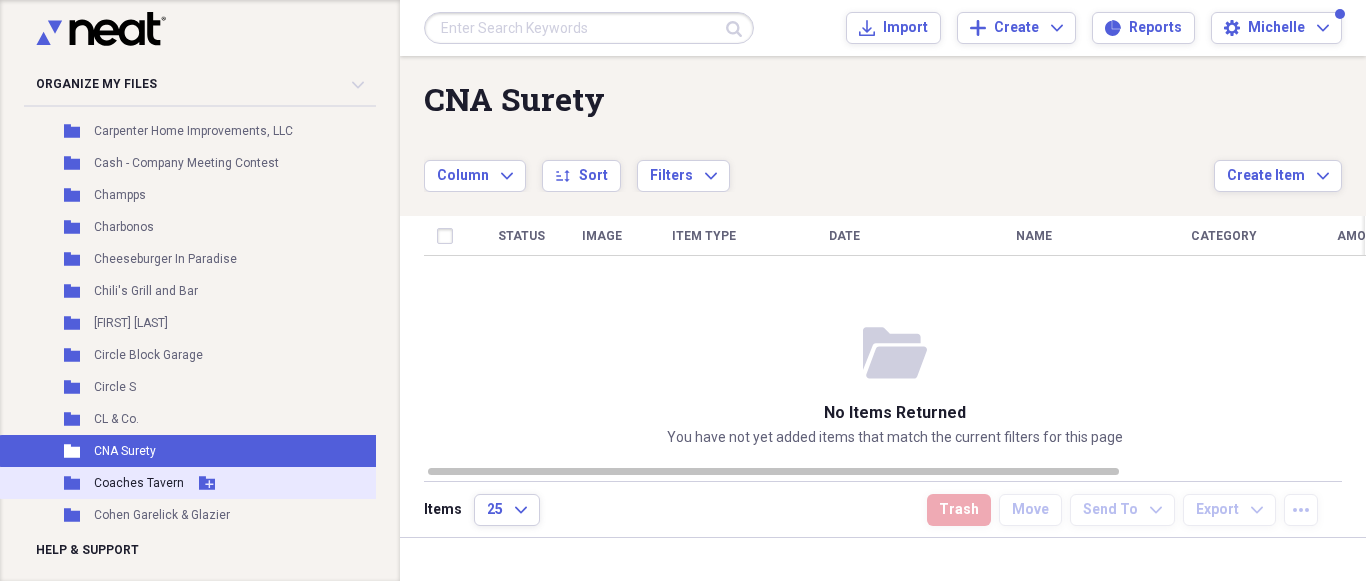 click on "Coaches Tavern" at bounding box center (139, 483) 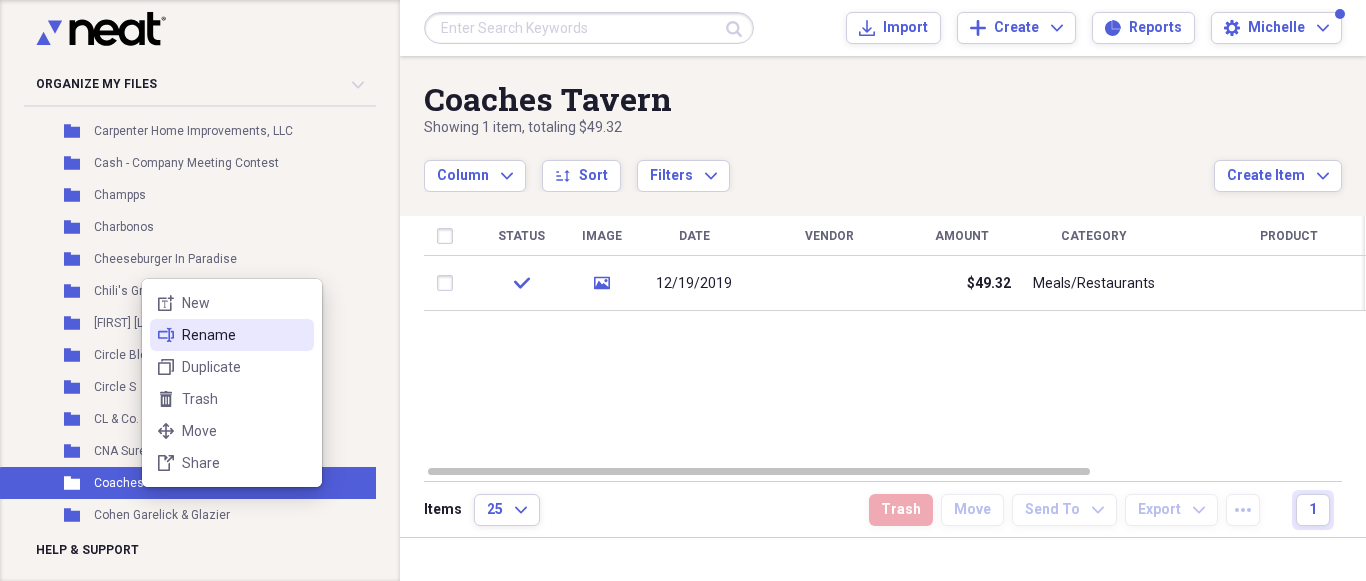 click on "Rename" at bounding box center (244, 335) 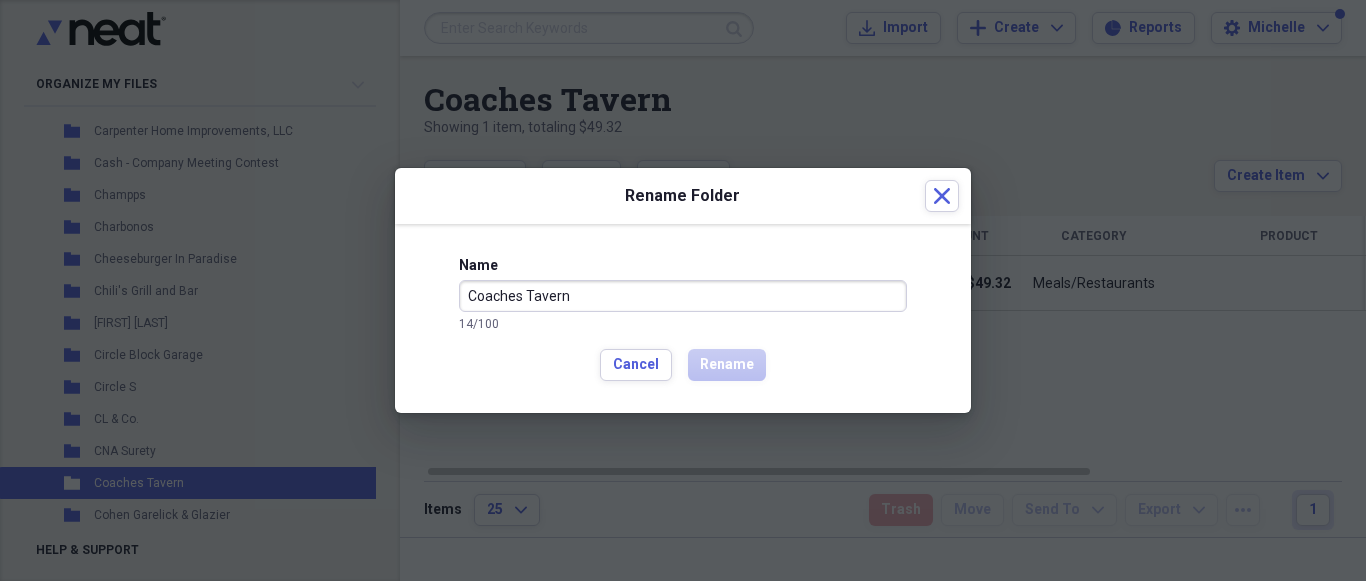 click on "Coaches Tavern" at bounding box center (683, 296) 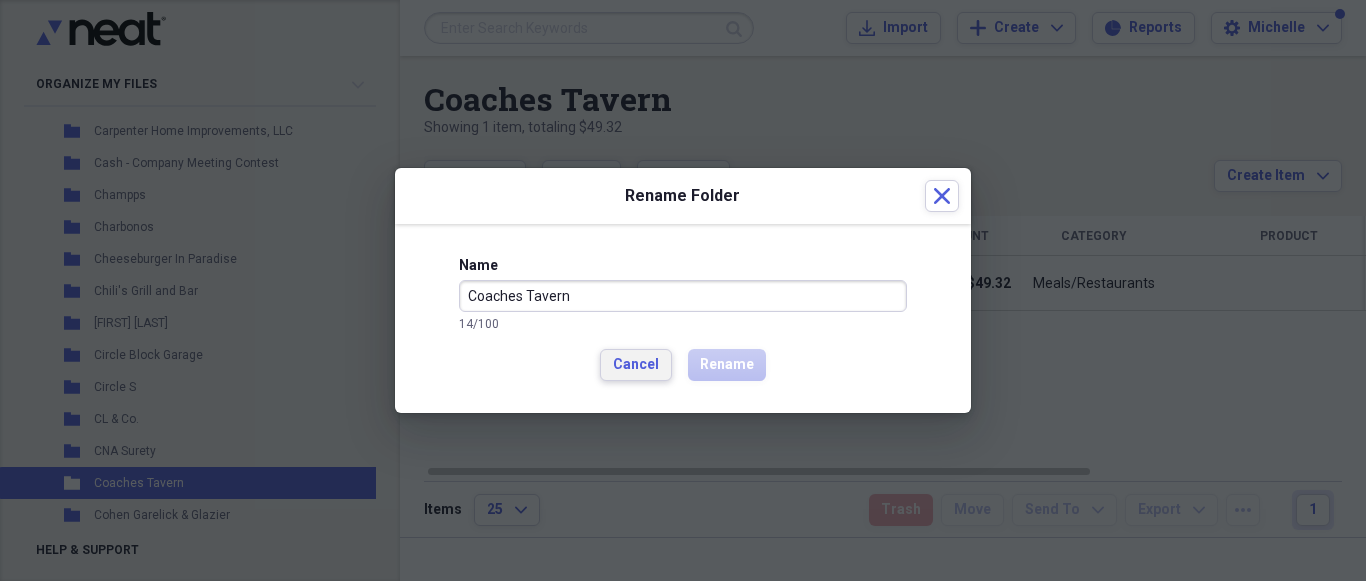 click on "Cancel" at bounding box center [636, 365] 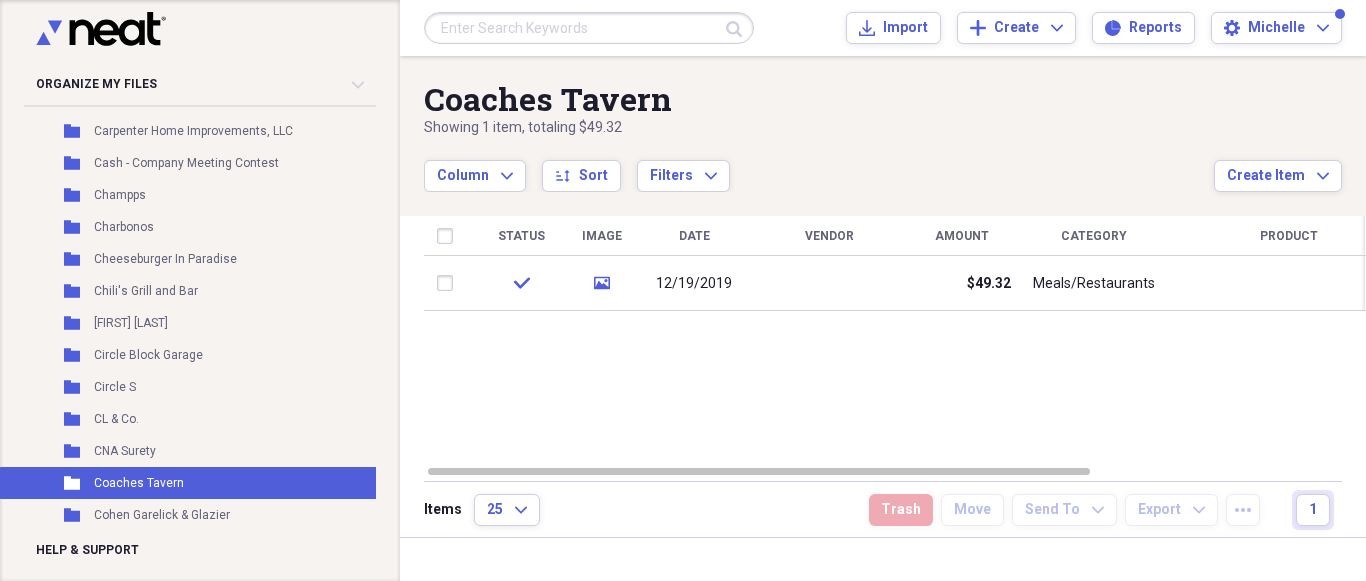 click on "Status Image Date Vendor Amount Category Product Source Billable Reimbursable check media [DATE] $49.32 Meals/Restaurants Scan" at bounding box center [895, 340] 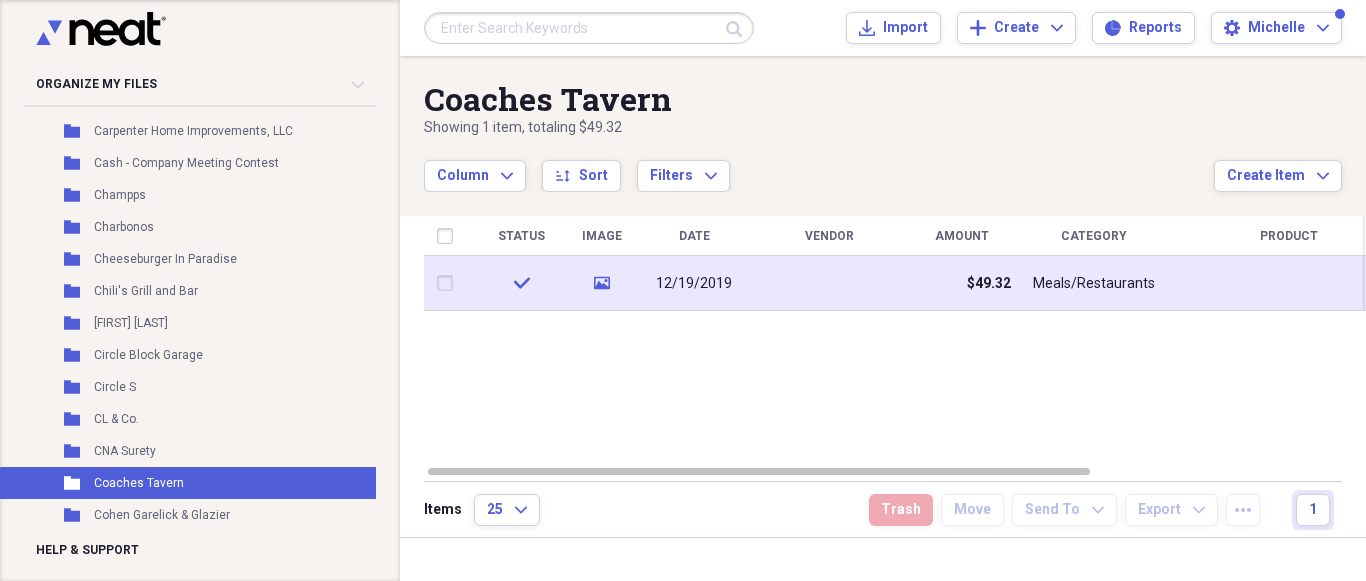 click on "Meals/Restaurants" at bounding box center [1094, 284] 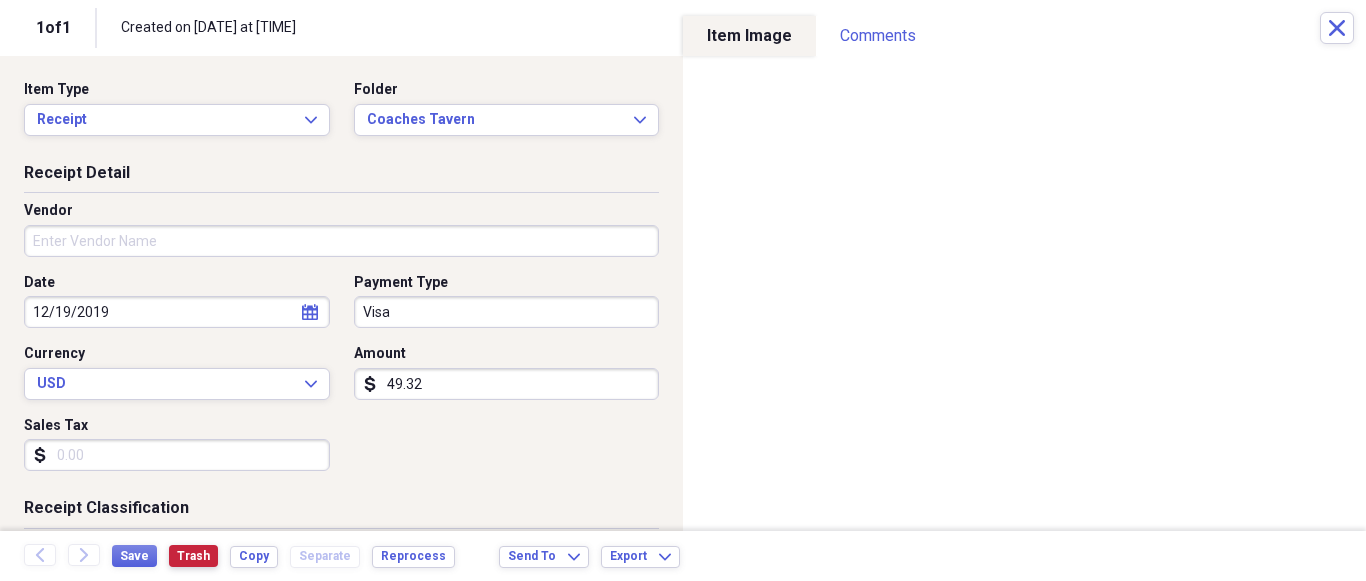 click on "Trash" at bounding box center [193, 556] 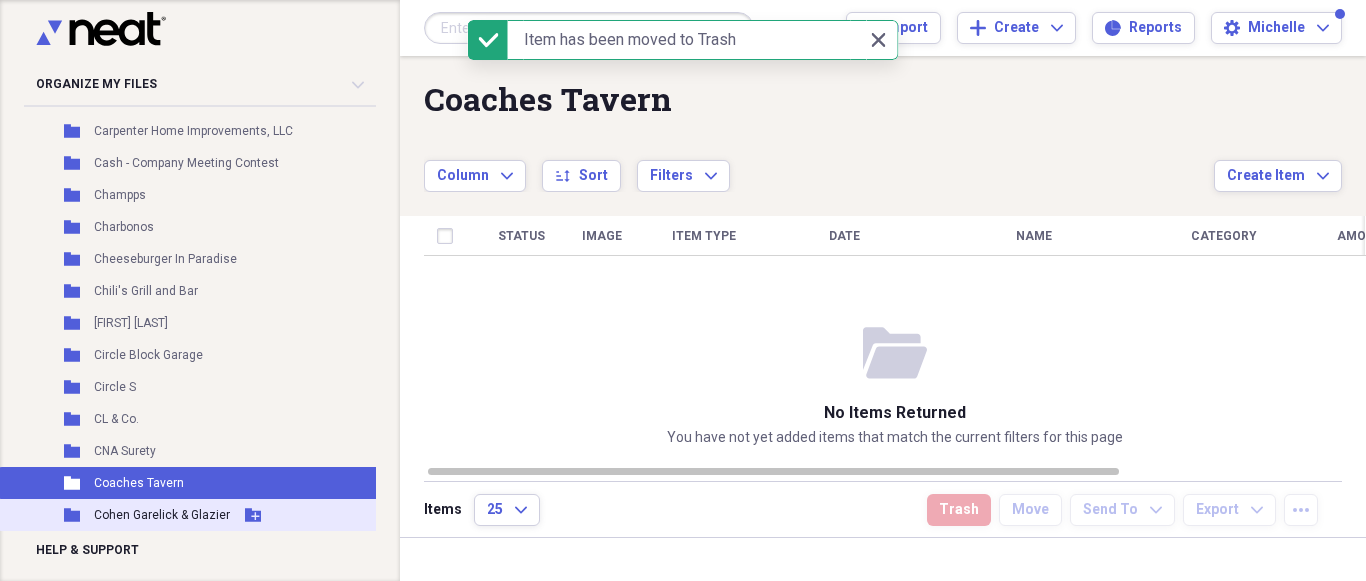 click on "Cohen Garelick & Glazier" at bounding box center [162, 515] 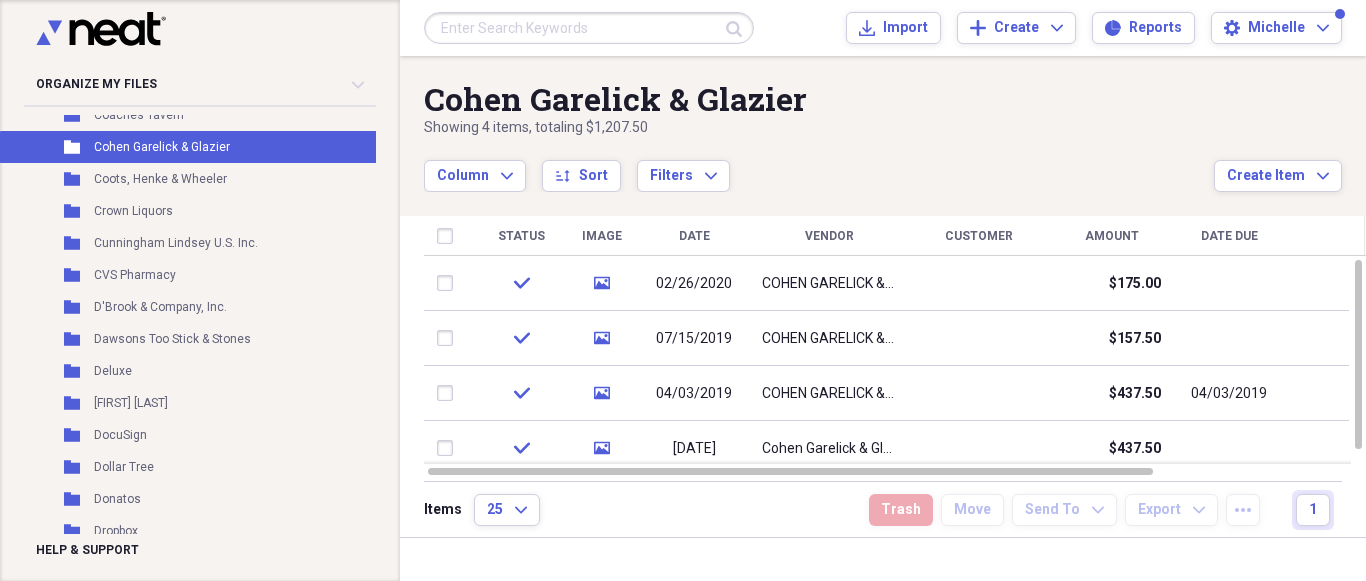 scroll, scrollTop: 1680, scrollLeft: 0, axis: vertical 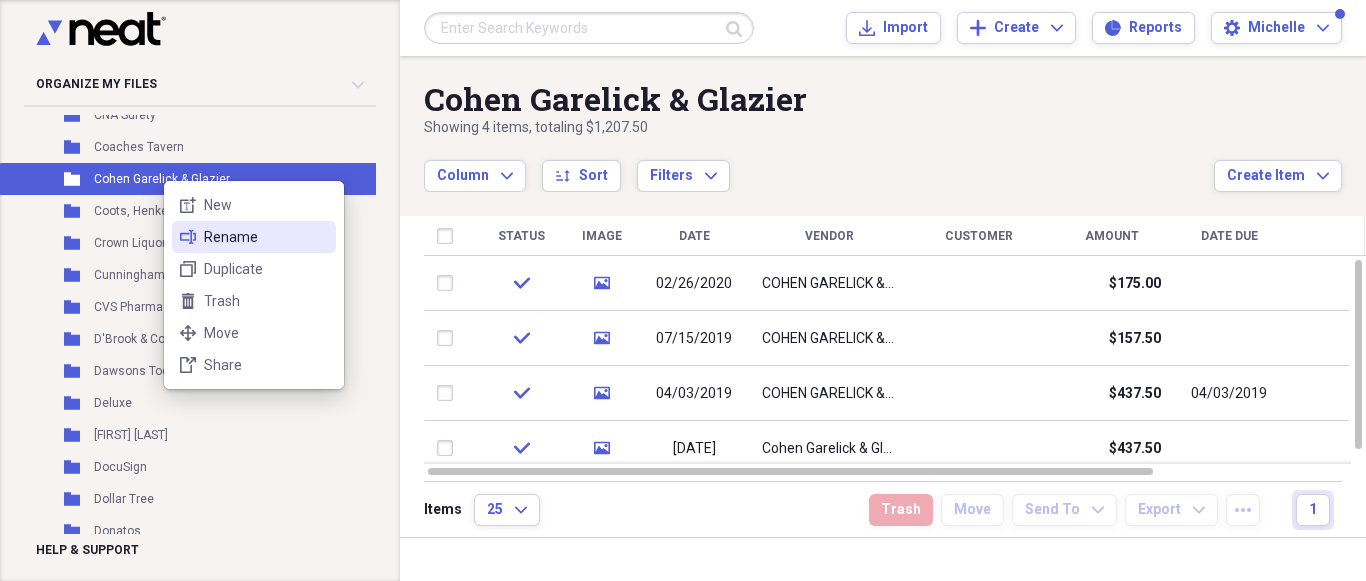click on "Rename" at bounding box center (266, 237) 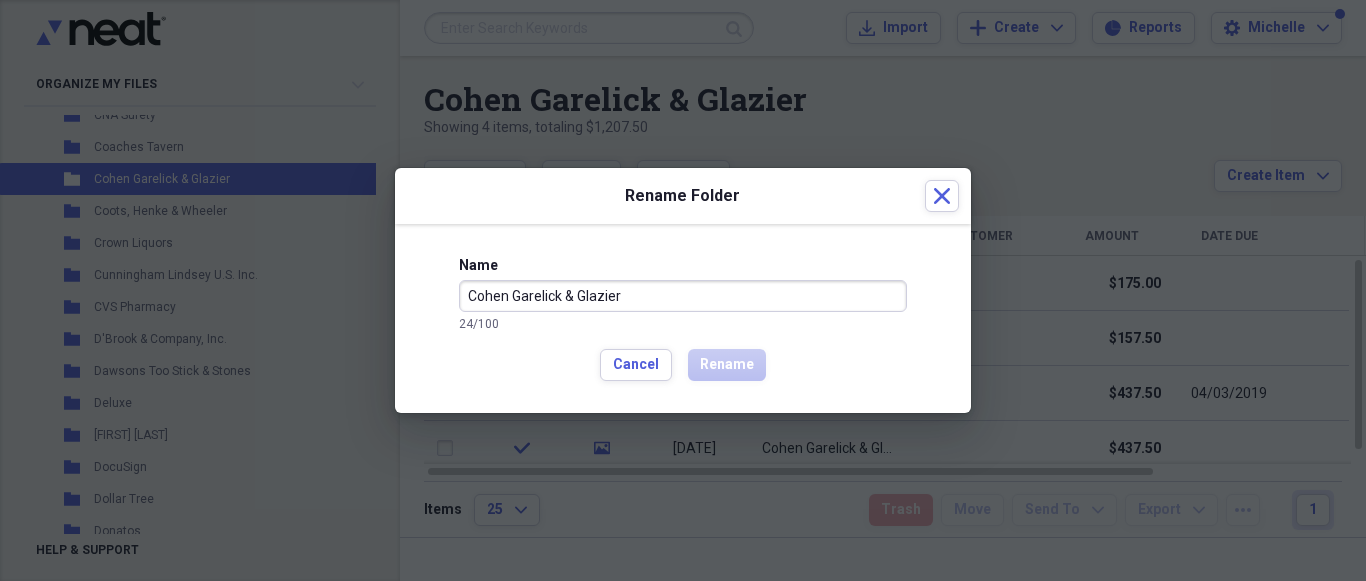 drag, startPoint x: 643, startPoint y: 296, endPoint x: 440, endPoint y: 282, distance: 203.4822 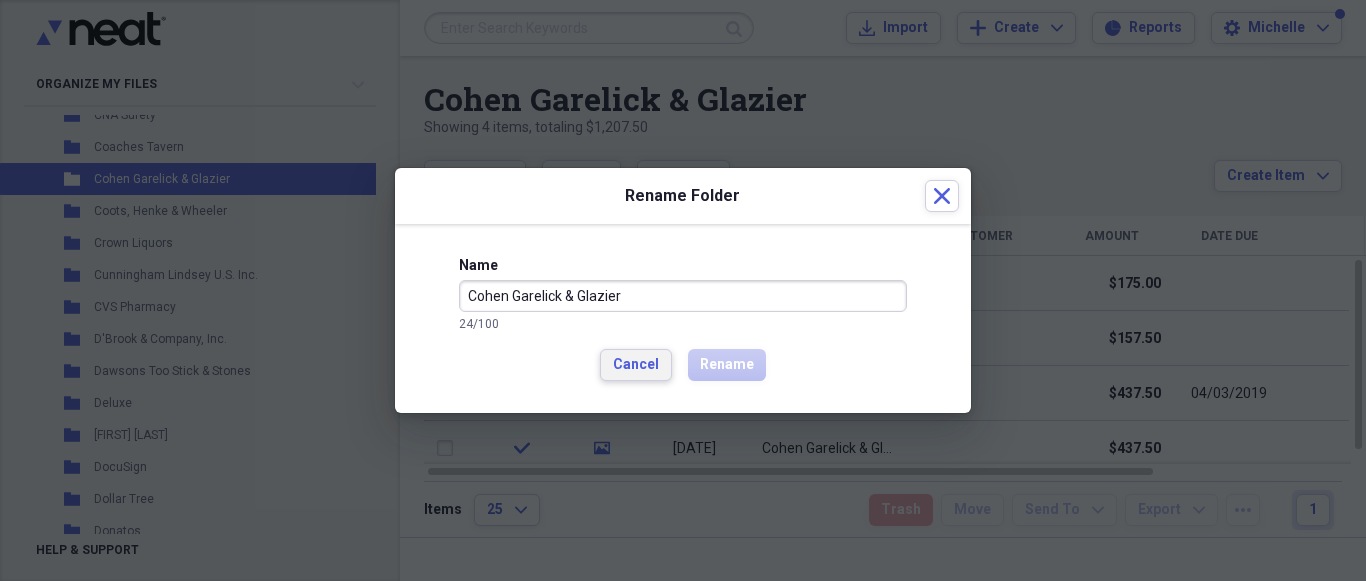 click on "Cancel" at bounding box center [636, 365] 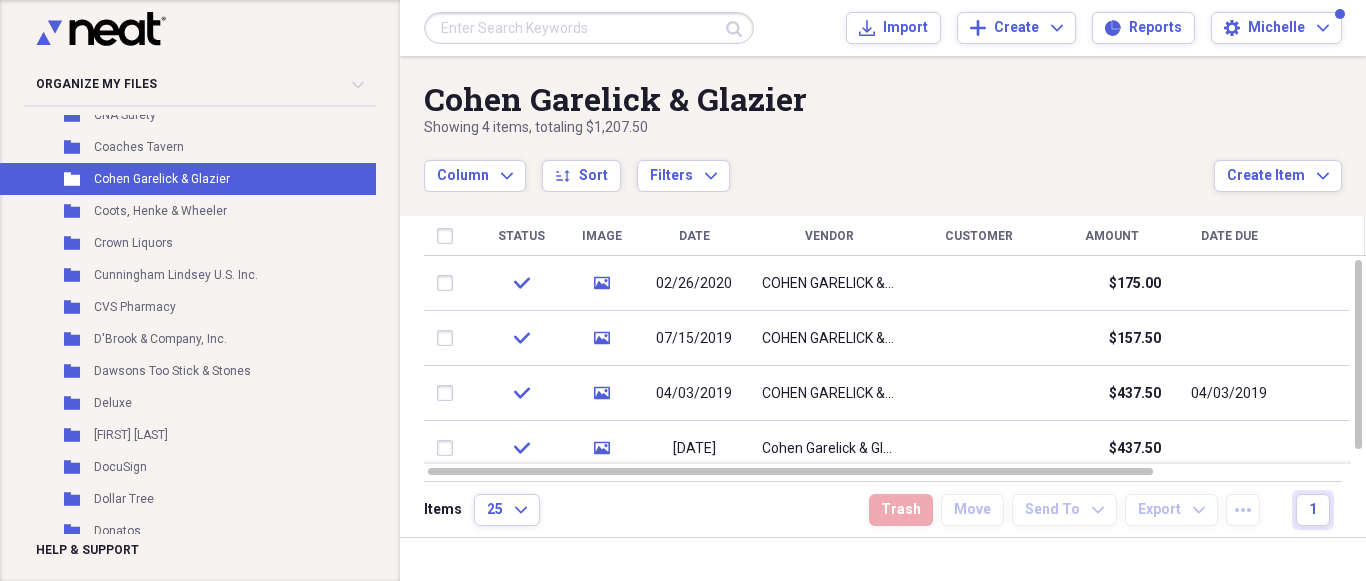 click on "Showing 4 items , totaling $1,207.50" at bounding box center (819, 128) 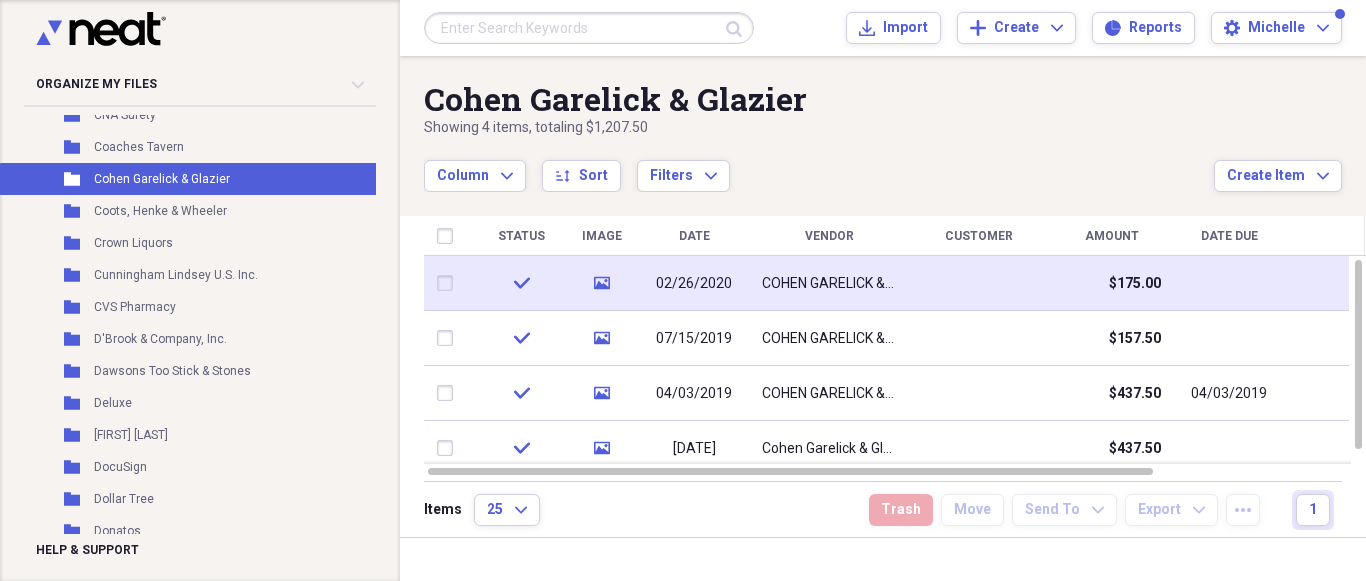 click on "COHEN GARELICK & GLAZIER" at bounding box center (829, 284) 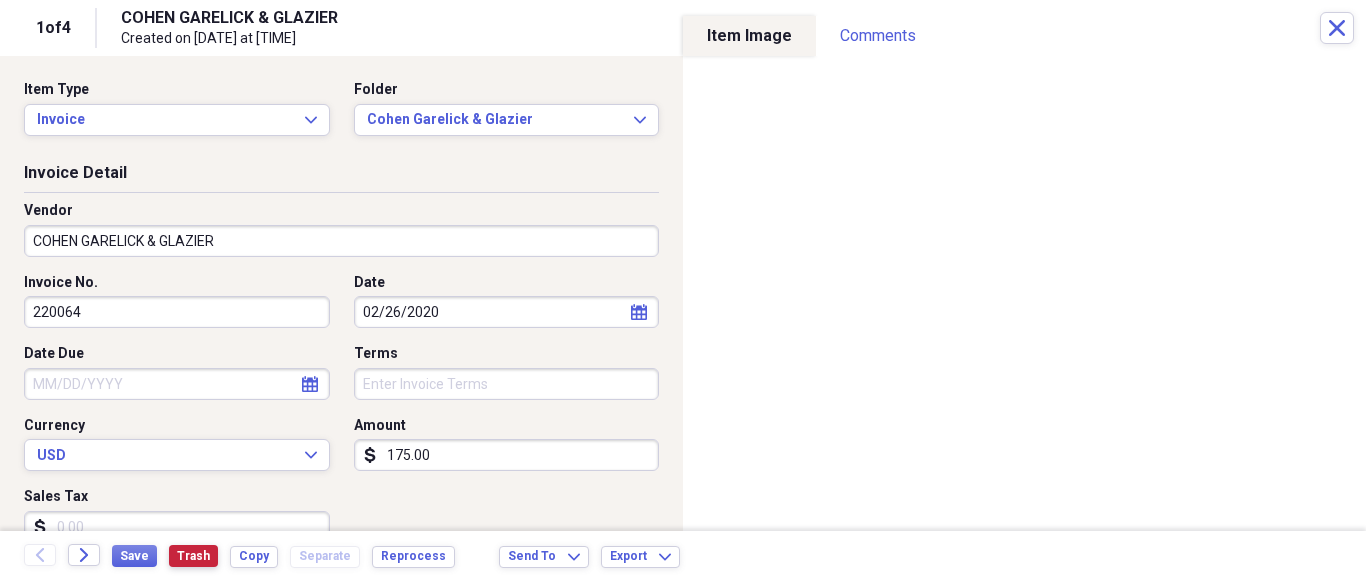 click on "Trash" at bounding box center [193, 556] 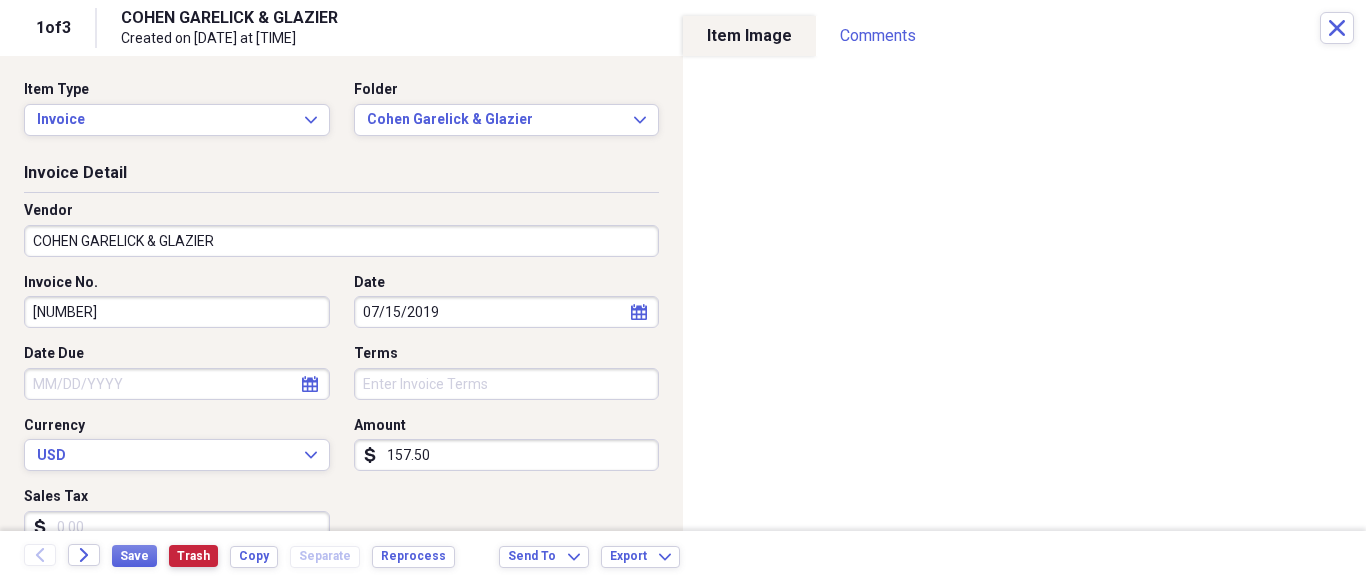 click on "Trash" at bounding box center [193, 556] 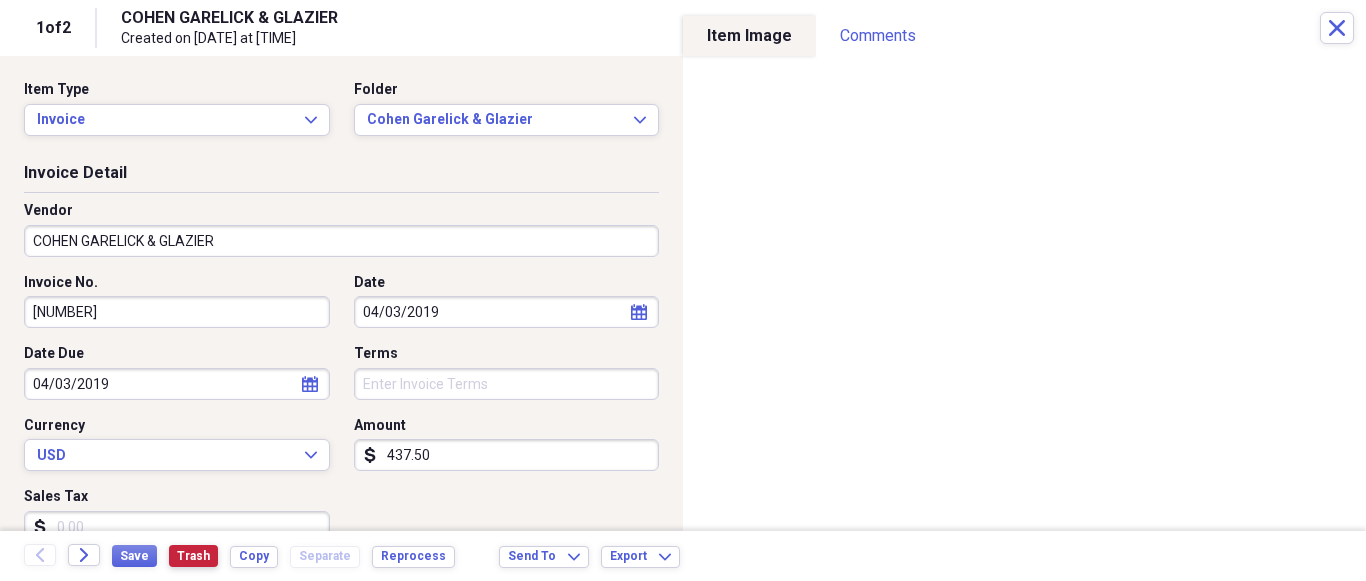 click on "Trash" at bounding box center (193, 556) 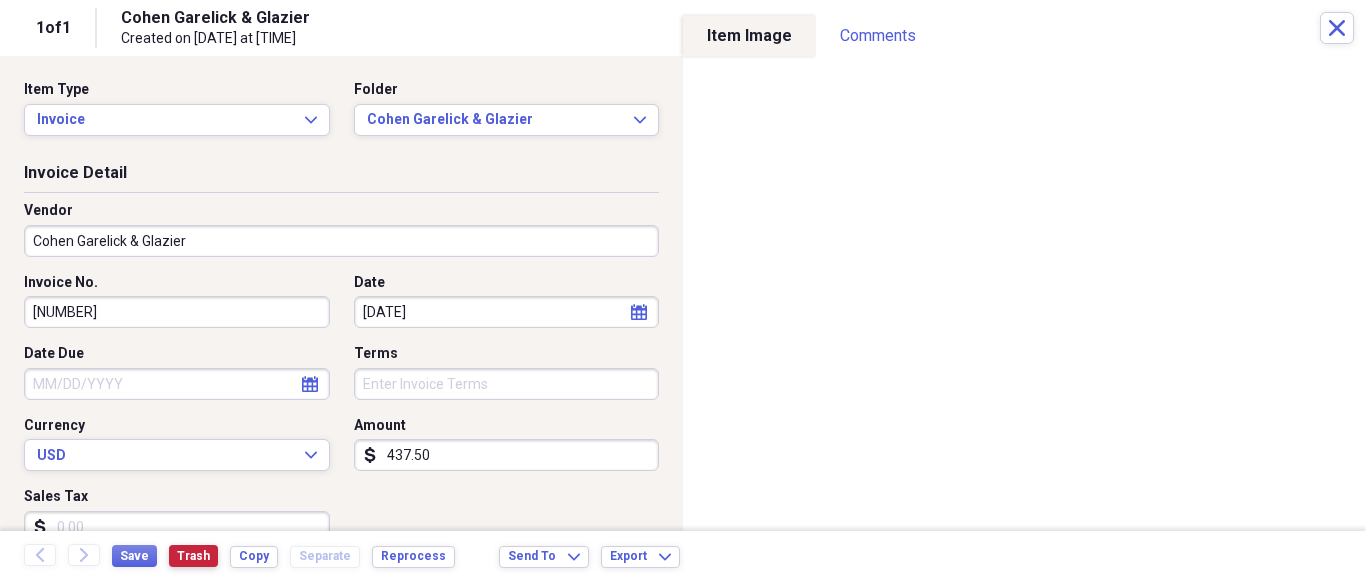 click on "Trash" at bounding box center (193, 556) 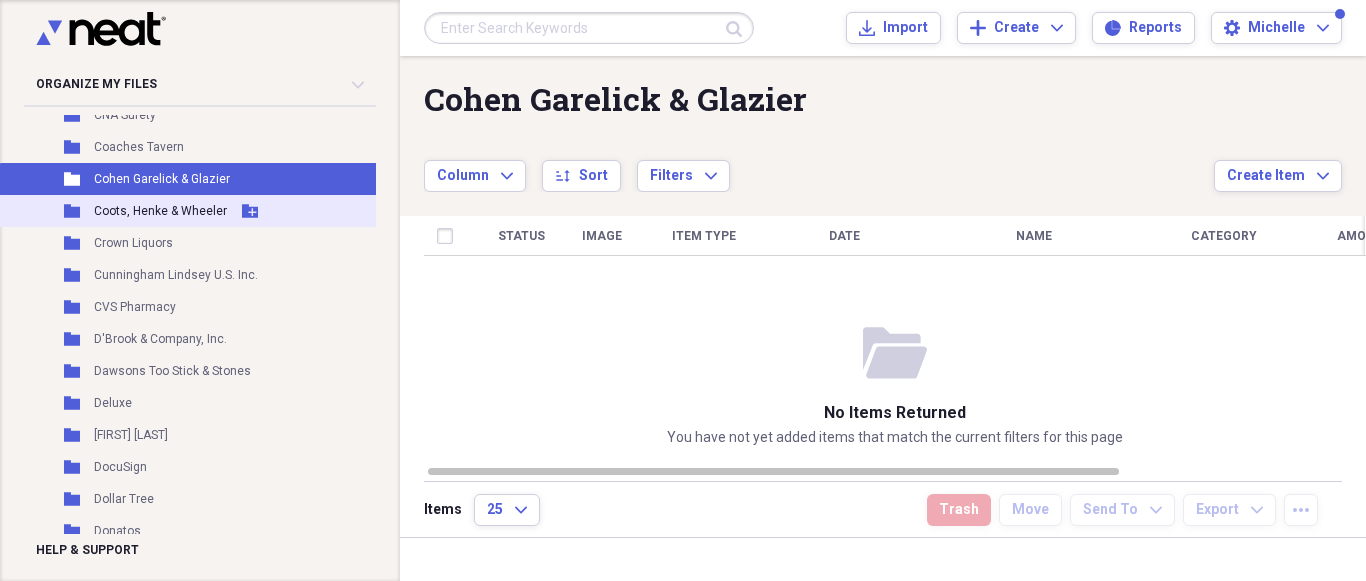 click on "Coots, Henke & Wheeler" at bounding box center (160, 211) 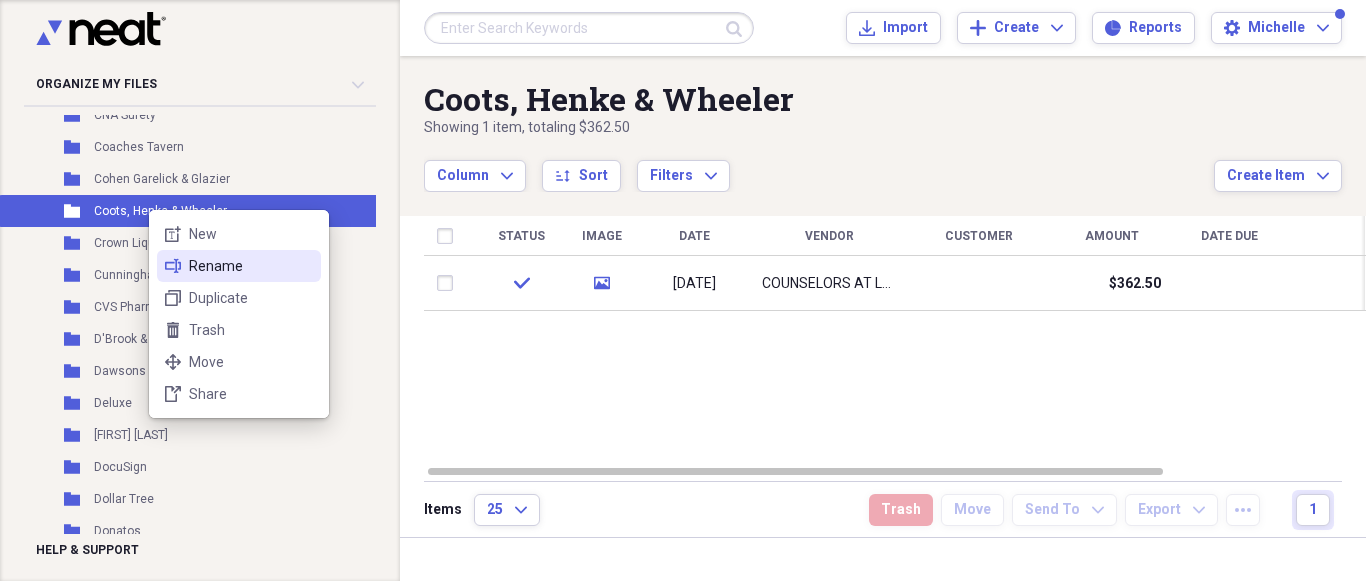 click on "rename Rename" at bounding box center (239, 266) 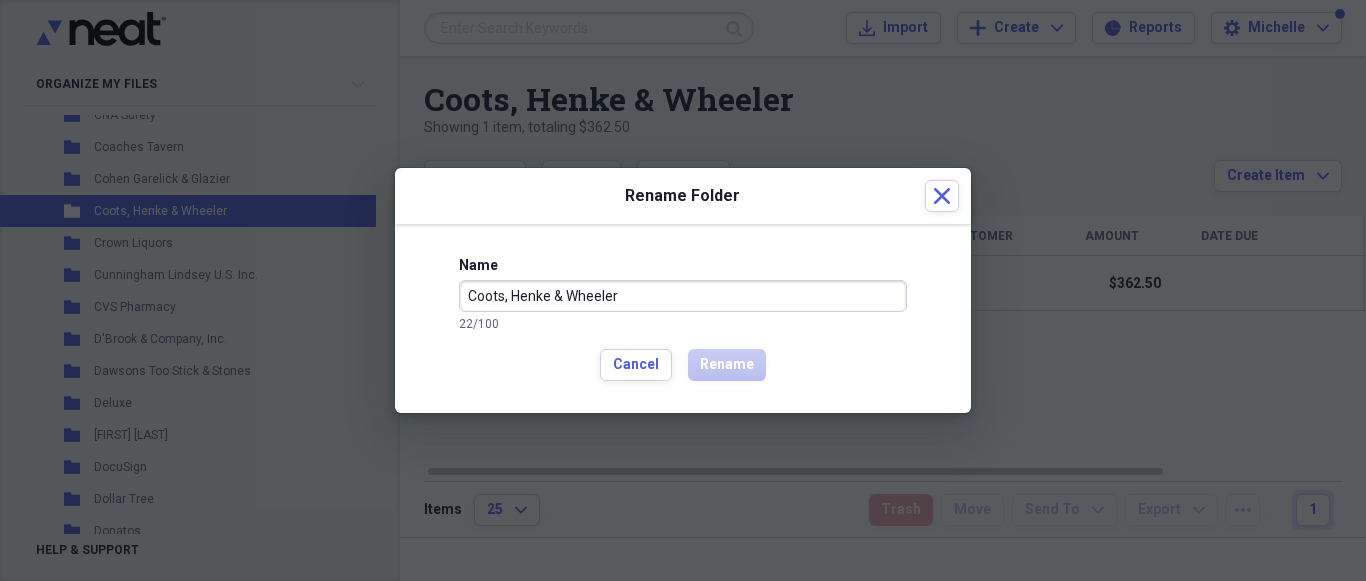 drag, startPoint x: 671, startPoint y: 301, endPoint x: 437, endPoint y: 282, distance: 234.7701 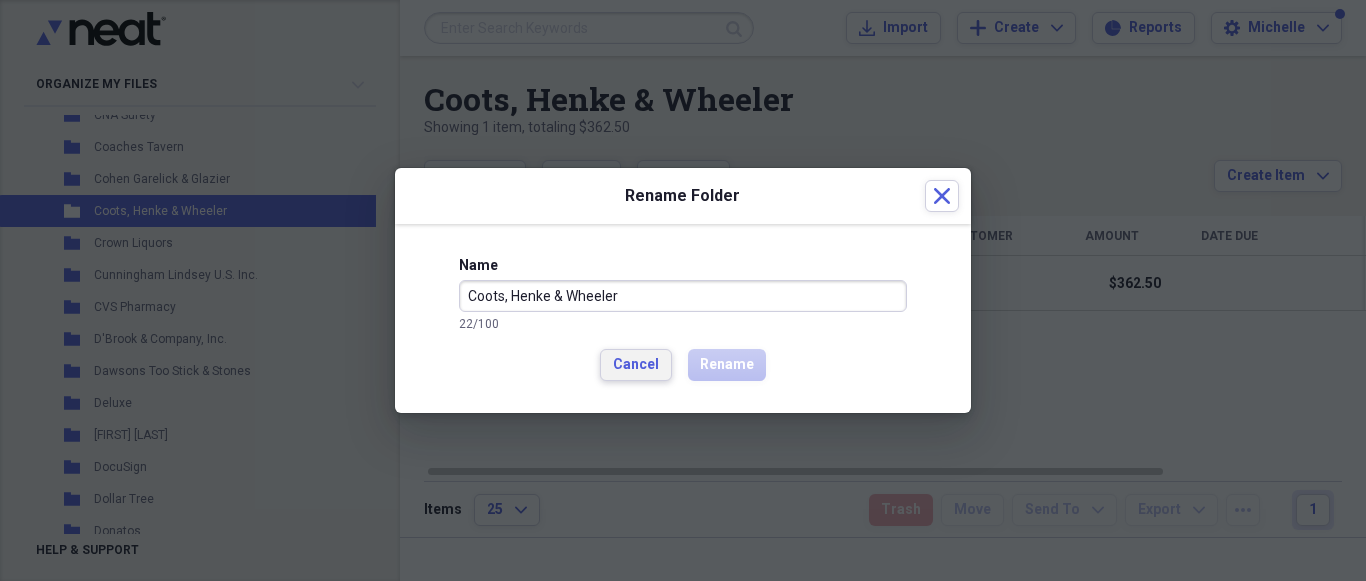 click on "Cancel" at bounding box center [636, 365] 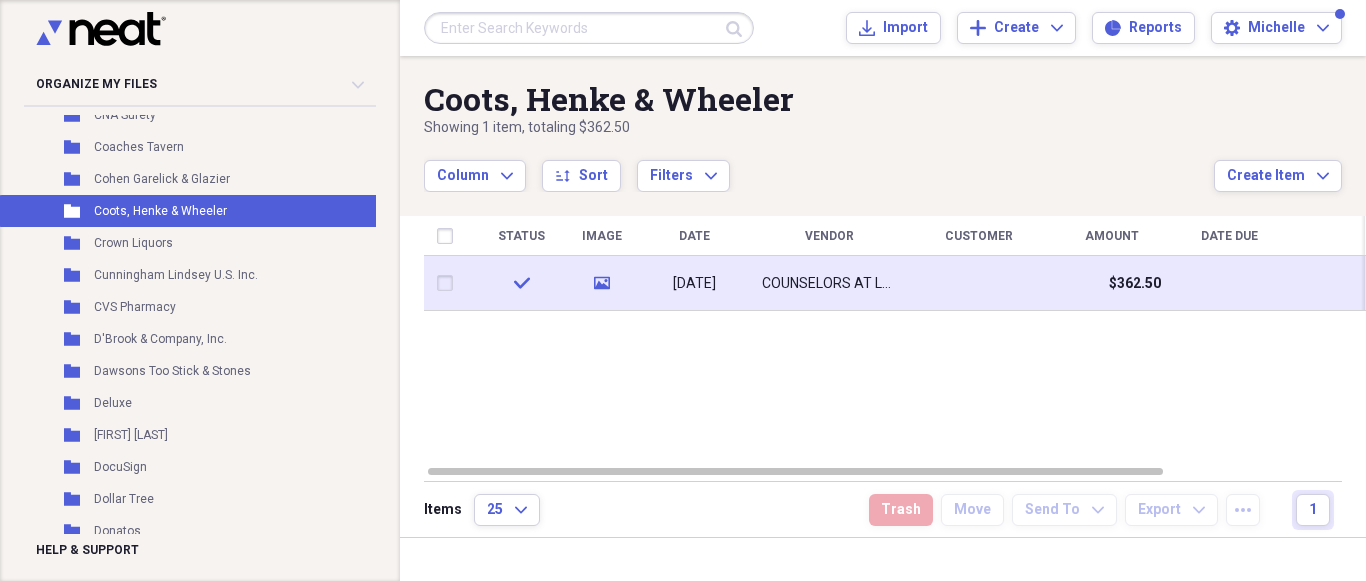 click on "$362.50" at bounding box center (1135, 284) 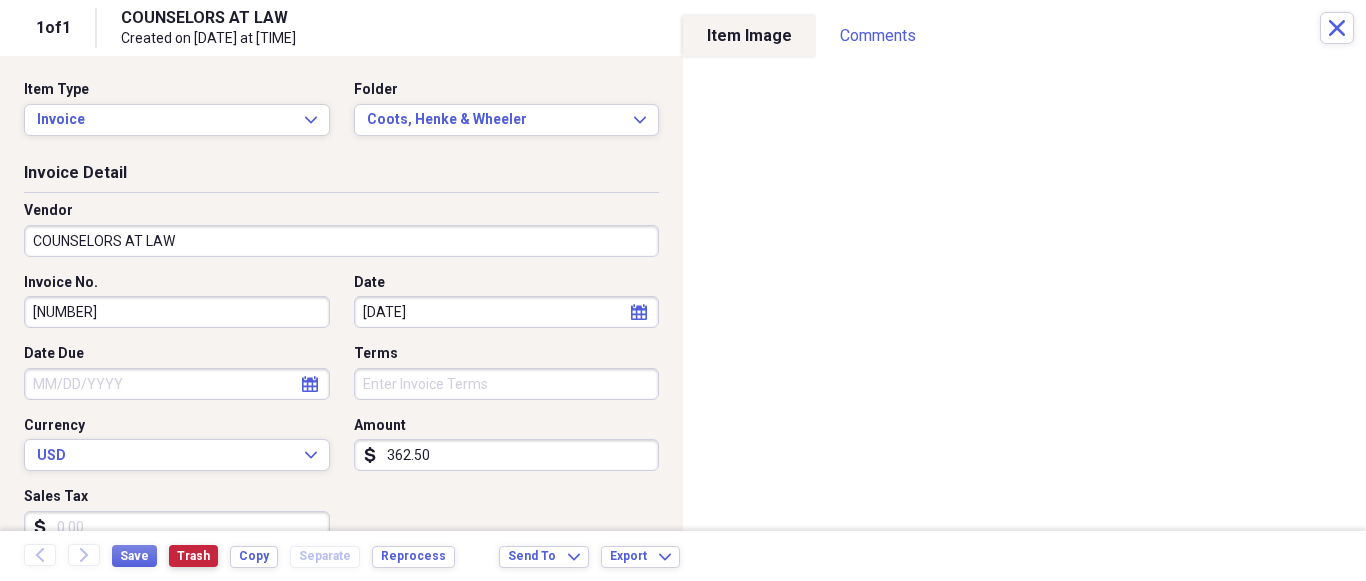 click on "Trash" at bounding box center (193, 556) 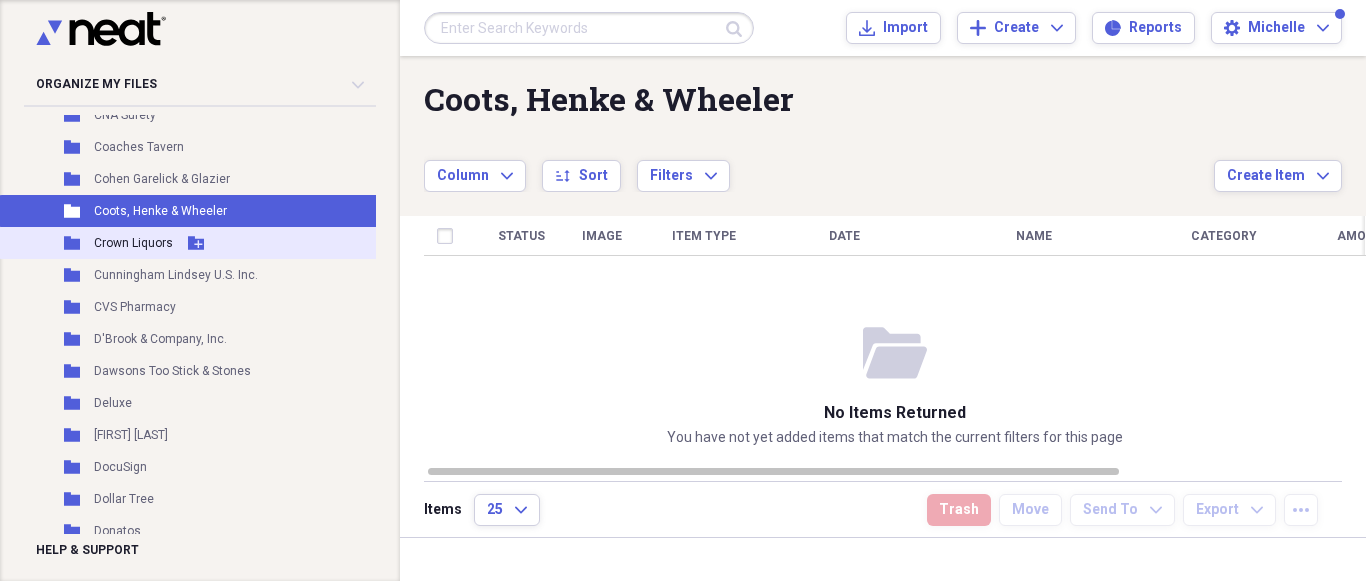 click on "Crown Liquors" at bounding box center (133, 243) 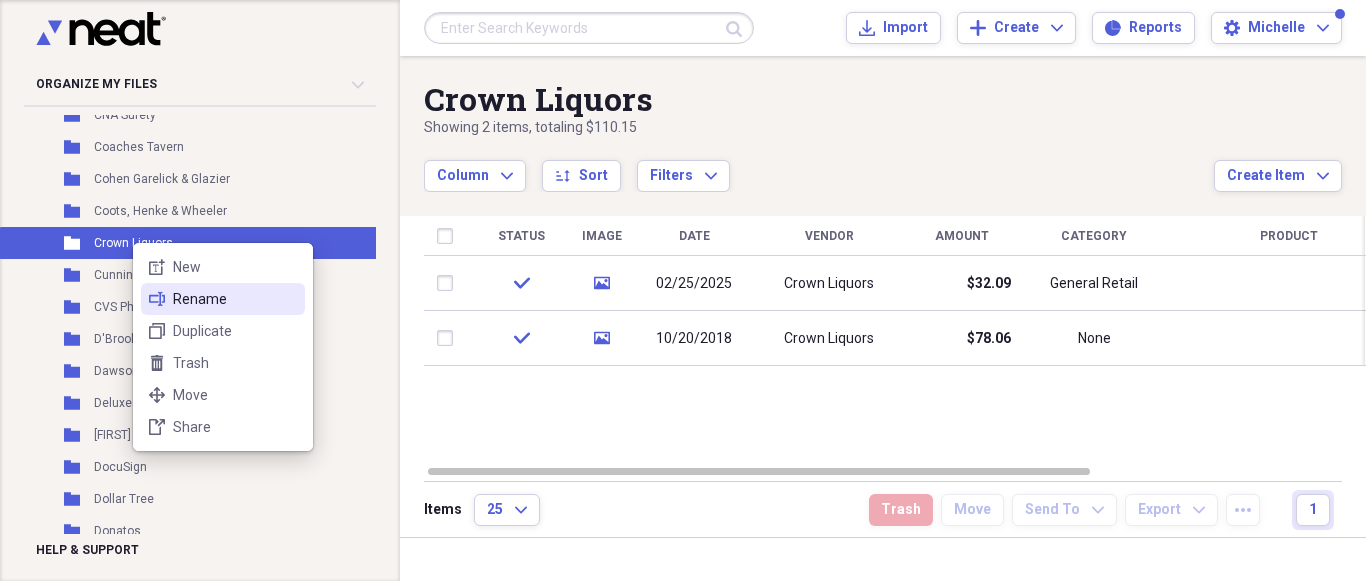 click on "Rename" at bounding box center [235, 299] 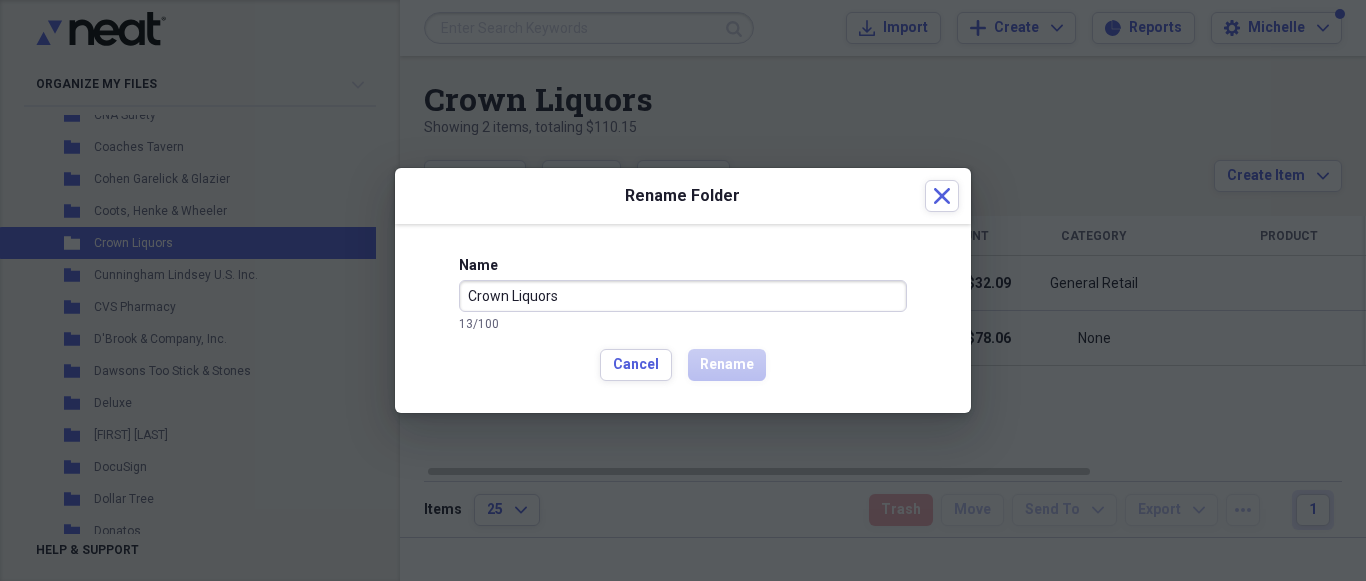 drag, startPoint x: 571, startPoint y: 299, endPoint x: 451, endPoint y: 294, distance: 120.10412 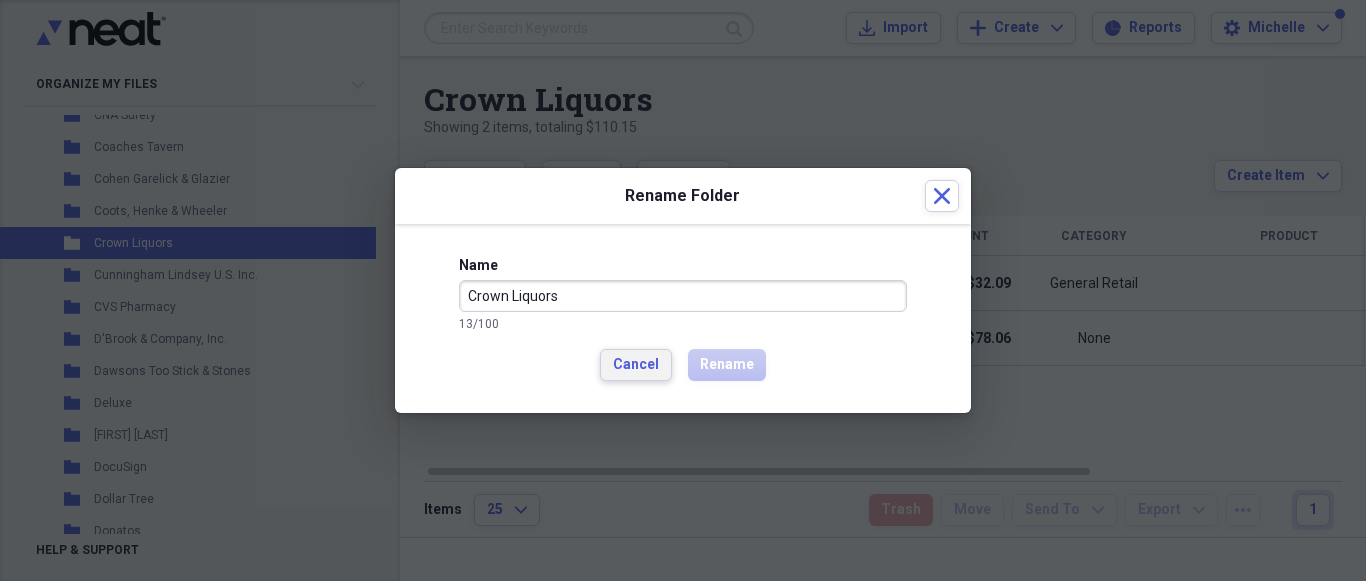 click on "Cancel" at bounding box center (636, 365) 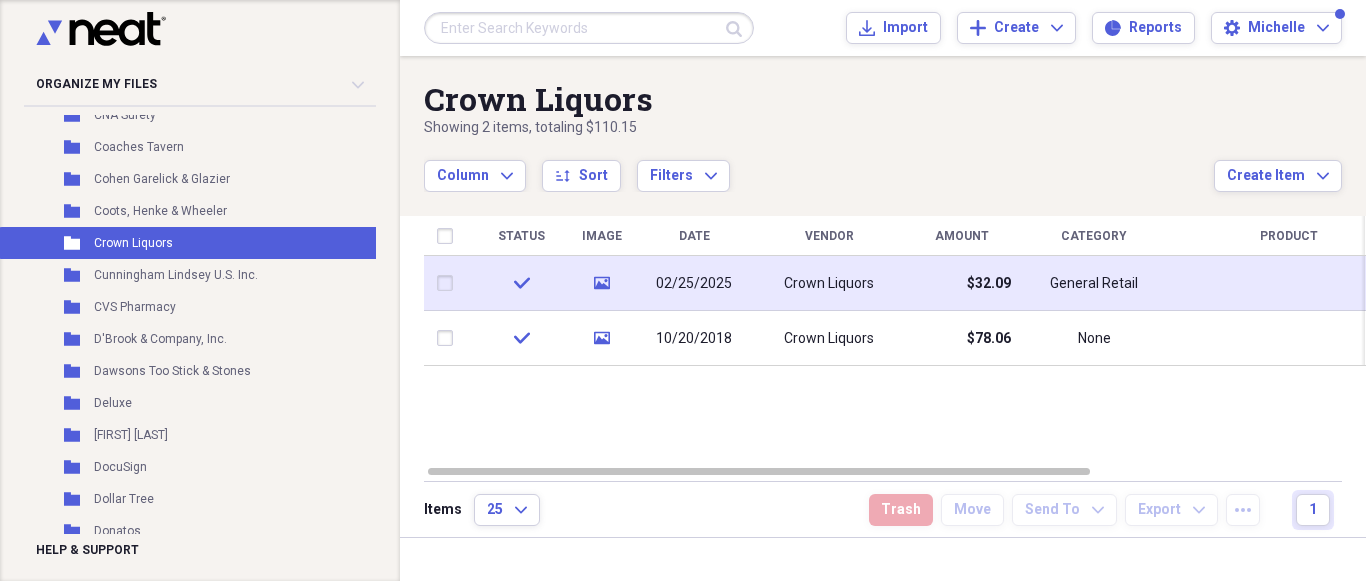 click on "Crown Liquors" at bounding box center [829, 284] 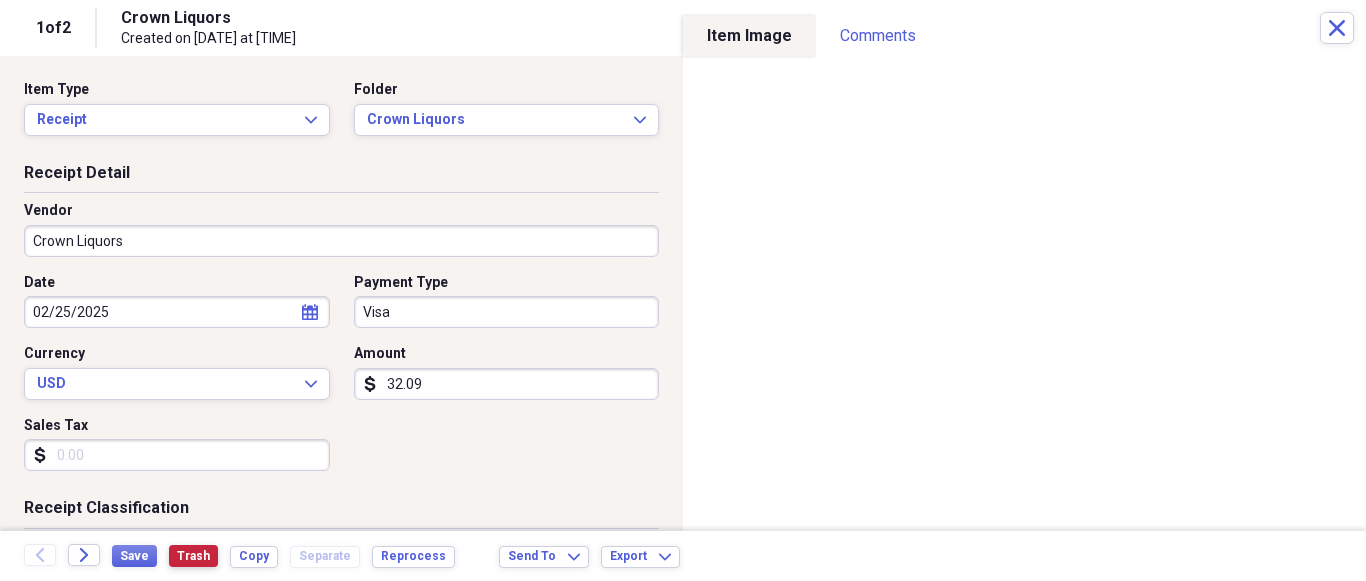 click on "Trash" at bounding box center [193, 556] 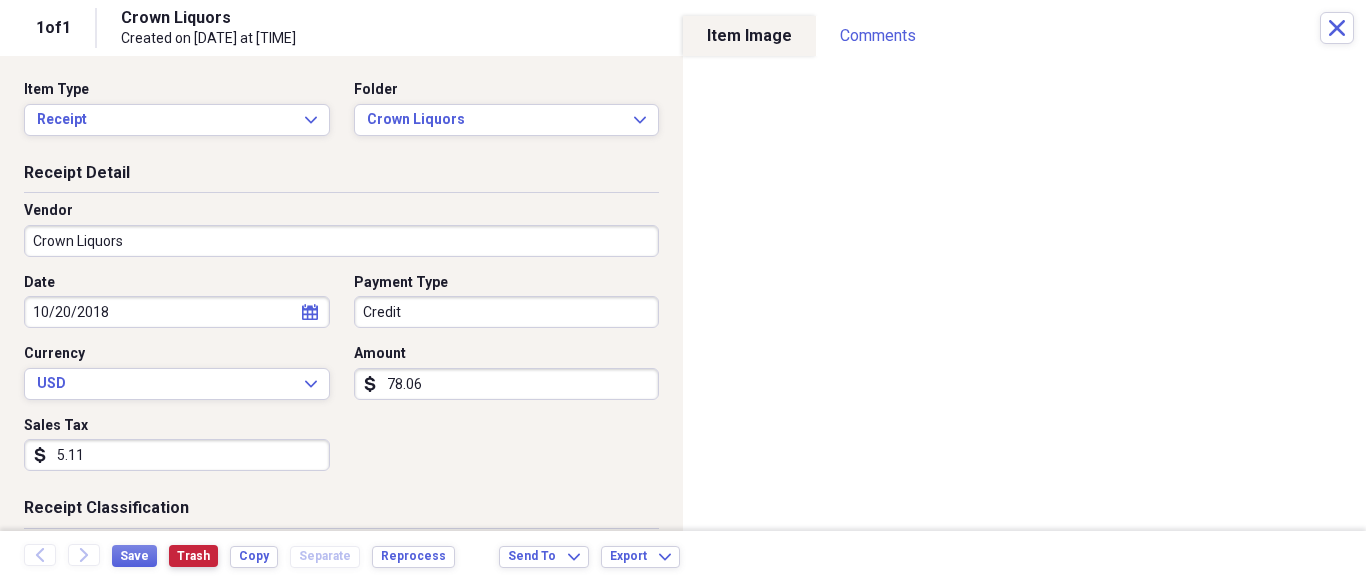 click on "Trash" at bounding box center [193, 556] 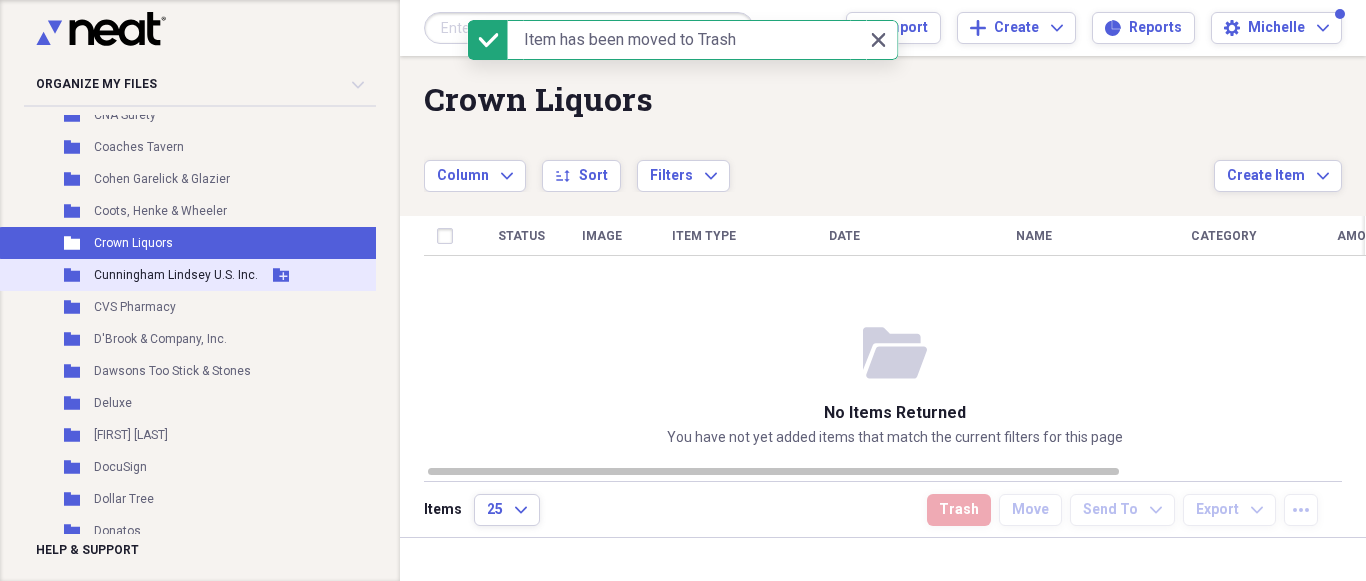 click on "Cunningham Lindsey U.S. Inc." at bounding box center (176, 275) 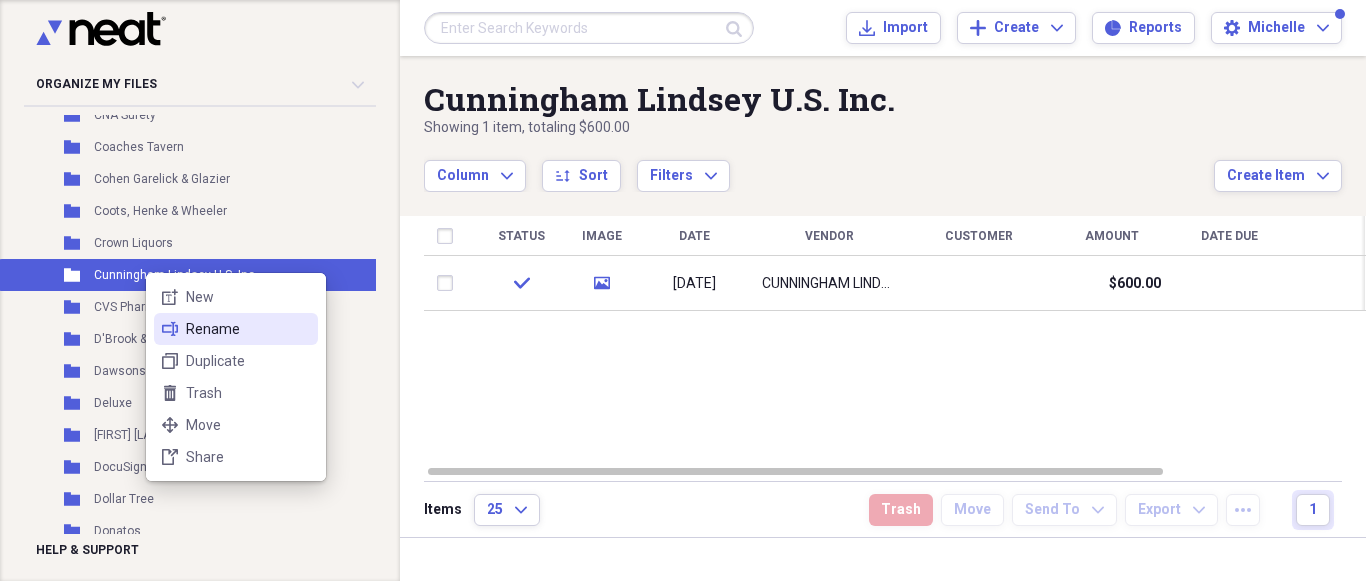 click on "Rename" at bounding box center (248, 329) 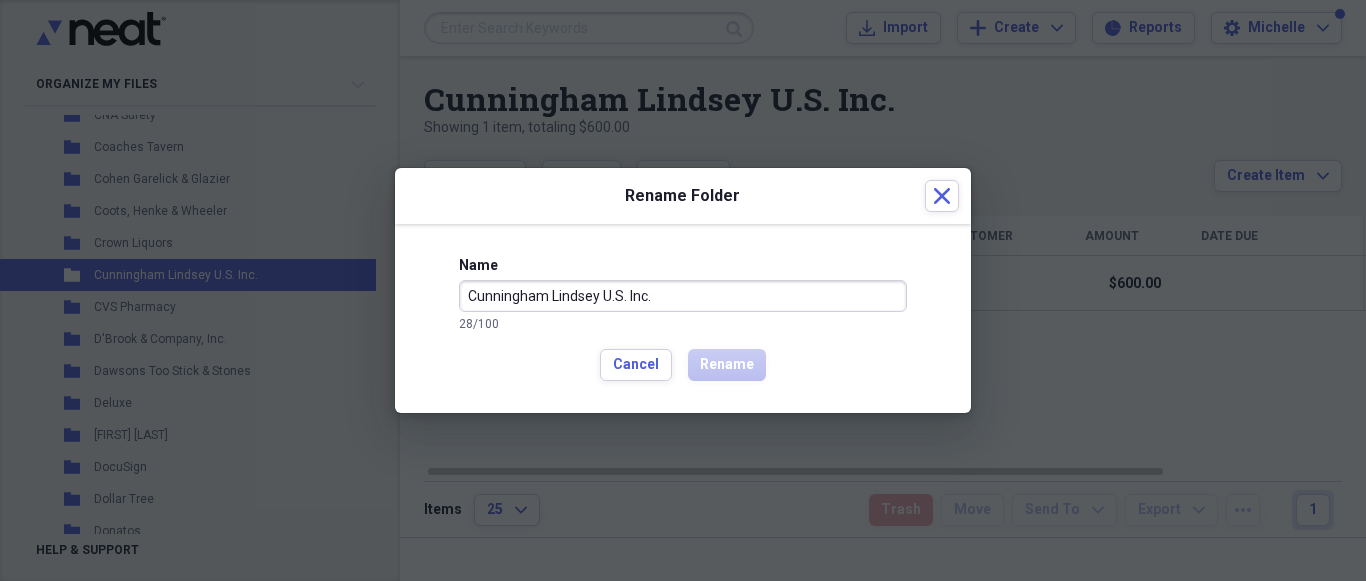 click on "Cunningham Lindsey U.S. Inc." at bounding box center (683, 296) 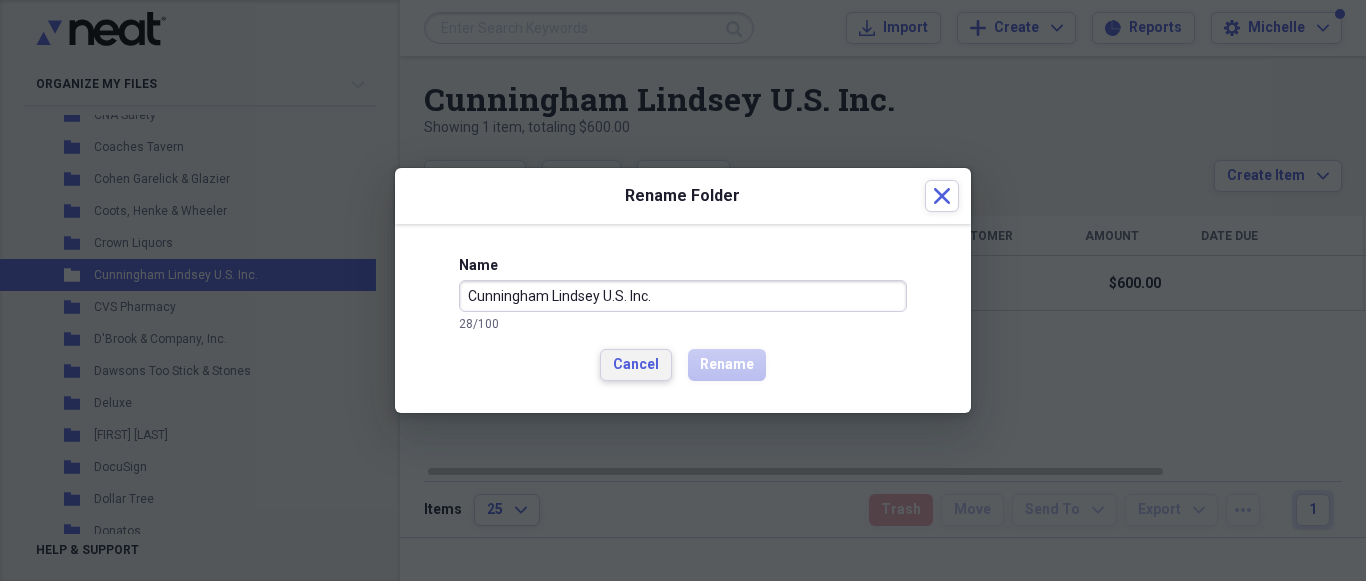 click on "Cancel" at bounding box center [636, 365] 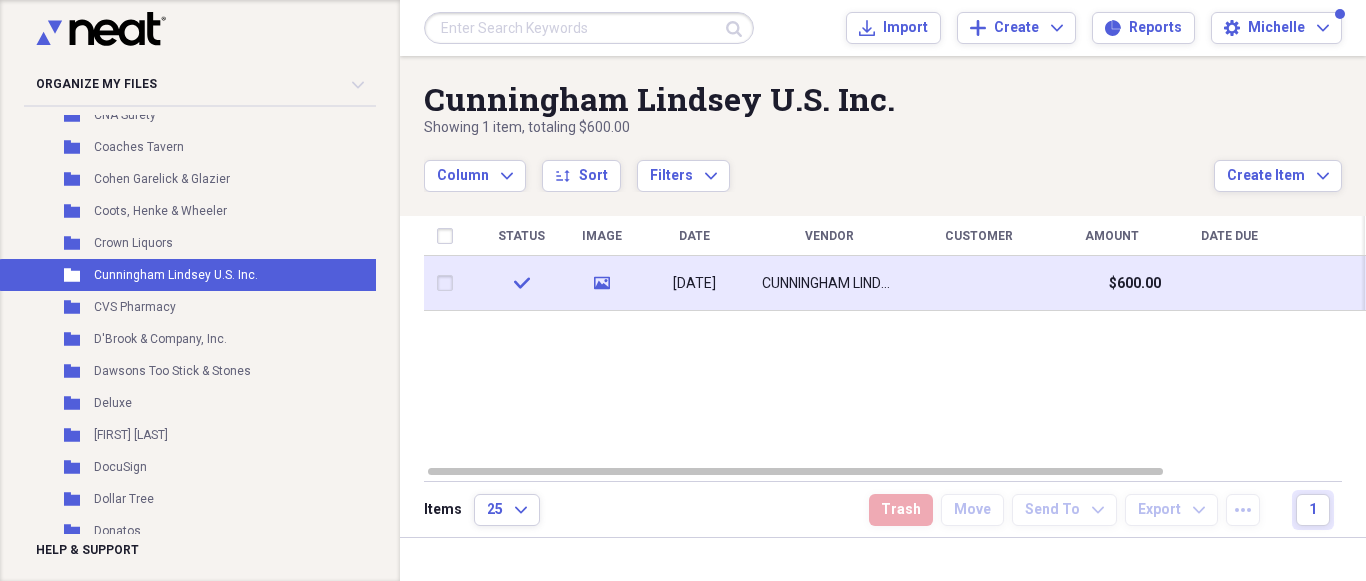 click on "$600.00" at bounding box center [1135, 284] 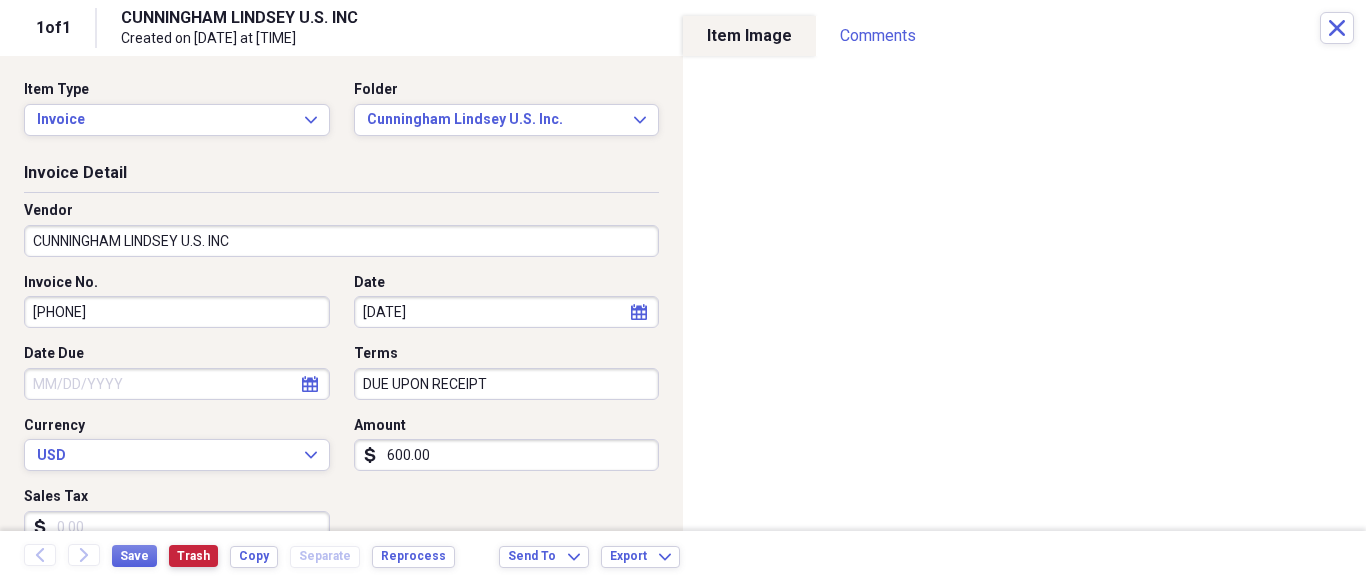click on "Trash" at bounding box center [193, 556] 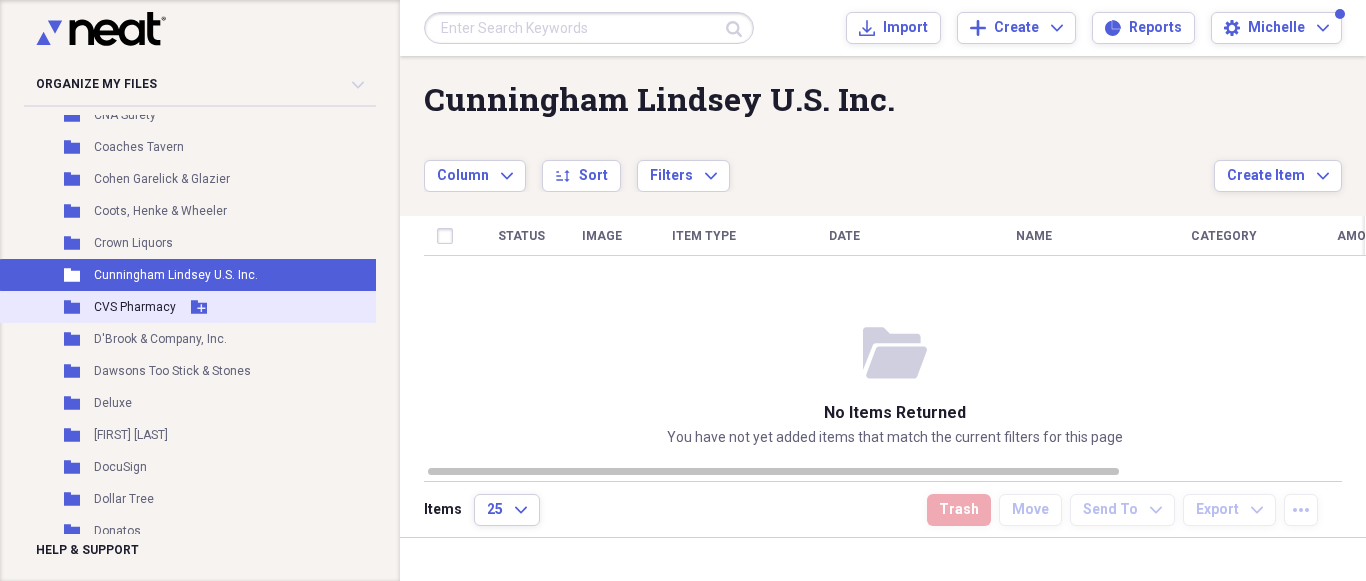 click on "CVS Pharmacy" at bounding box center (135, 307) 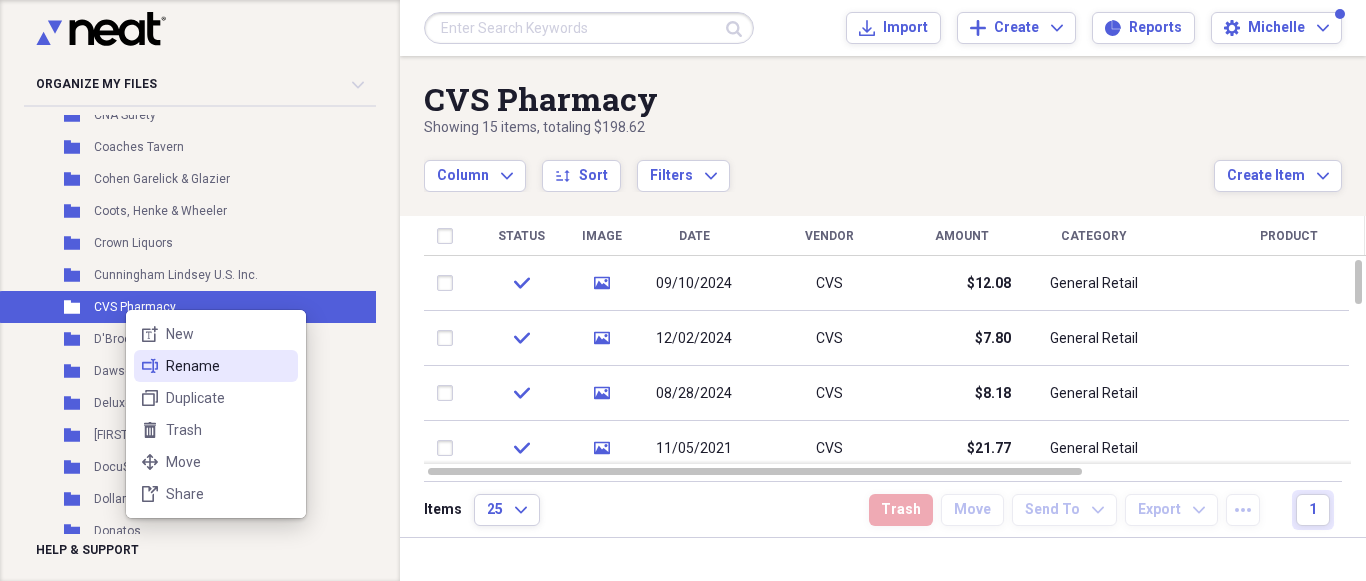 click on "Rename" at bounding box center (228, 366) 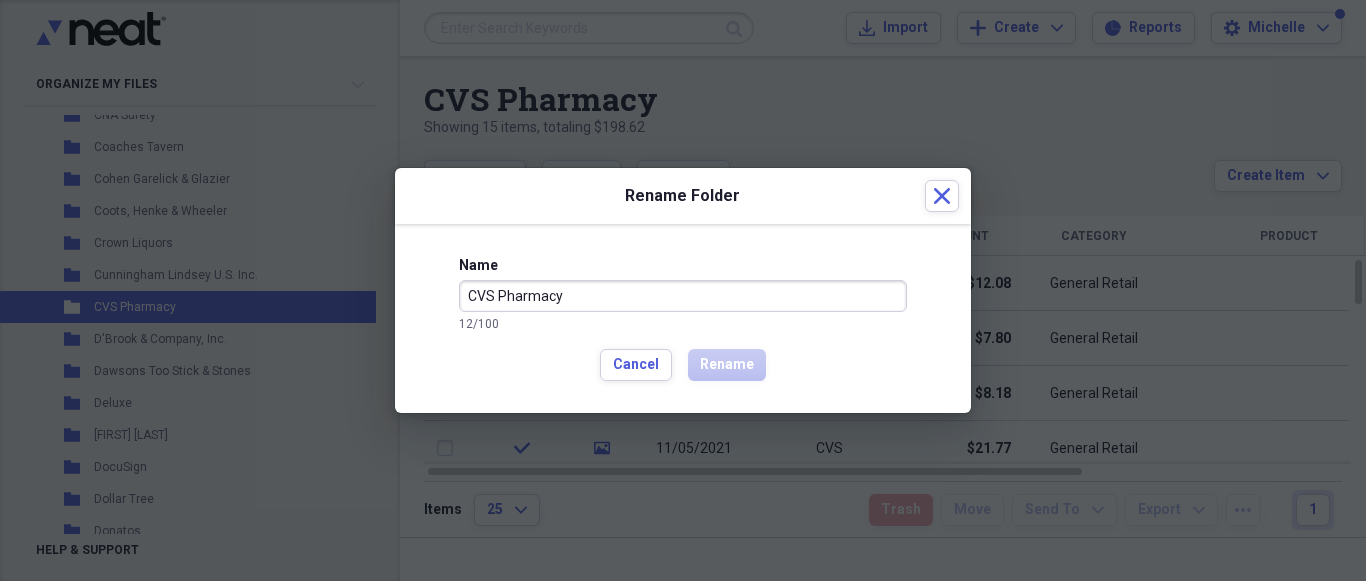 click on "CVS Pharmacy" at bounding box center [683, 296] 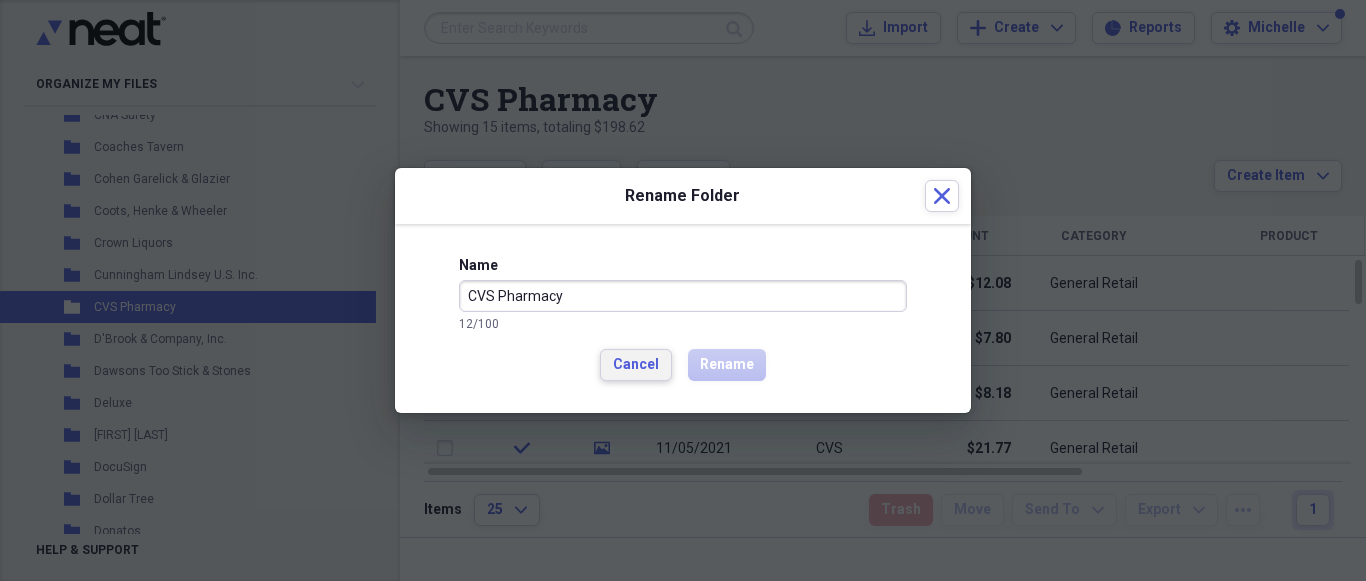 click on "Cancel" at bounding box center [636, 365] 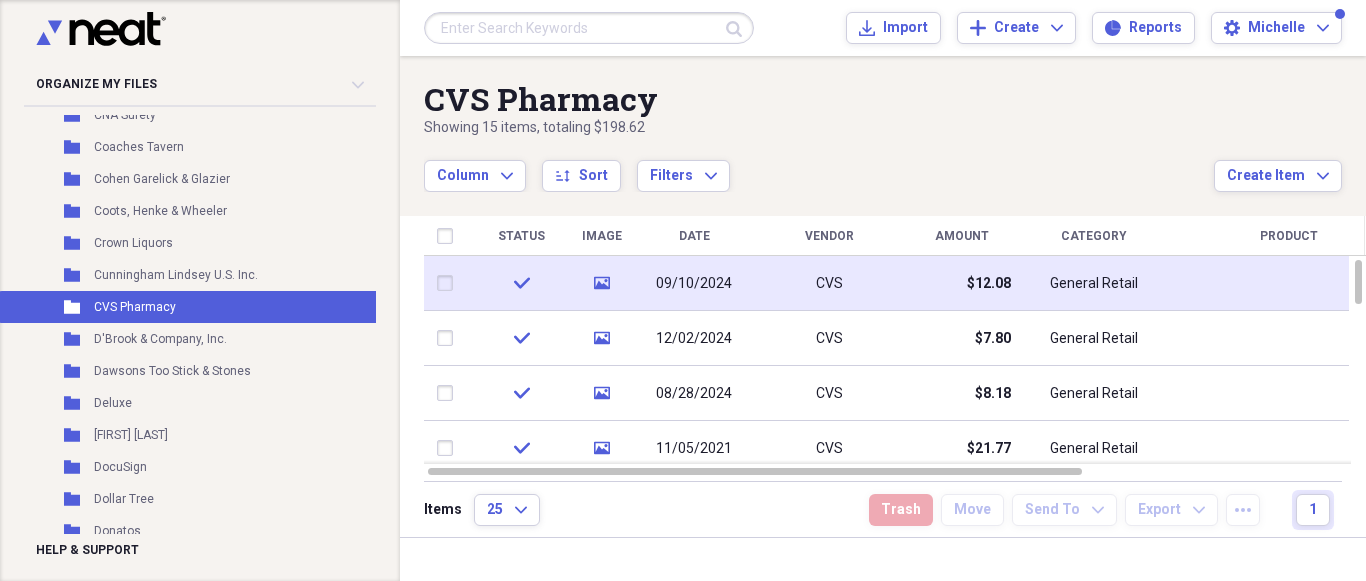 click on "General Retail" at bounding box center [1094, 283] 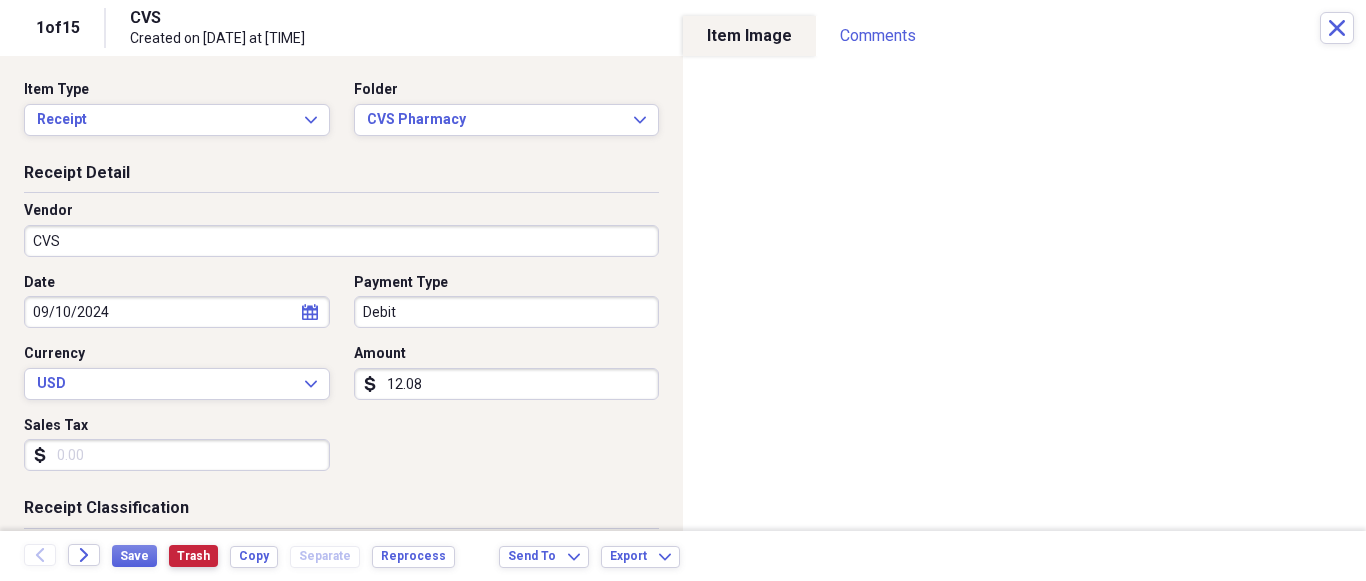 click on "Trash" at bounding box center [193, 556] 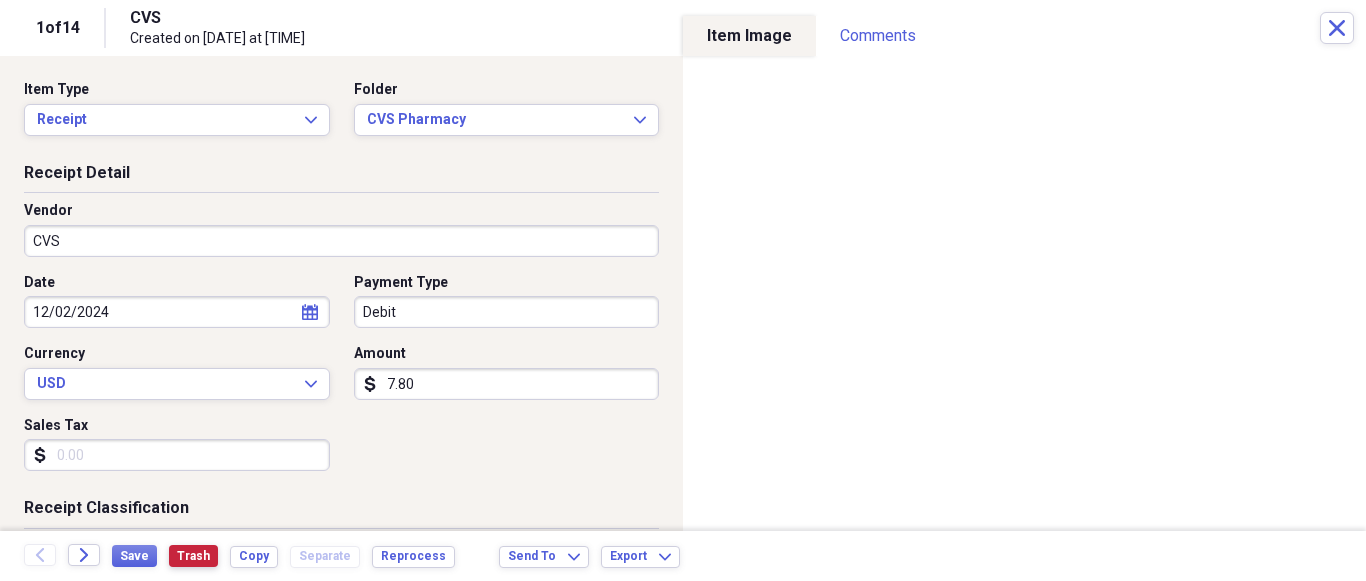 click on "Trash" at bounding box center [193, 556] 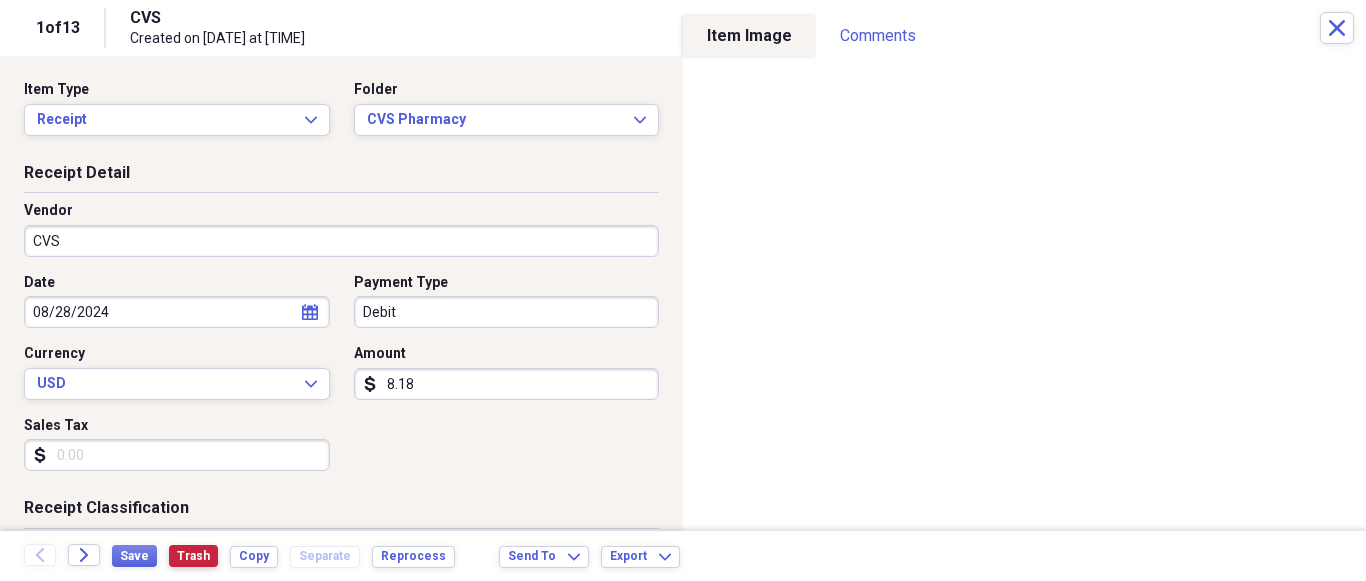 click on "Trash" at bounding box center [193, 556] 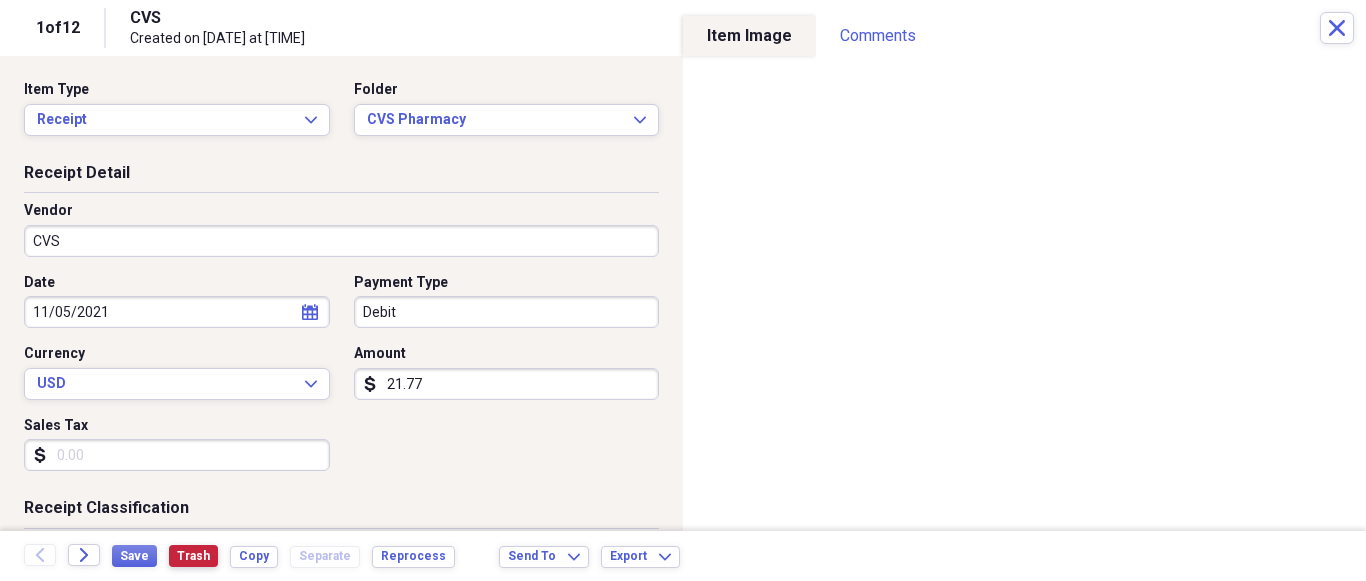click on "Trash" at bounding box center (193, 556) 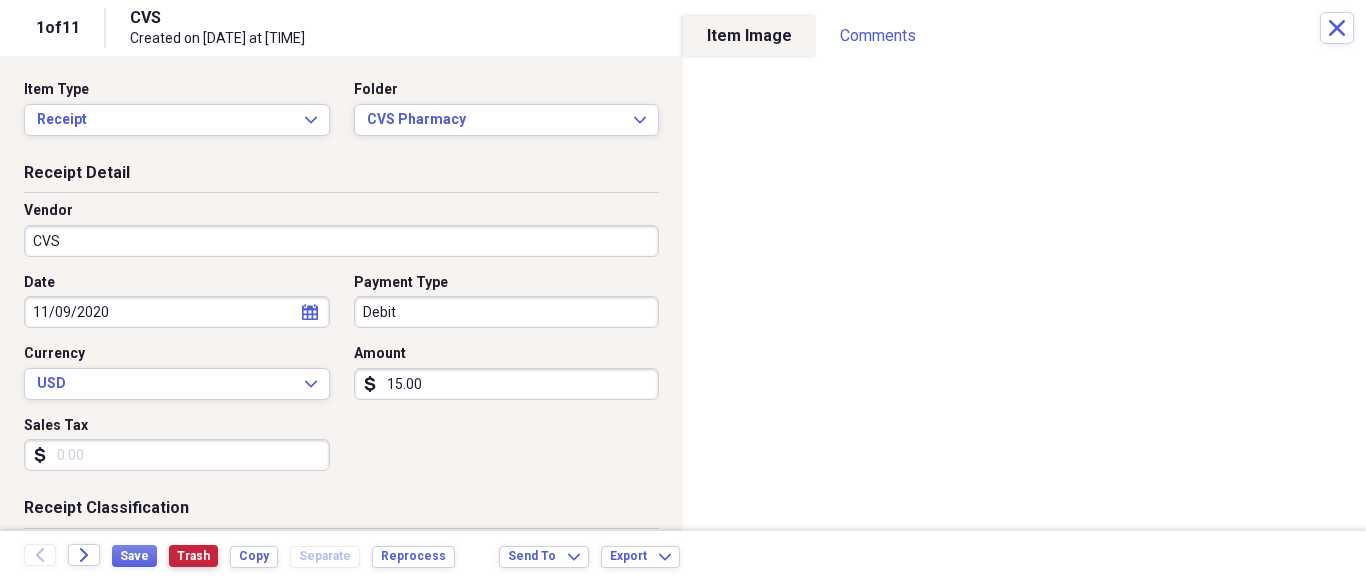 click on "Trash" at bounding box center (193, 556) 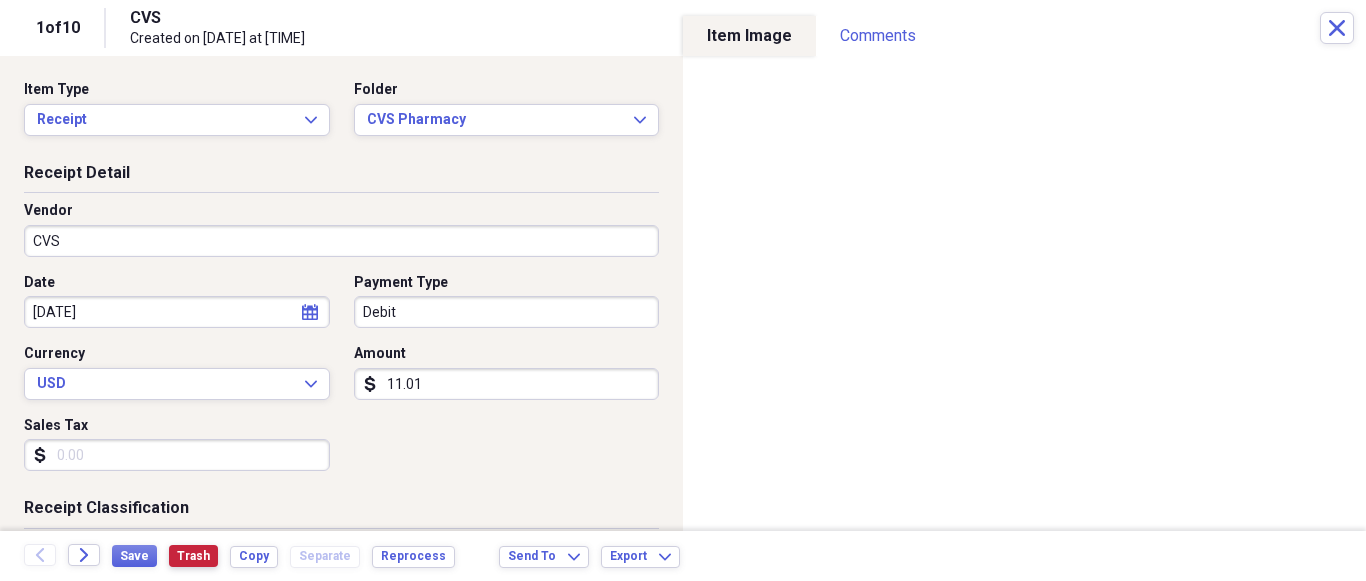 click on "Trash" at bounding box center [193, 556] 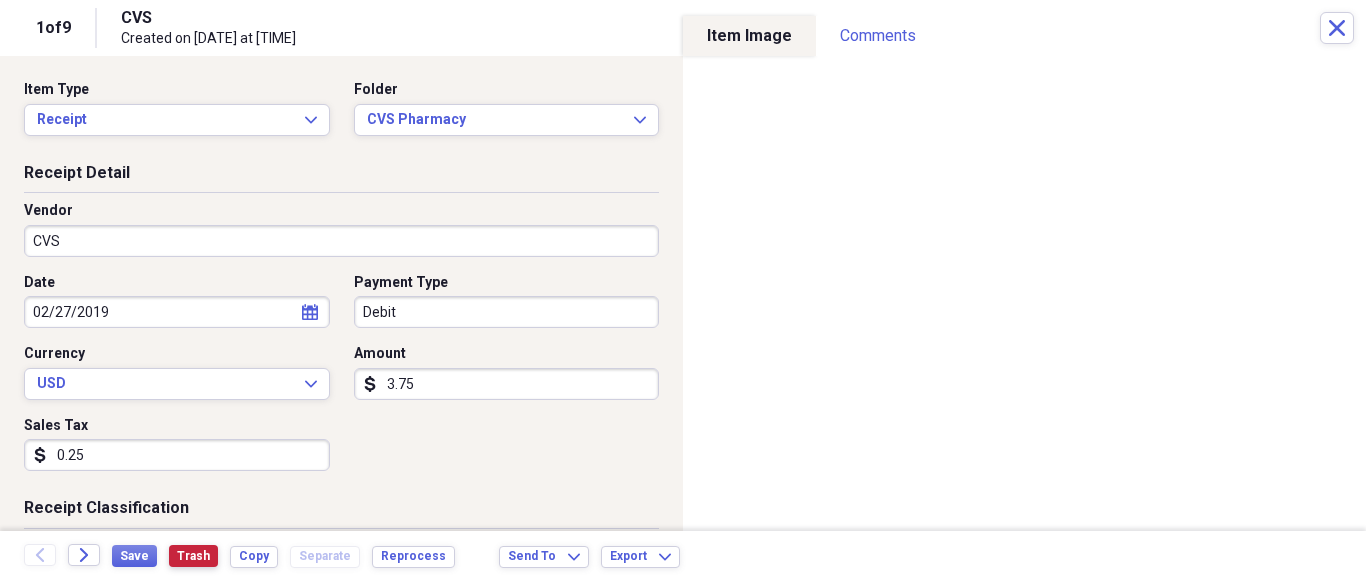 click on "Trash" at bounding box center (193, 556) 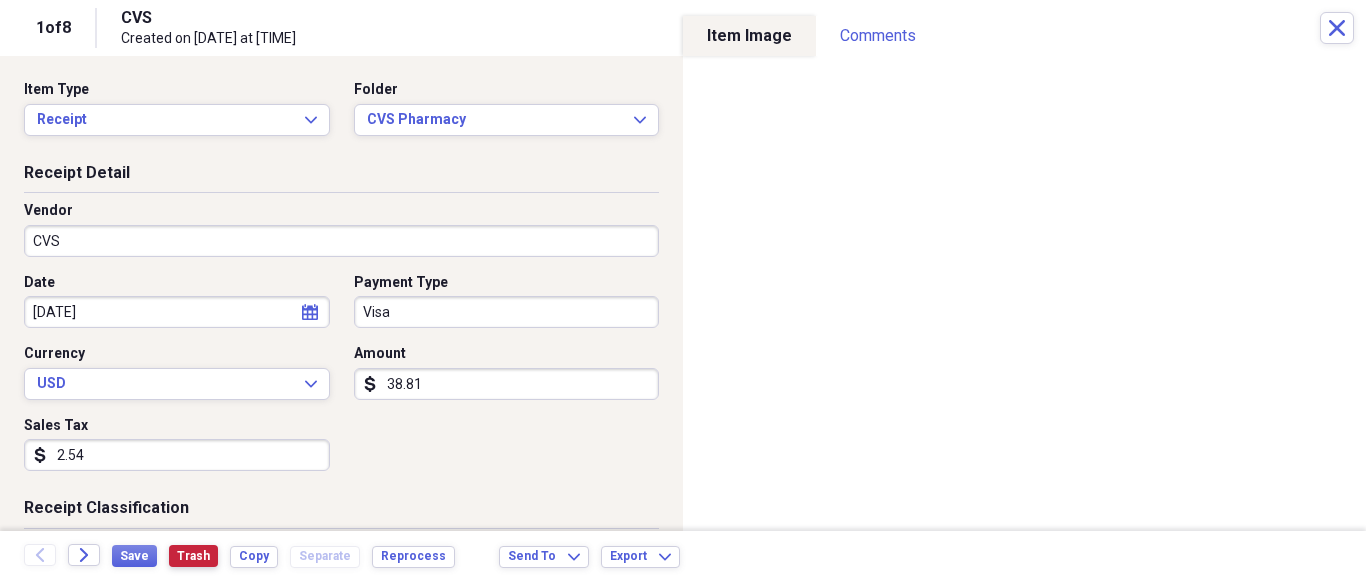 click on "Trash" at bounding box center (193, 556) 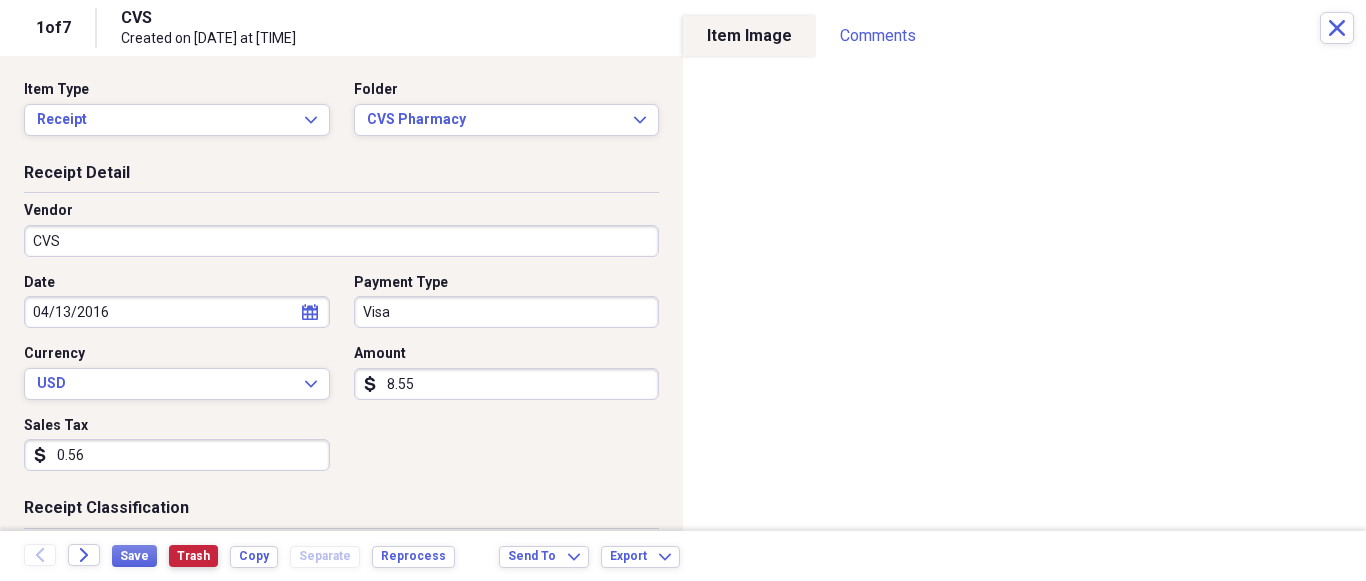 click on "Trash" at bounding box center (193, 556) 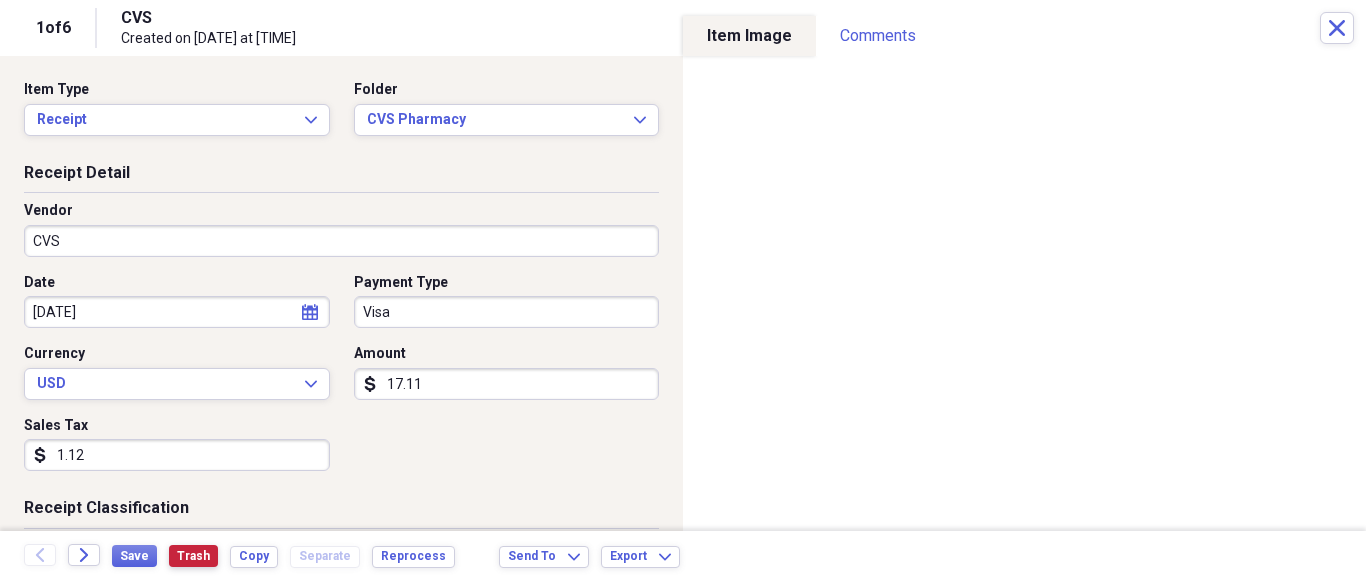 click on "Trash" at bounding box center [193, 556] 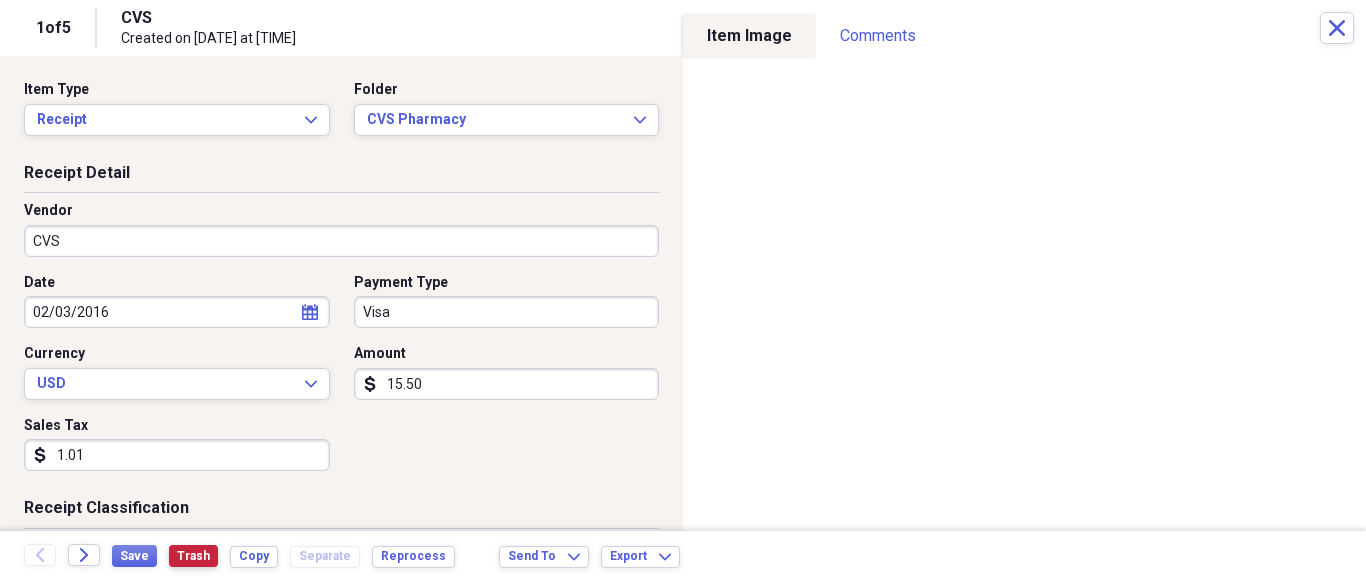 click on "Trash" at bounding box center (193, 556) 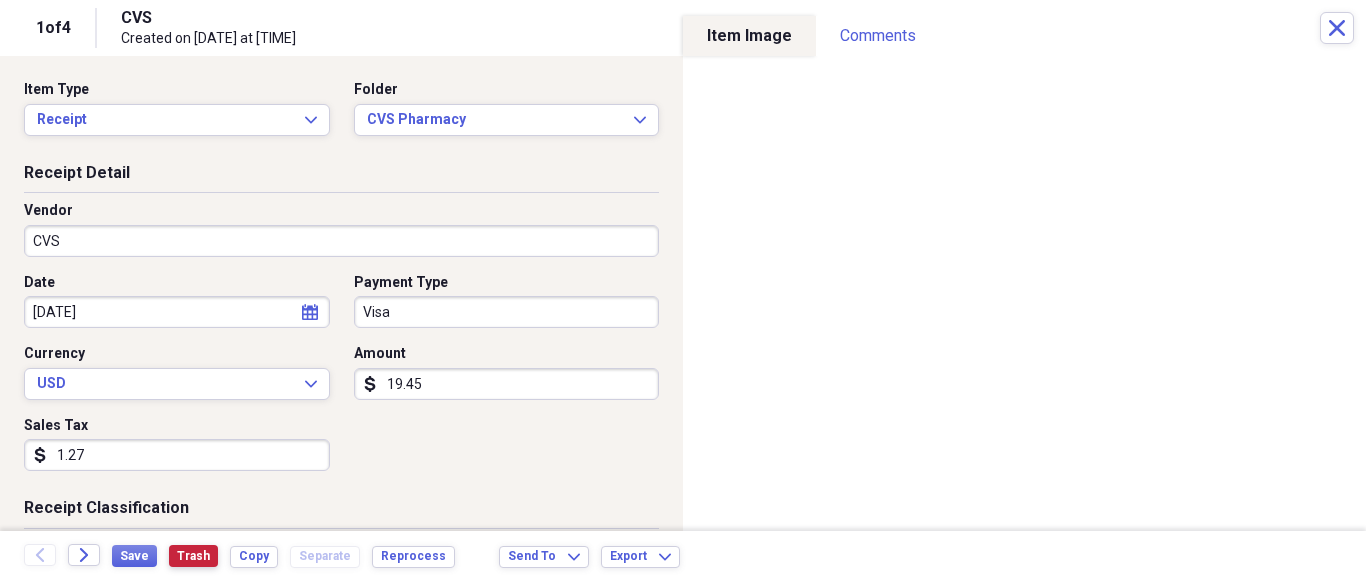 click on "Trash" at bounding box center [193, 556] 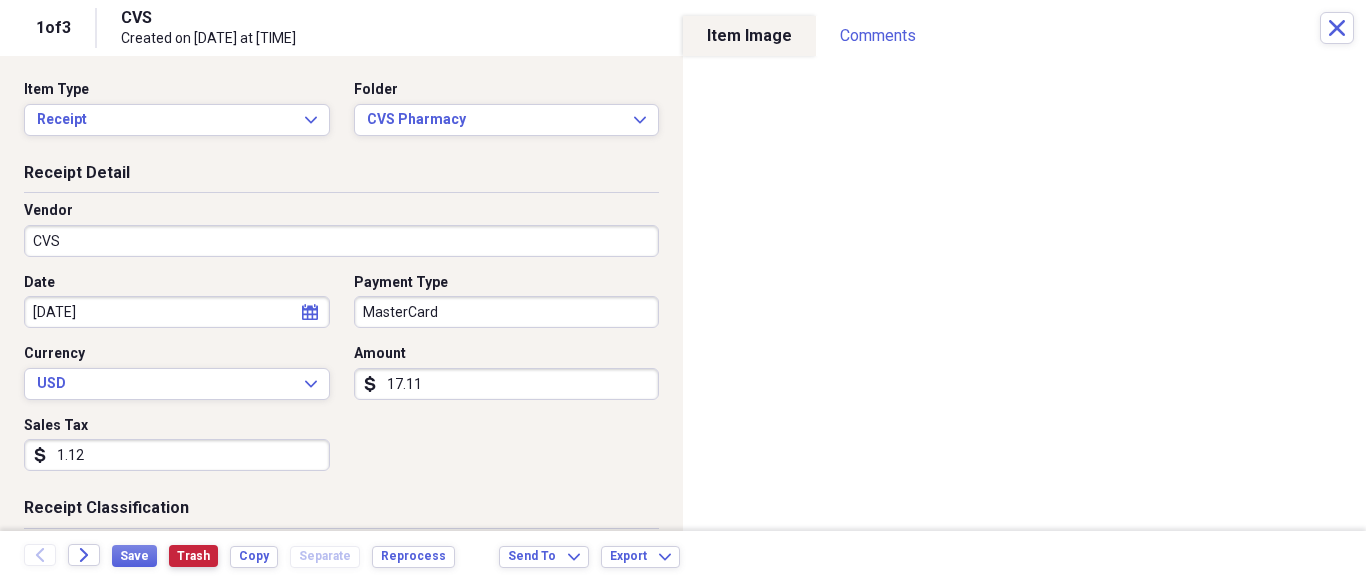 click on "Trash" at bounding box center [193, 556] 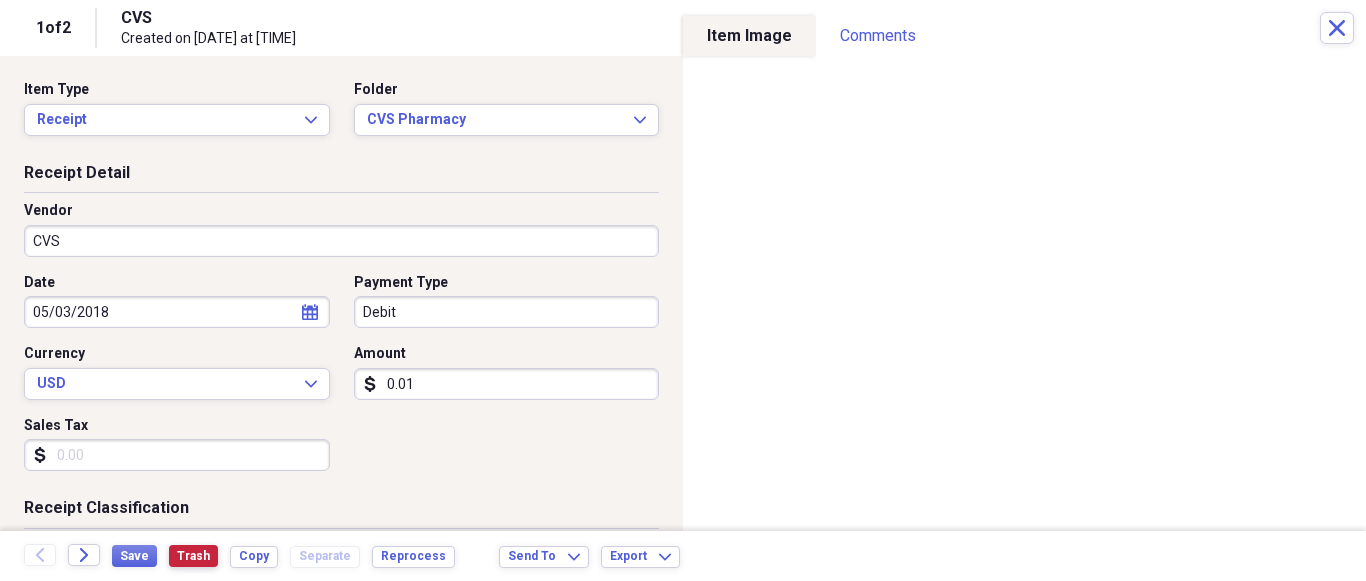 click on "Trash" at bounding box center [193, 556] 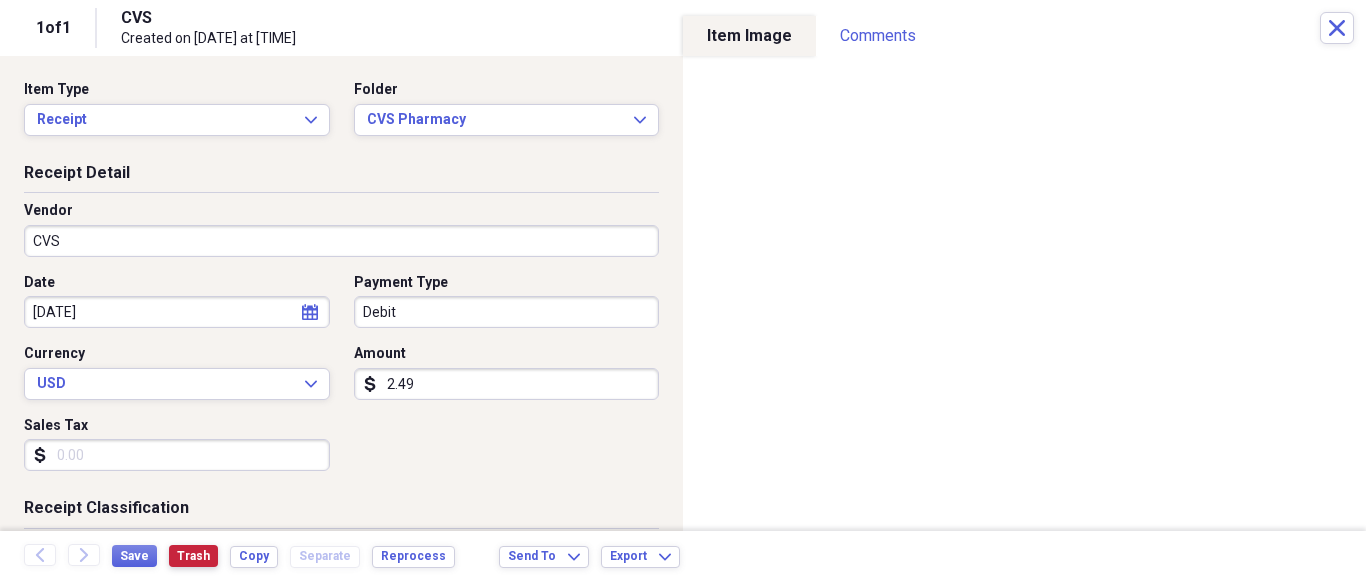 click on "Trash" at bounding box center (193, 556) 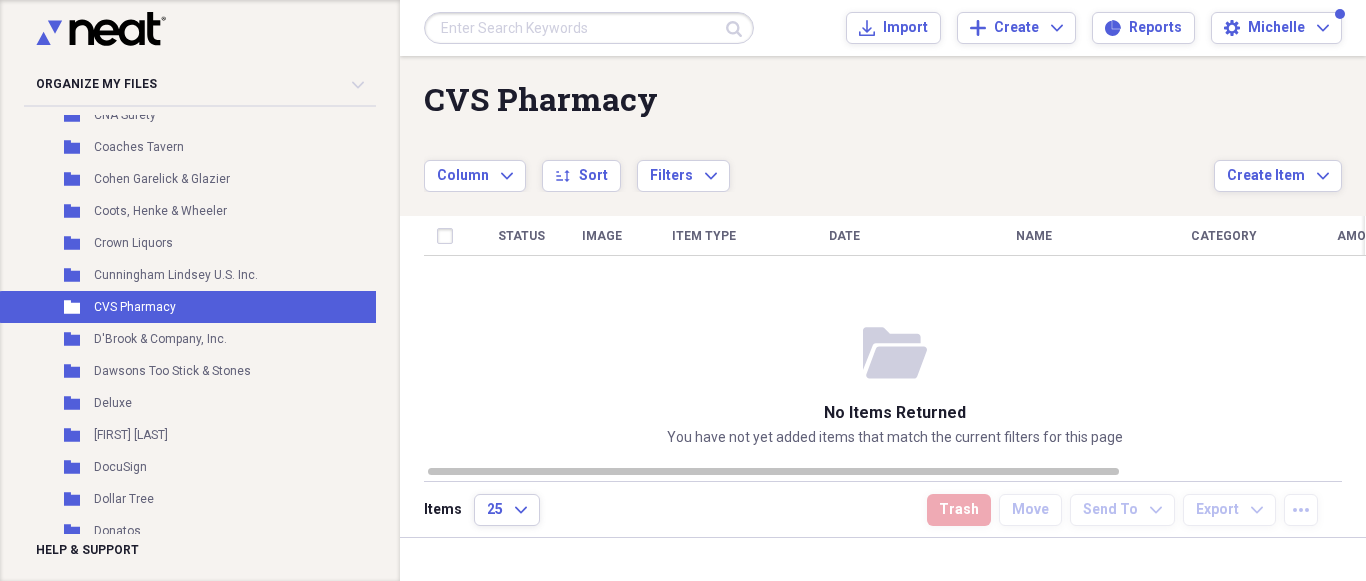 click at bounding box center [589, 28] 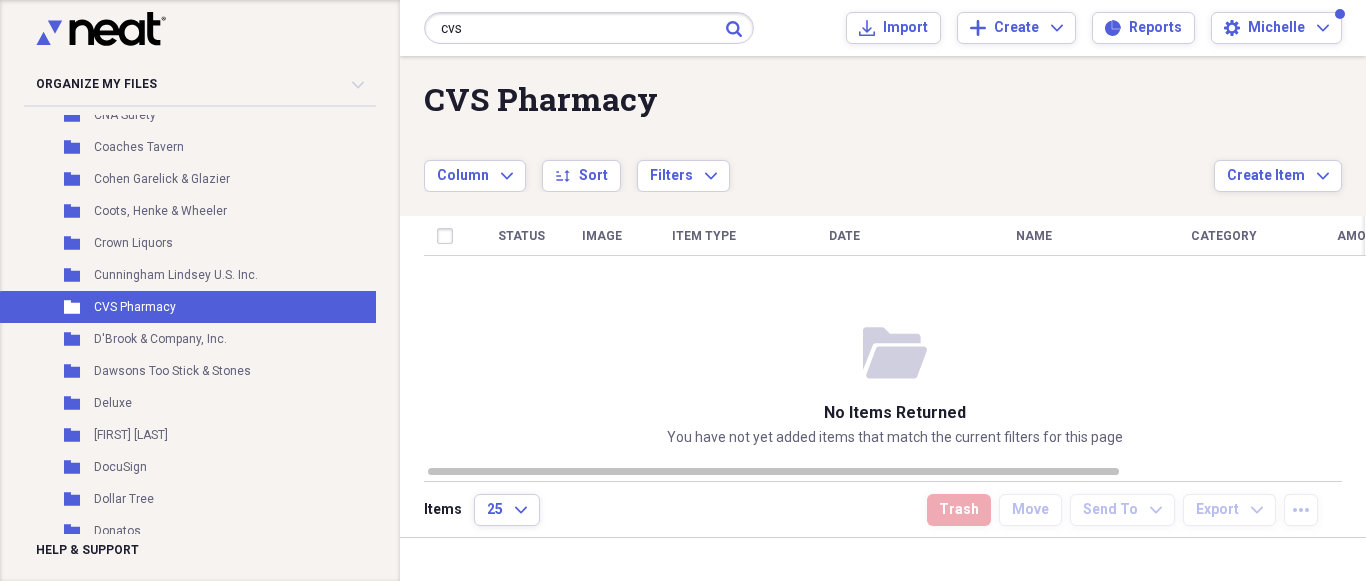 type on "cvs" 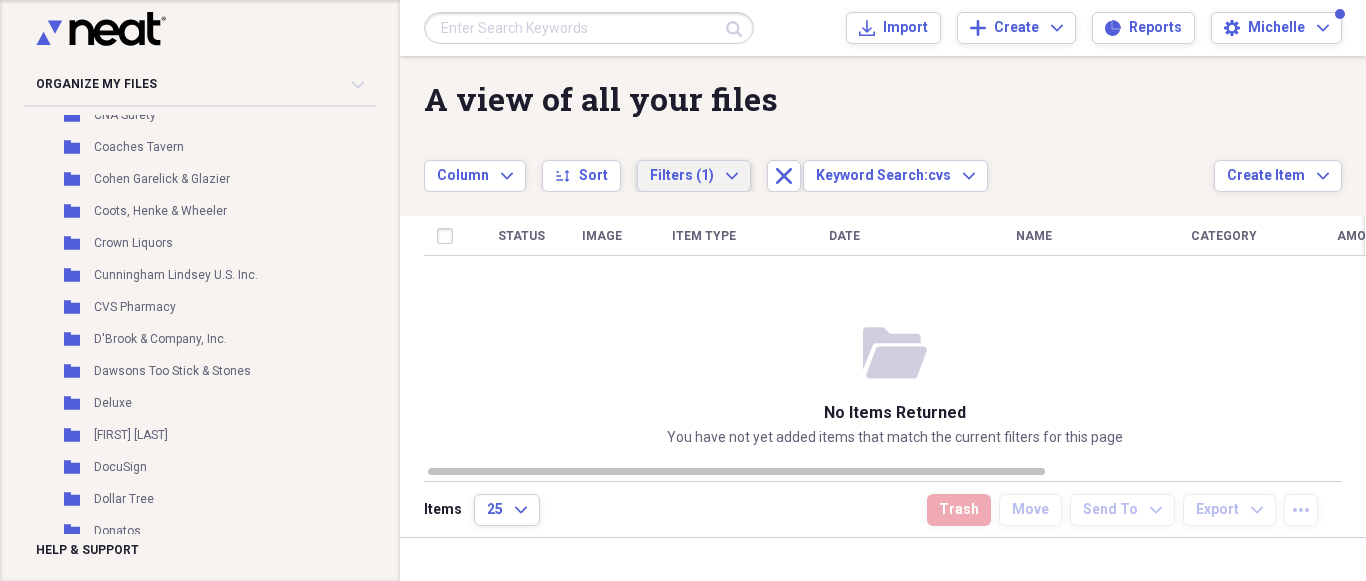 click on "Filters (1)" at bounding box center [682, 175] 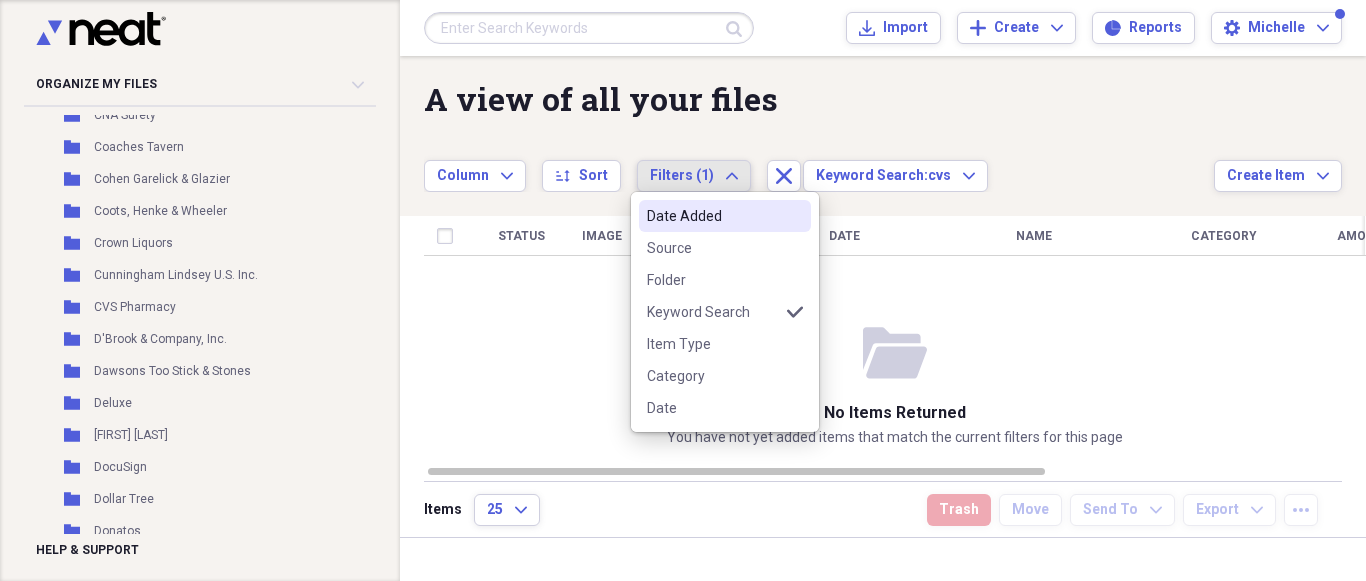click on "Filters (1)" at bounding box center (682, 175) 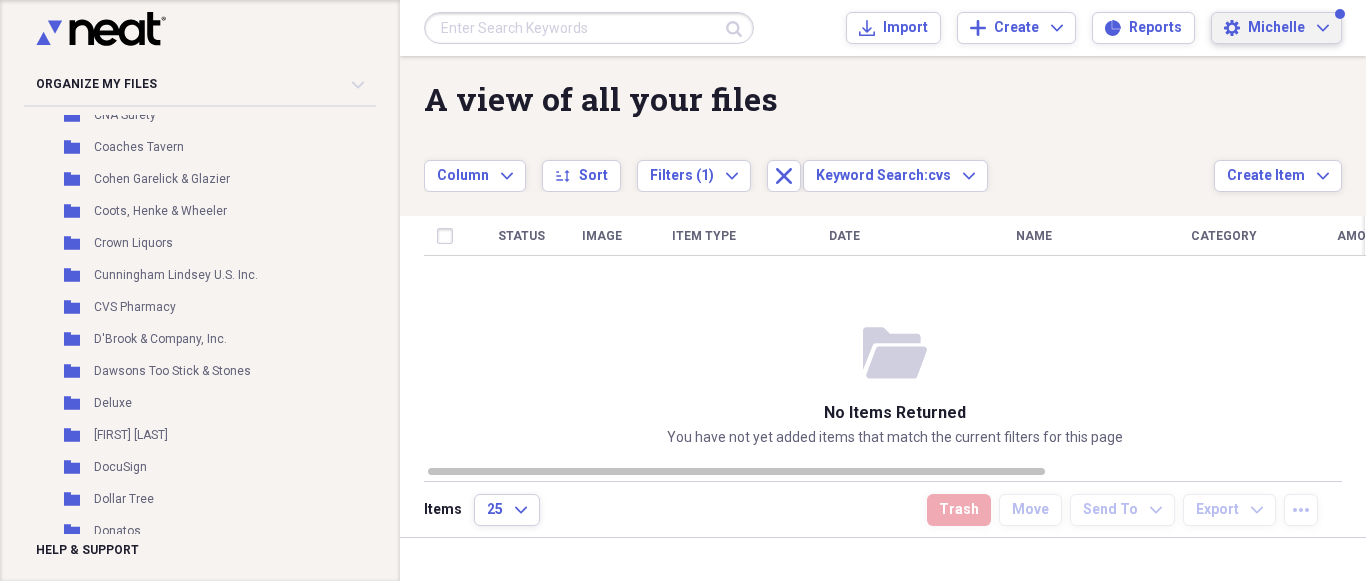click on "Expand" 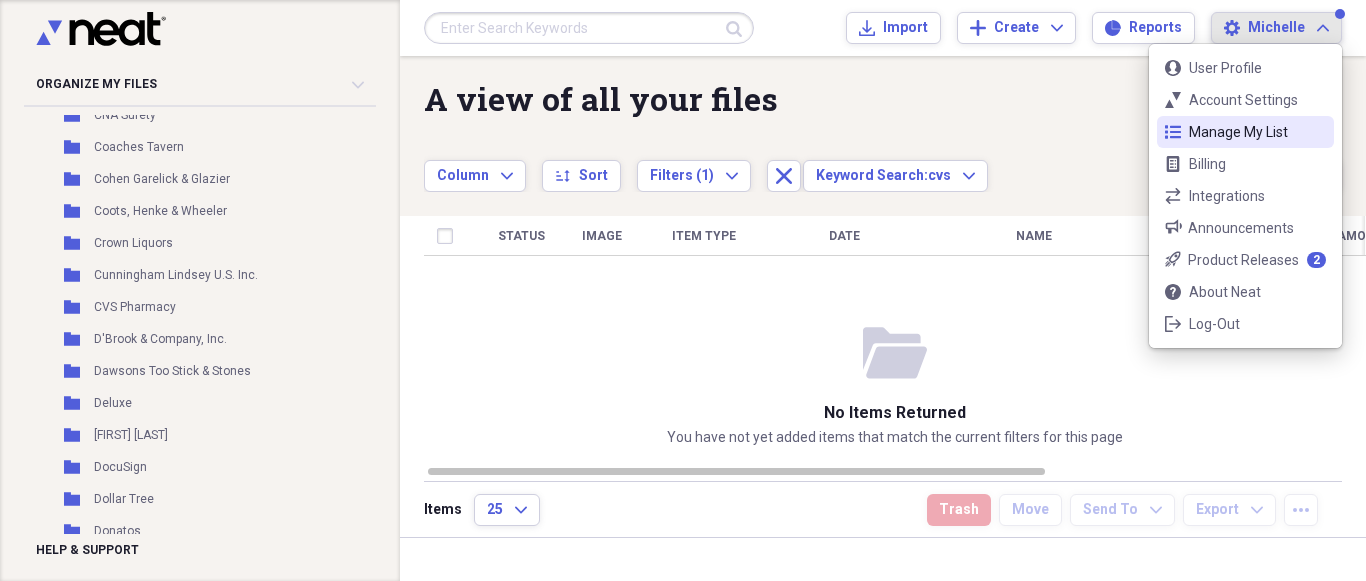click on "Column Expand sort Sort Filters (1) Expand Close Keyword Search:  cvs Expand" at bounding box center (819, 165) 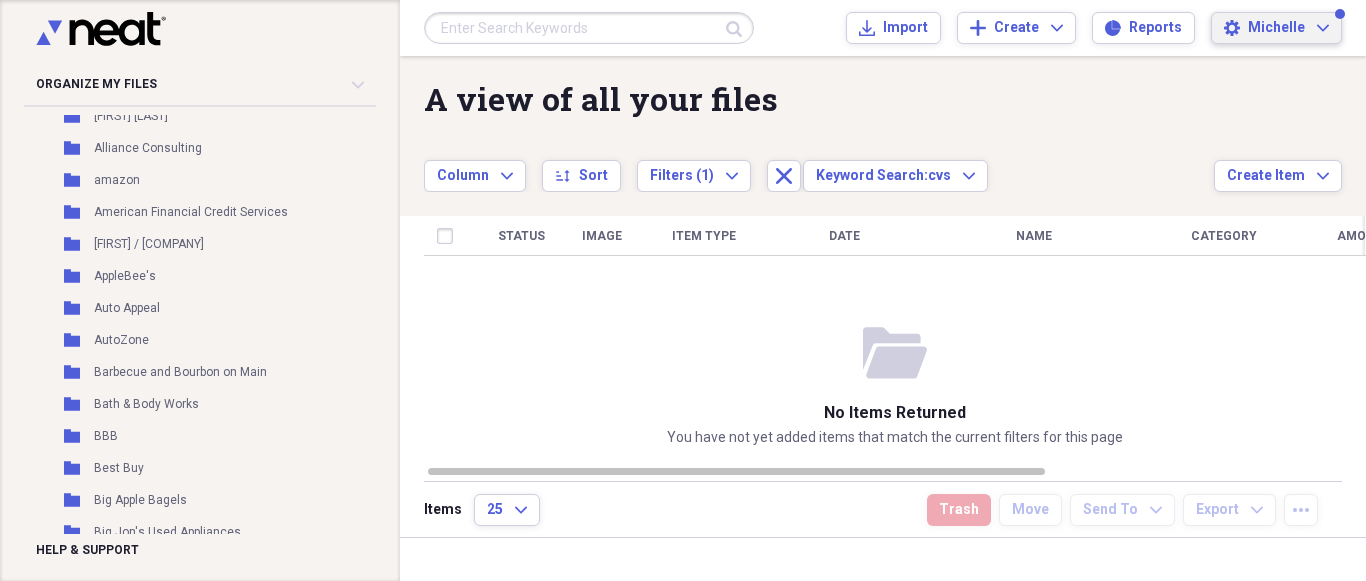 scroll, scrollTop: 0, scrollLeft: 0, axis: both 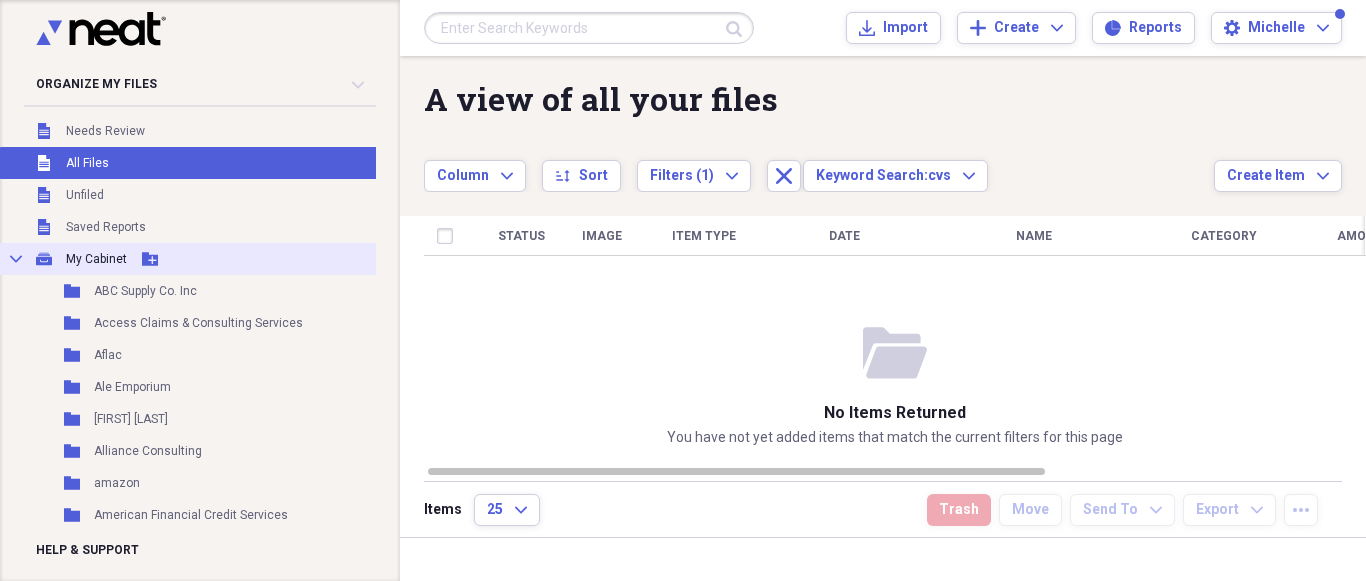 click on "My Cabinet" at bounding box center (96, 259) 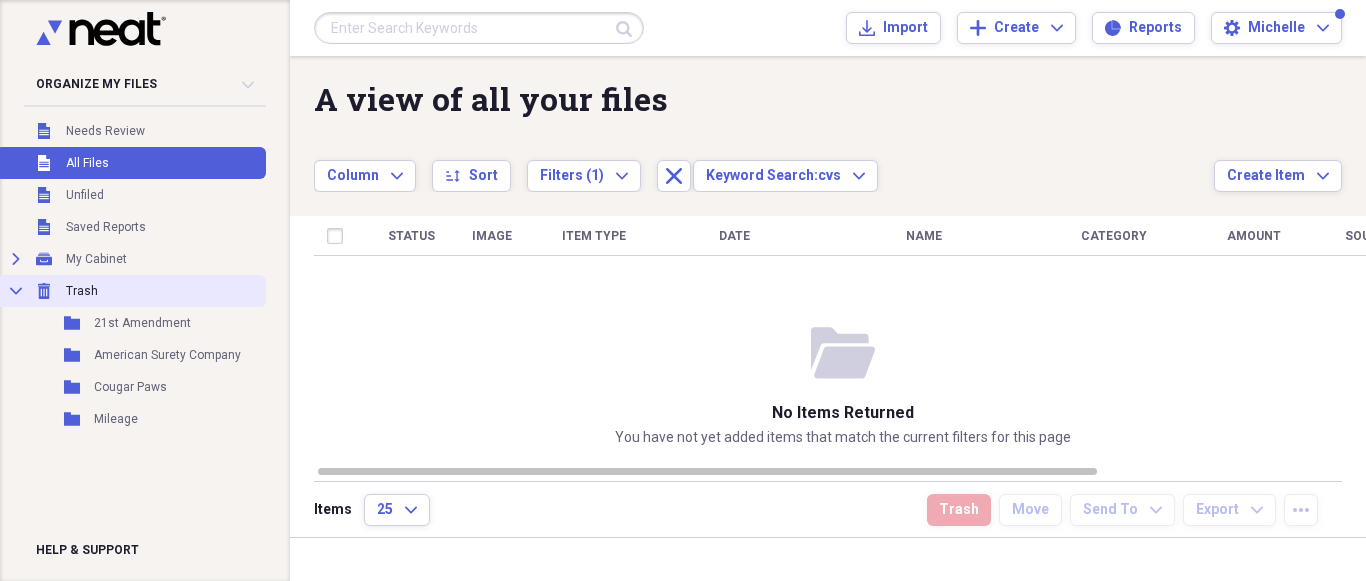 click on "Trash" at bounding box center (82, 291) 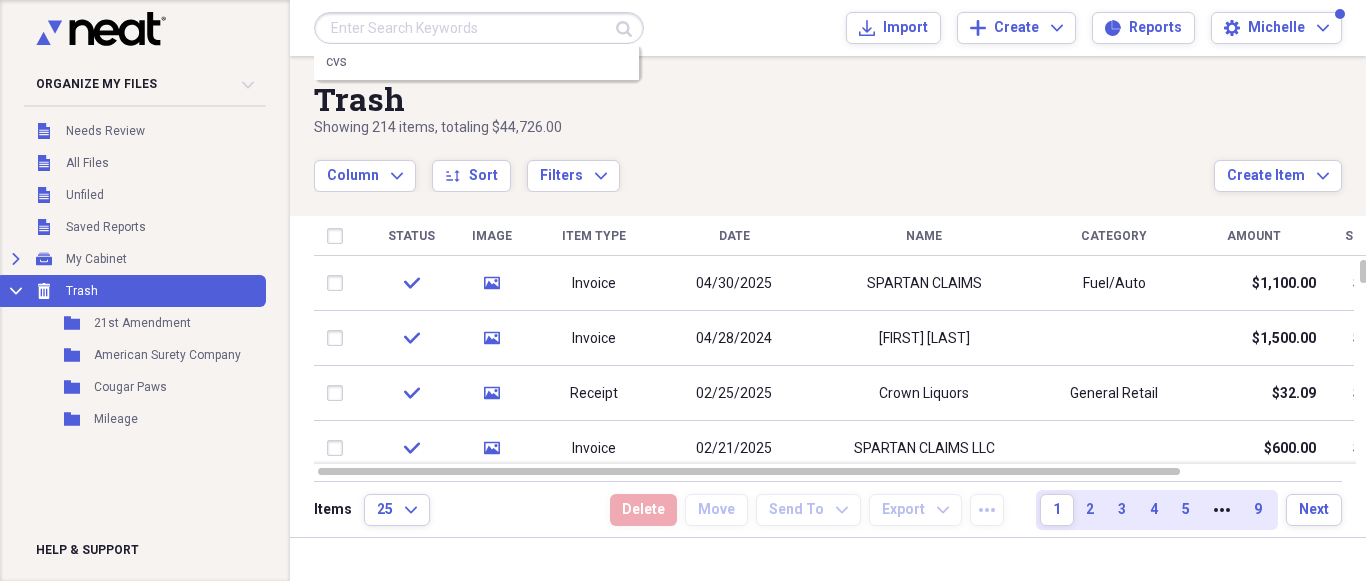 click at bounding box center (479, 28) 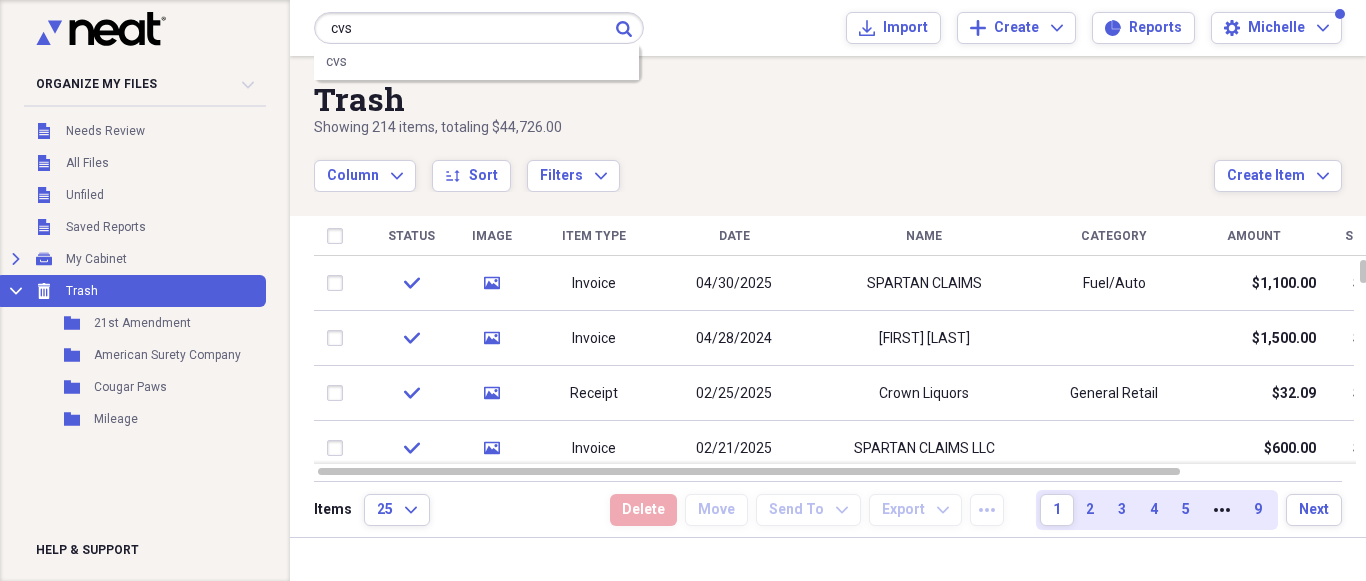 type on "cvs" 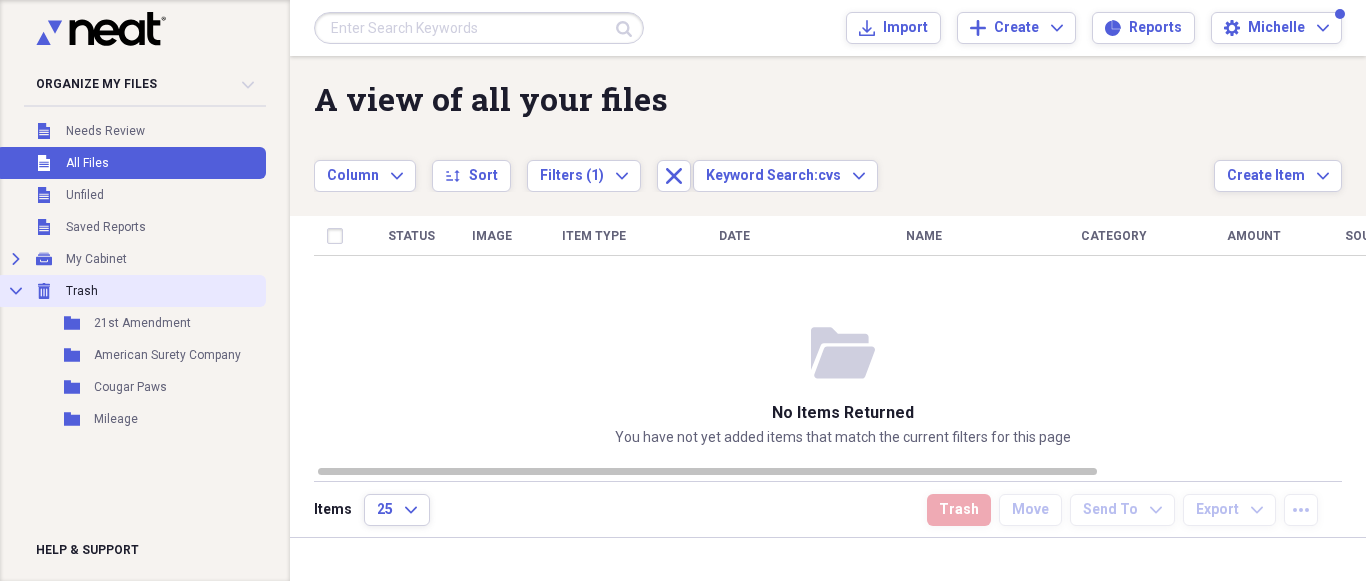 click on "Trash" at bounding box center (82, 291) 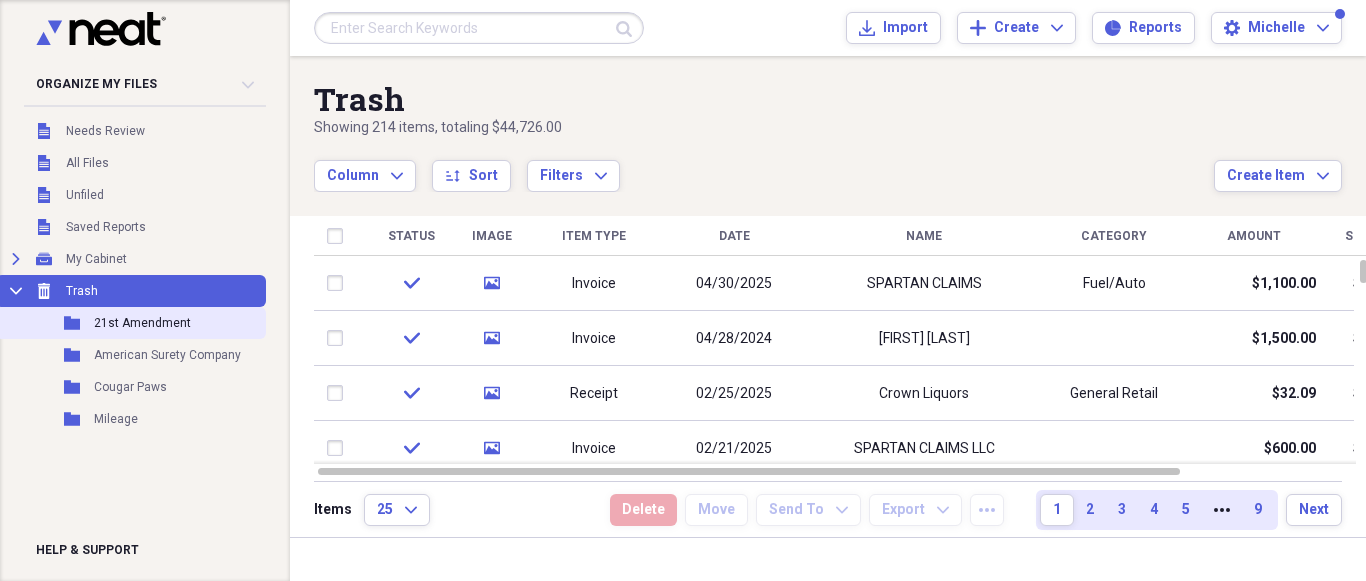 click on "21st Amendment" at bounding box center [142, 323] 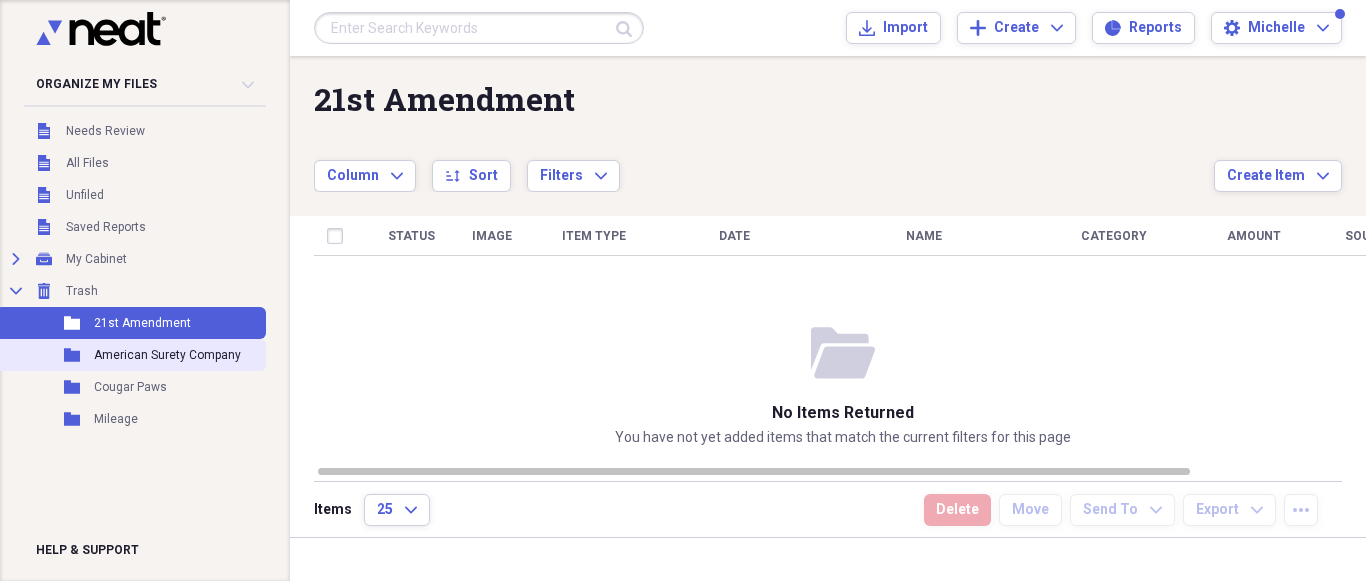 click on "American Surety Company" at bounding box center [167, 355] 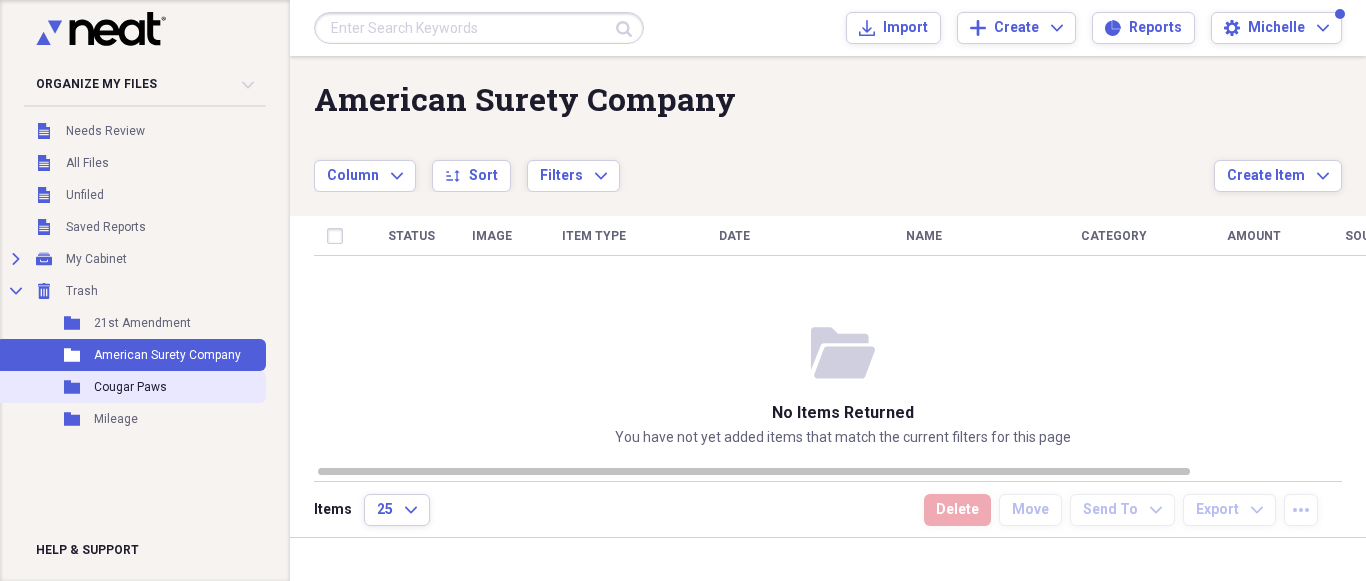 click on "Cougar Paws" at bounding box center (130, 387) 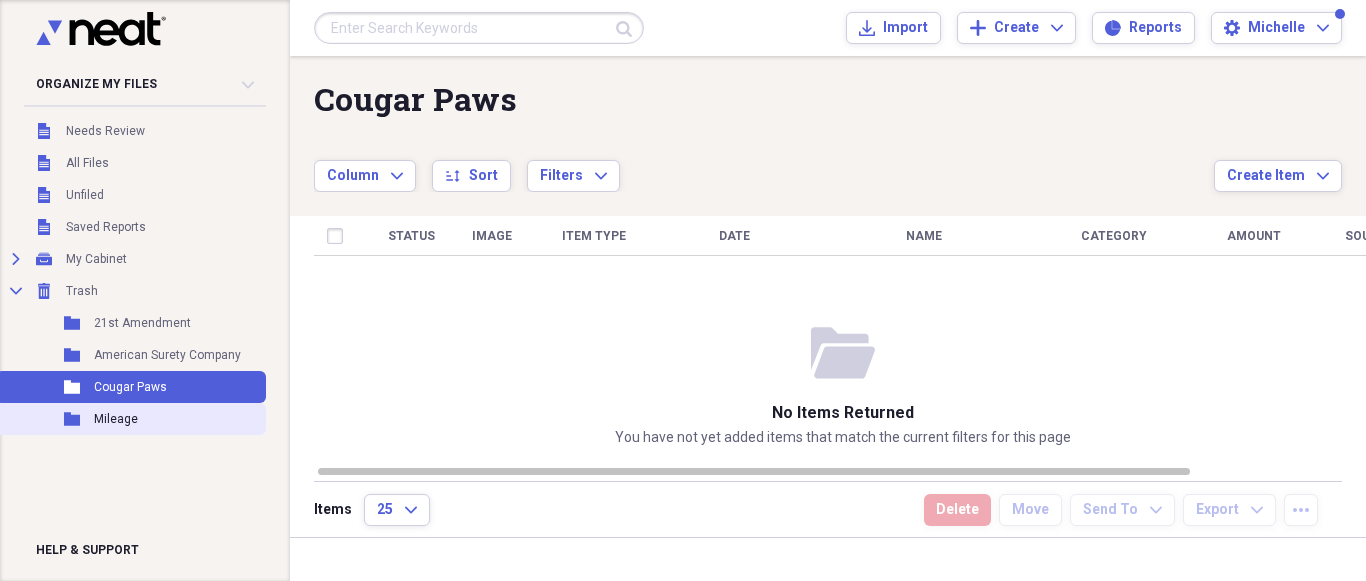 click on "Mileage" at bounding box center [116, 419] 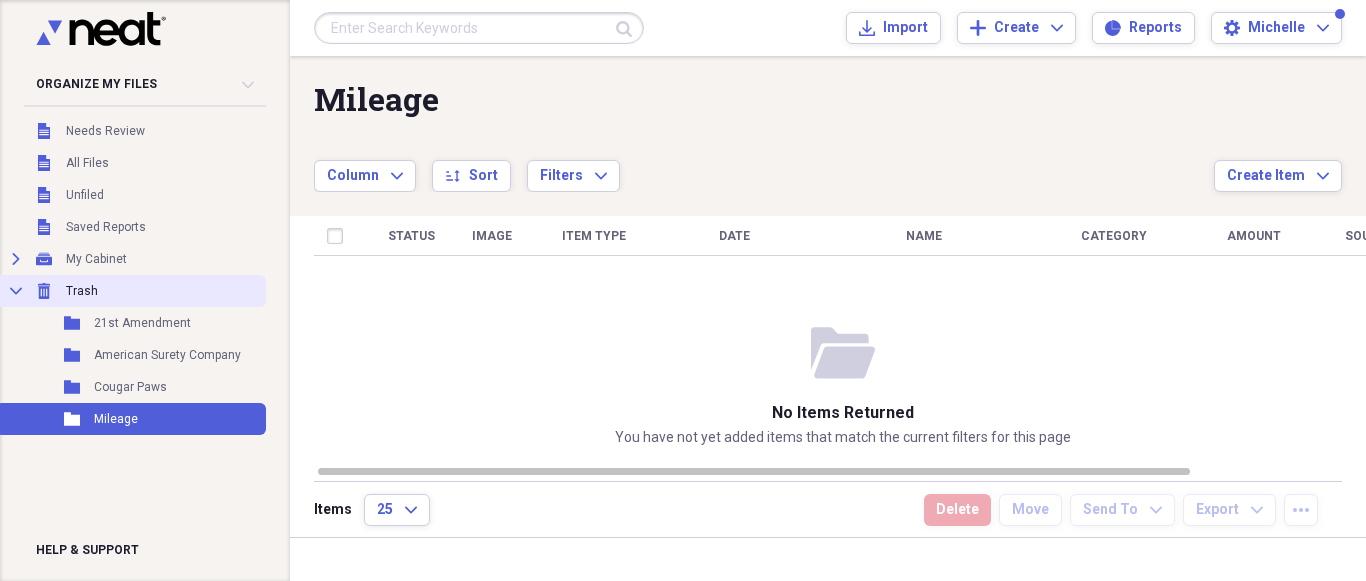 click on "Trash" at bounding box center (82, 291) 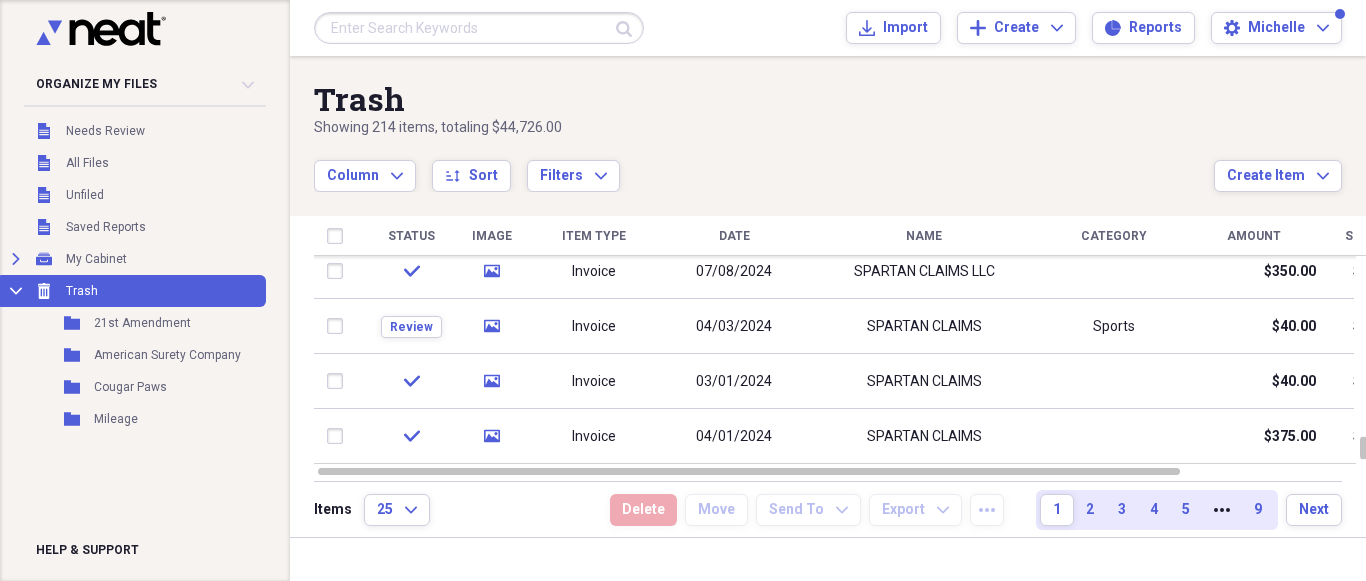 click on "Collapse" 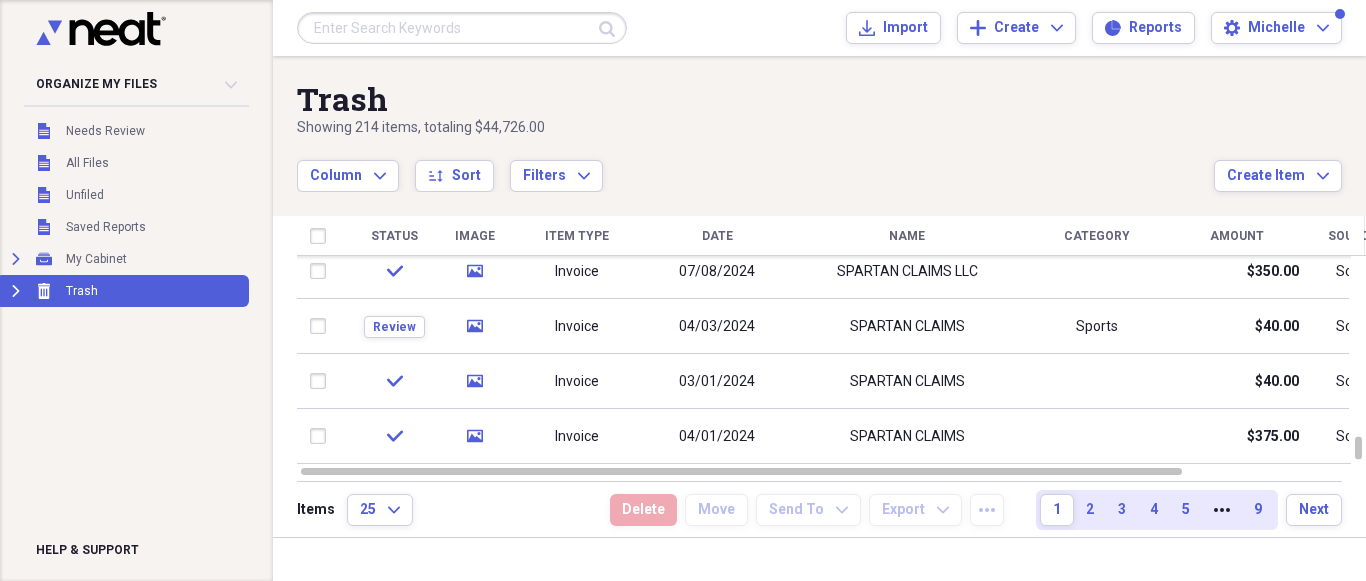 click 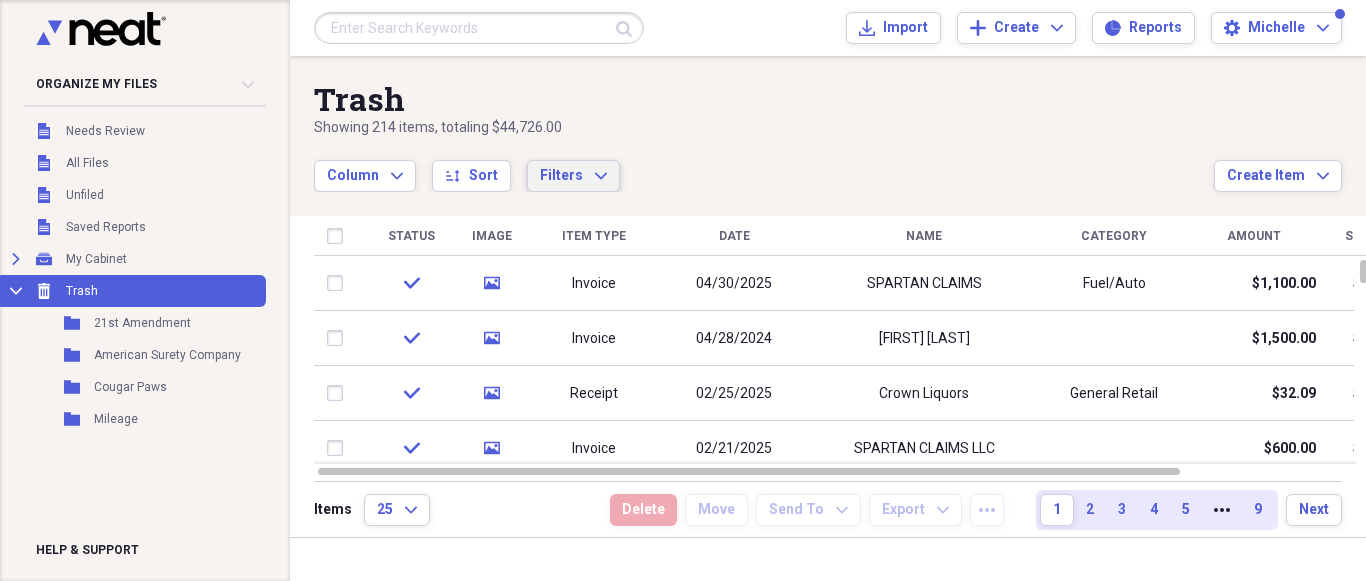click on "Expand" 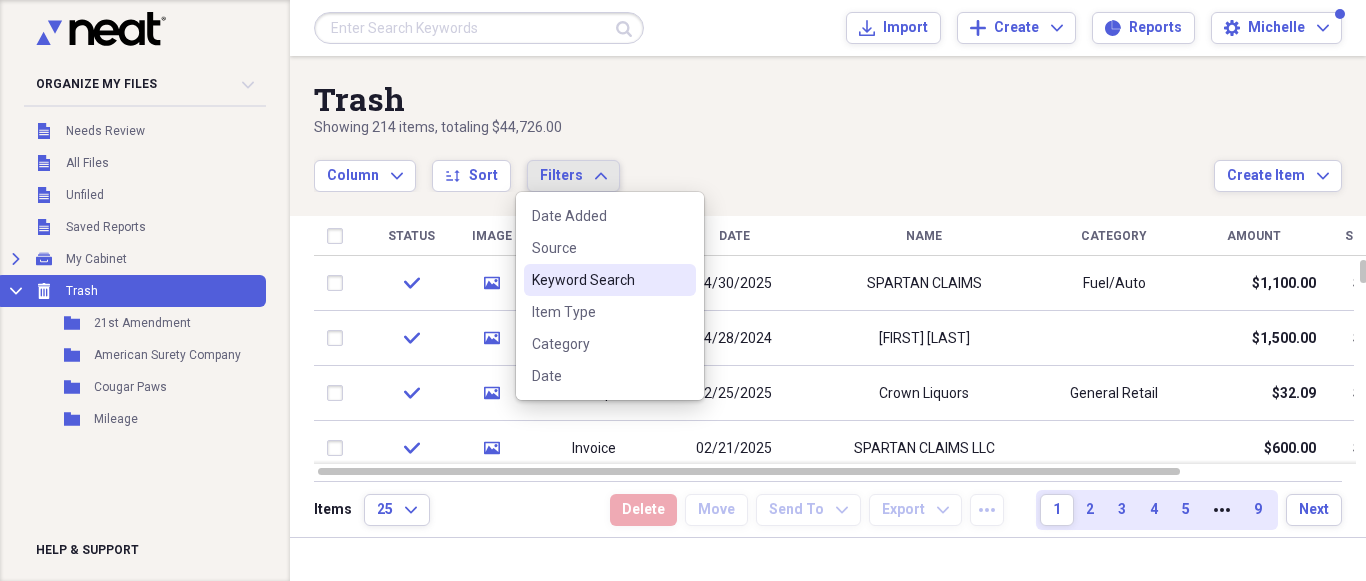 click on "Keyword Search" at bounding box center [598, 280] 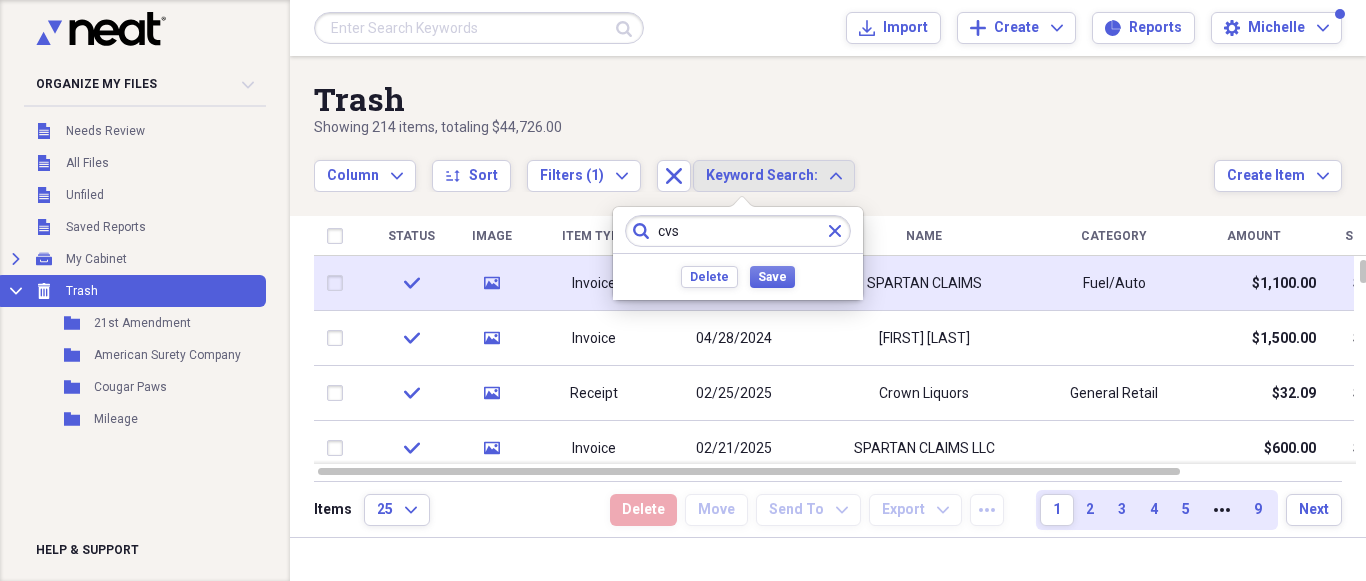 type on "cvs" 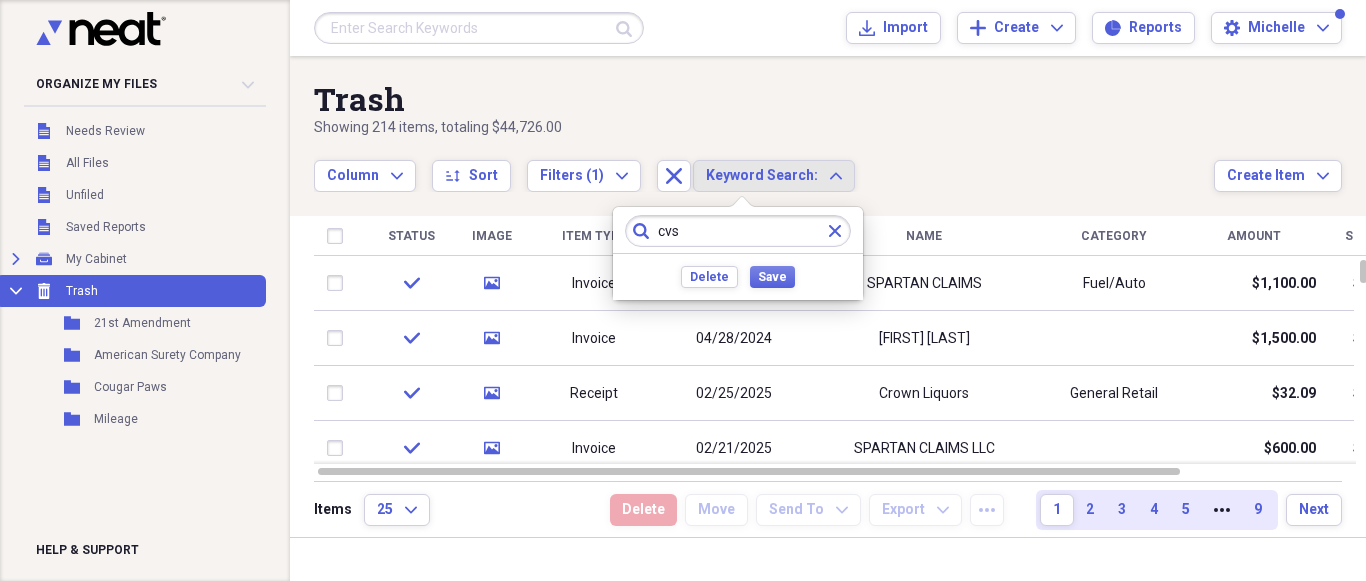 click on "Clear" 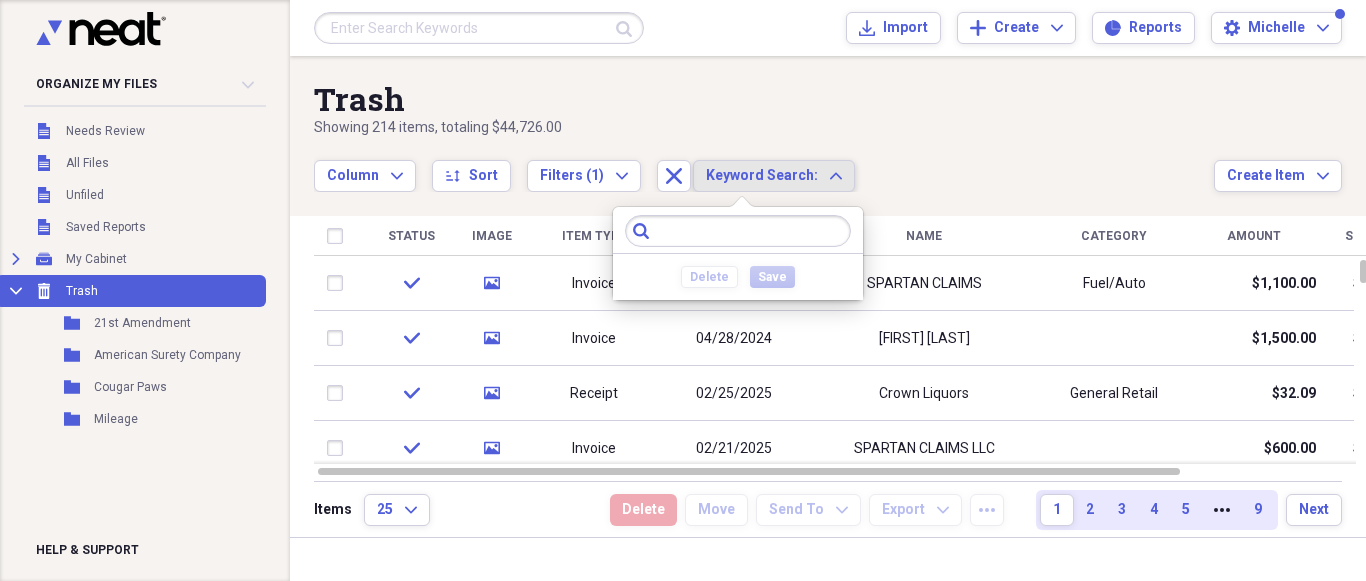 click on "Trash Showing 214 items , totaling $44,726.00 Column Expand sort Sort Filters (1) Expand Close Keyword Search:  Expand Create Item Expand Status Image Item Type Date Name Category Amount Source Date Added chevron-down check media Invoice [DATE] SPARTAN CLAIMS Fuel/Auto $1,100.00 Scan [DATE] [TIME] check media Invoice [DATE] JIM SHERMAN $1,500.00 Scan [DATE] [TIME] check media Receipt [DATE] Crown Liquors General Retail $32.09 Scan [DATE] [TIME] check media Invoice [DATE] SPARTAN CLAIMS LLC $600.00 Scan [DATE] [TIME] check media Invoice [DATE] JIM SHERMAN $400.00 Scan [DATE] [TIME] check media Invoice [DATE] SPARTAN CLAIMS $1,000.00 Scan [DATE] [TIME] check media Invoice [DATE] SPARTAN CLAIMS $825.00 Scan [DATE] [TIME] check media Invoice [DATE] SPARTAN CLAIMS $1,275.00 Scan [DATE] [TIME] check media Receipt [DATE] Amazon.com Meals/Restaurants $40.31 Scan [DATE] [TIME] check media Receipt [DATE] Amazon.com General Retail 25" at bounding box center (828, 296) 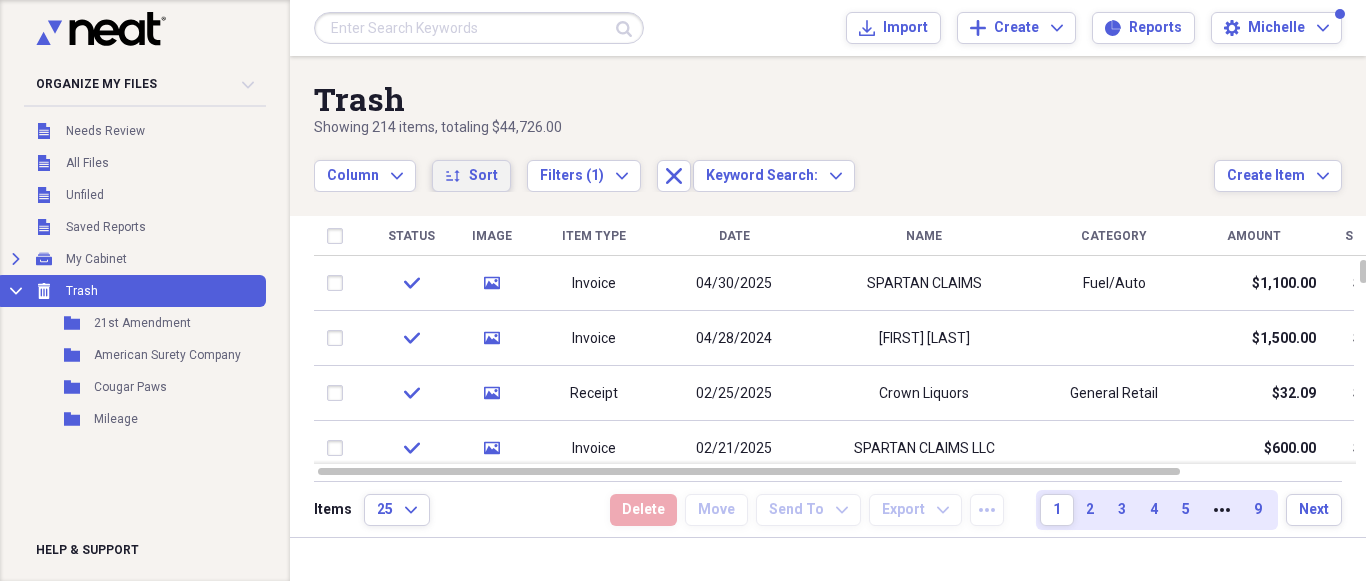 click on "sort Sort" at bounding box center [471, 176] 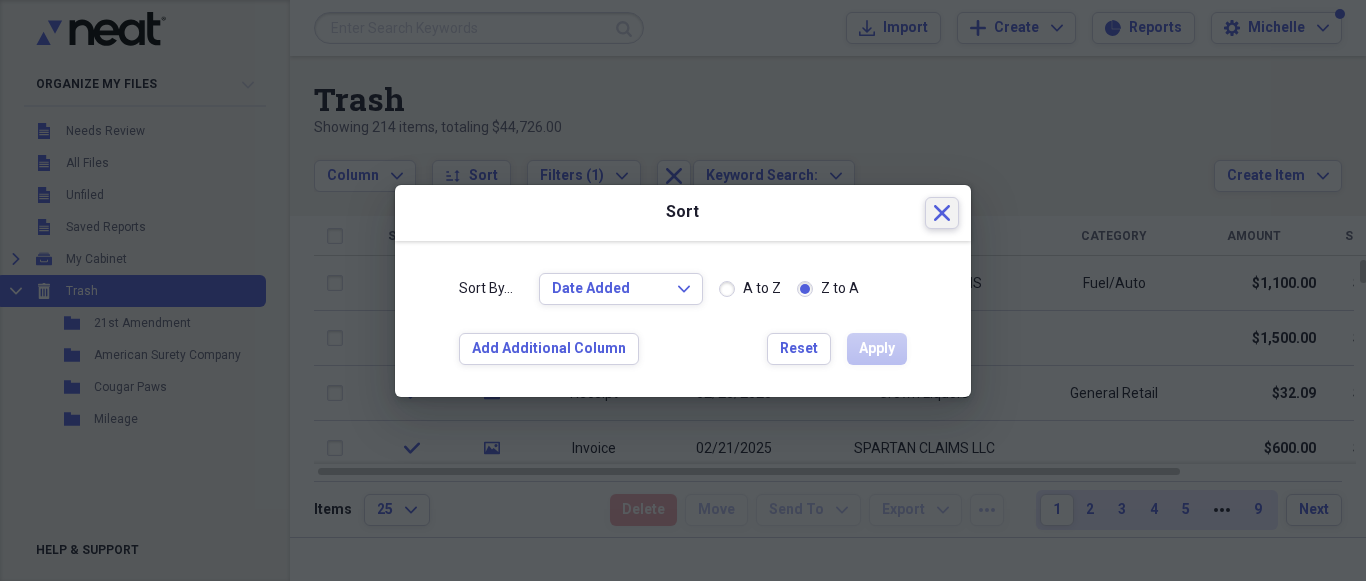 click 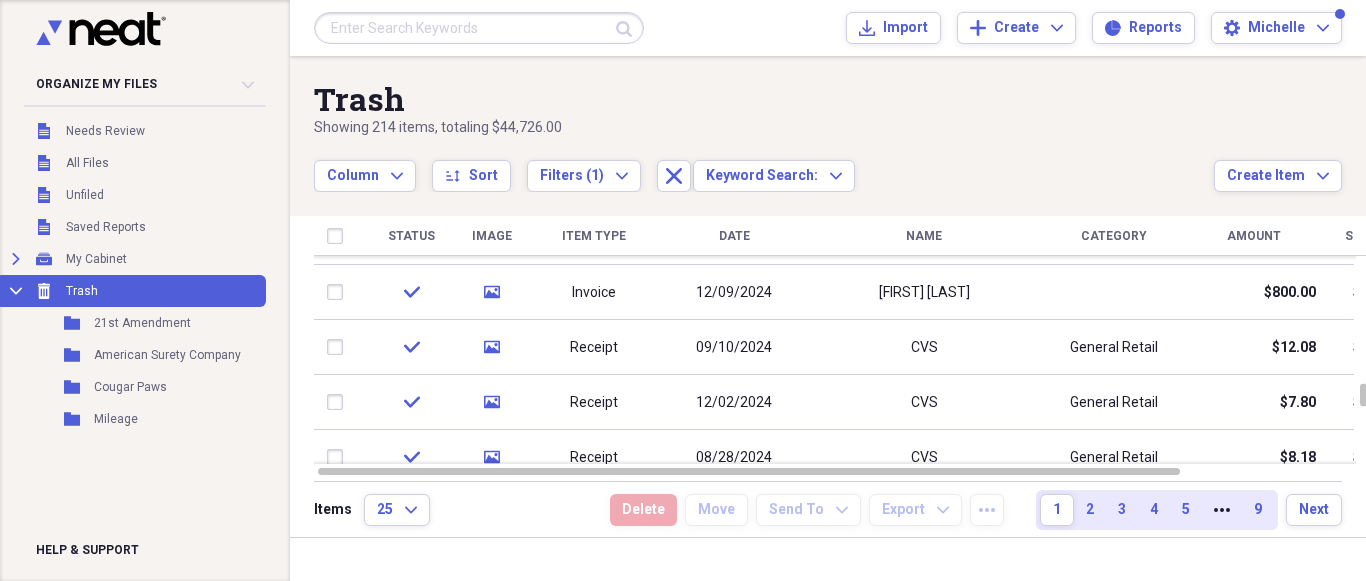 click on "Name" at bounding box center [924, 236] 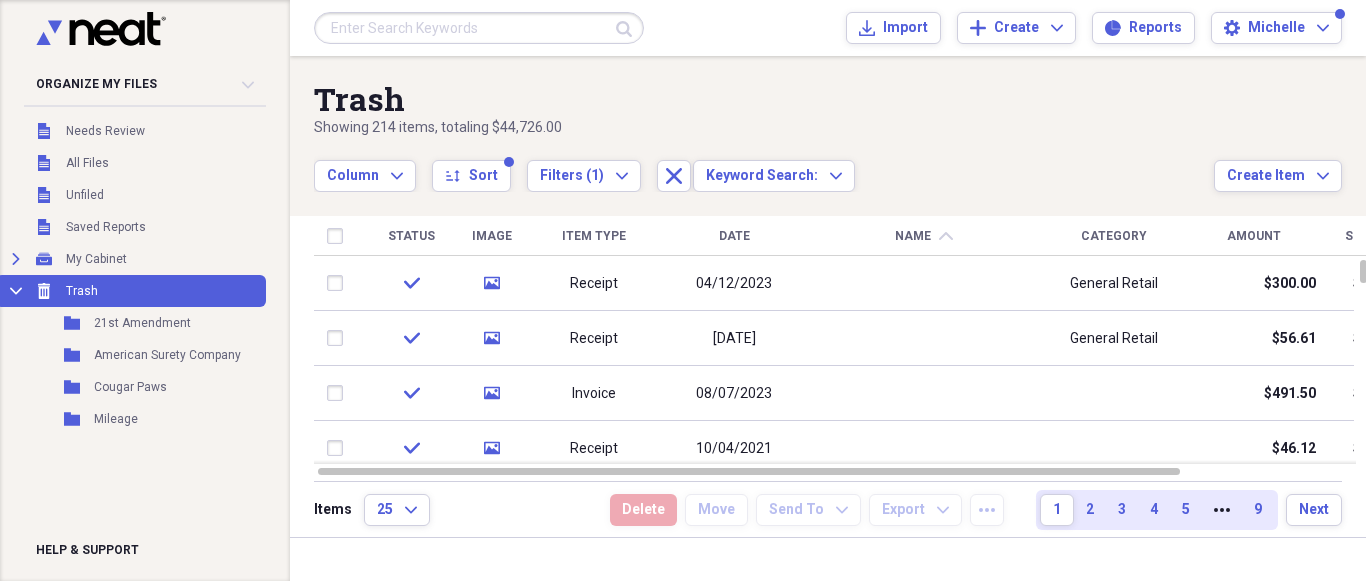 click on "Name" at bounding box center (913, 236) 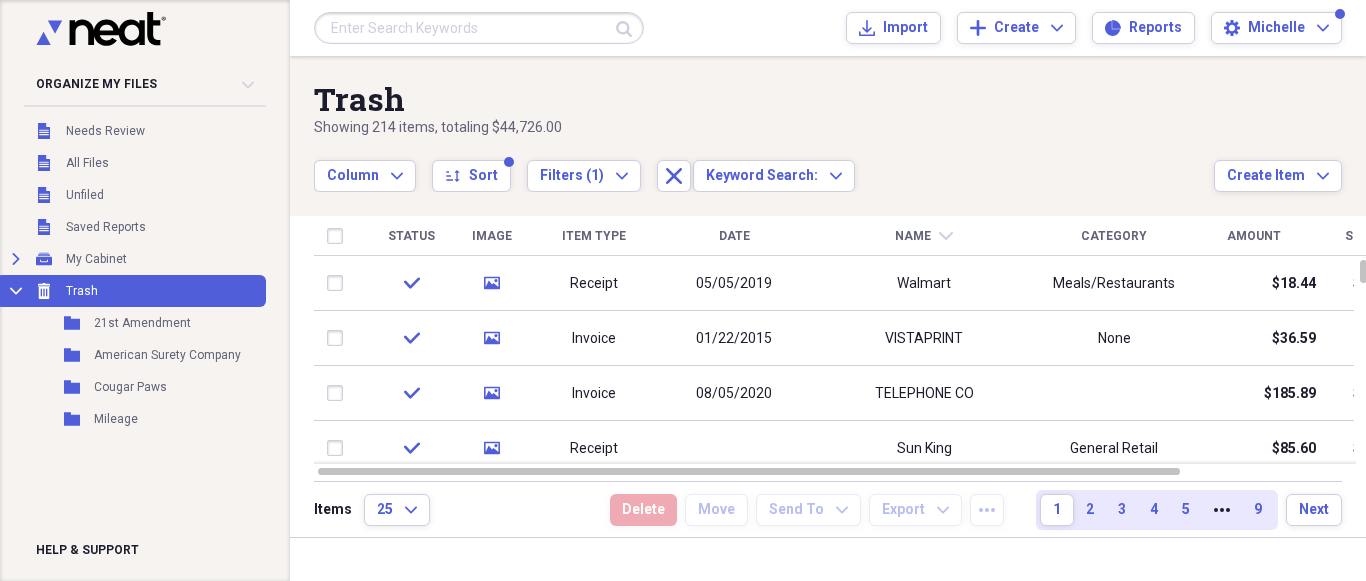 click on "chevron-down" 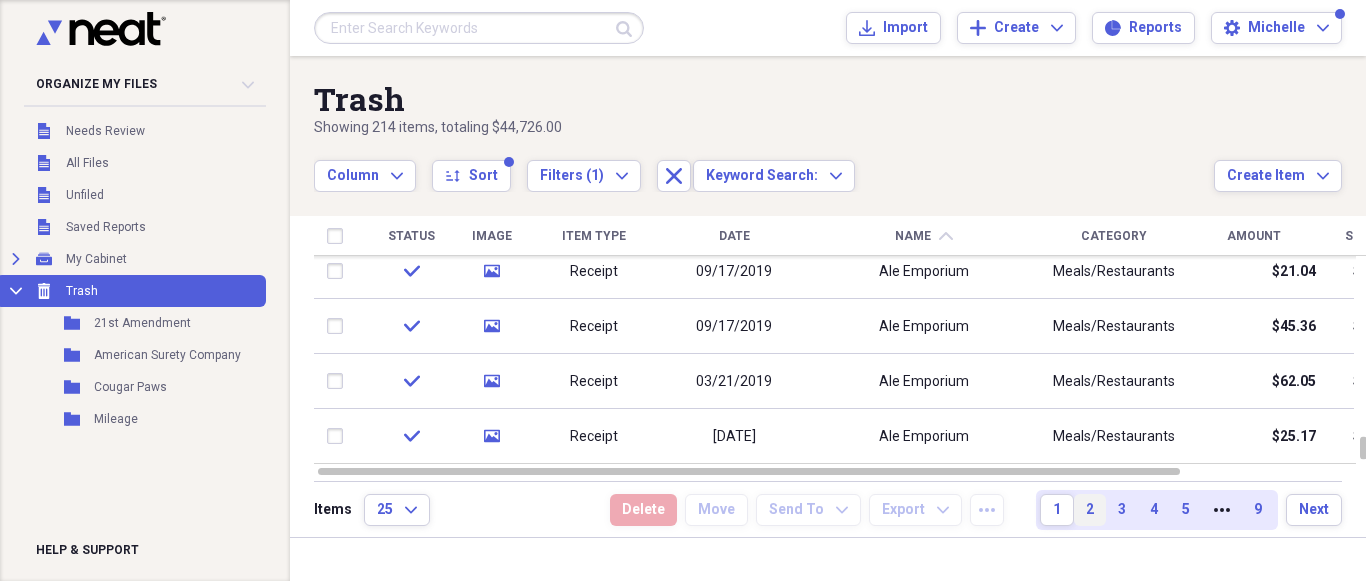click on "2" at bounding box center (1090, 510) 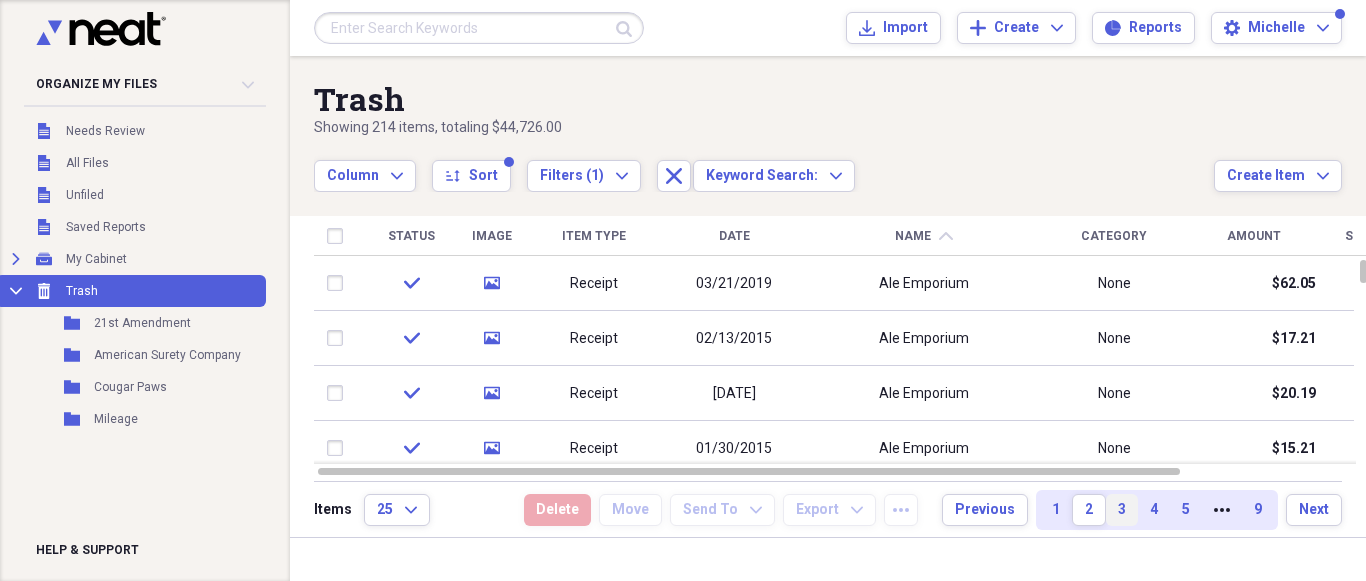 click on "3" at bounding box center [1122, 510] 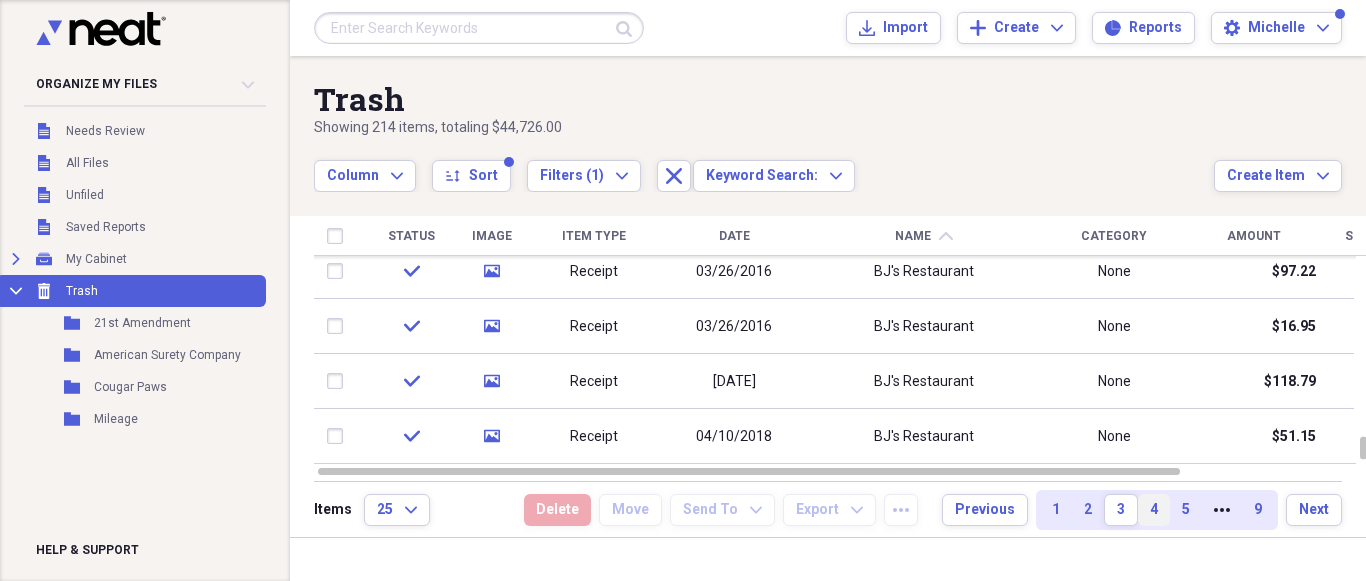 click on "4" at bounding box center (1154, 510) 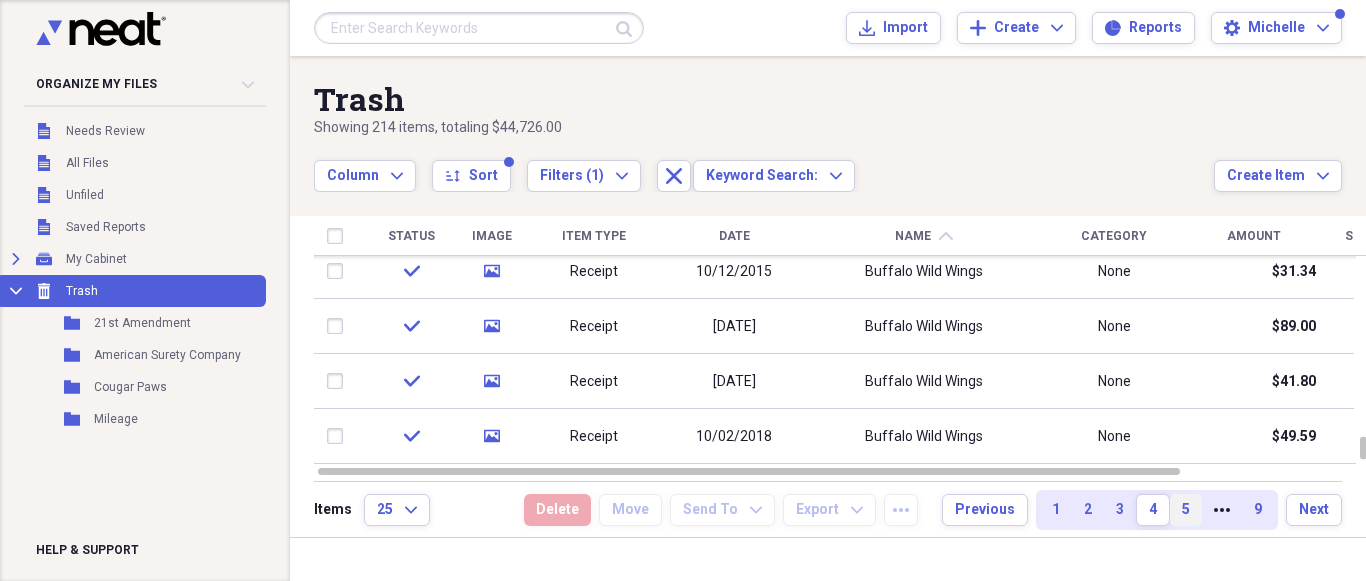 click on "5" at bounding box center (1186, 510) 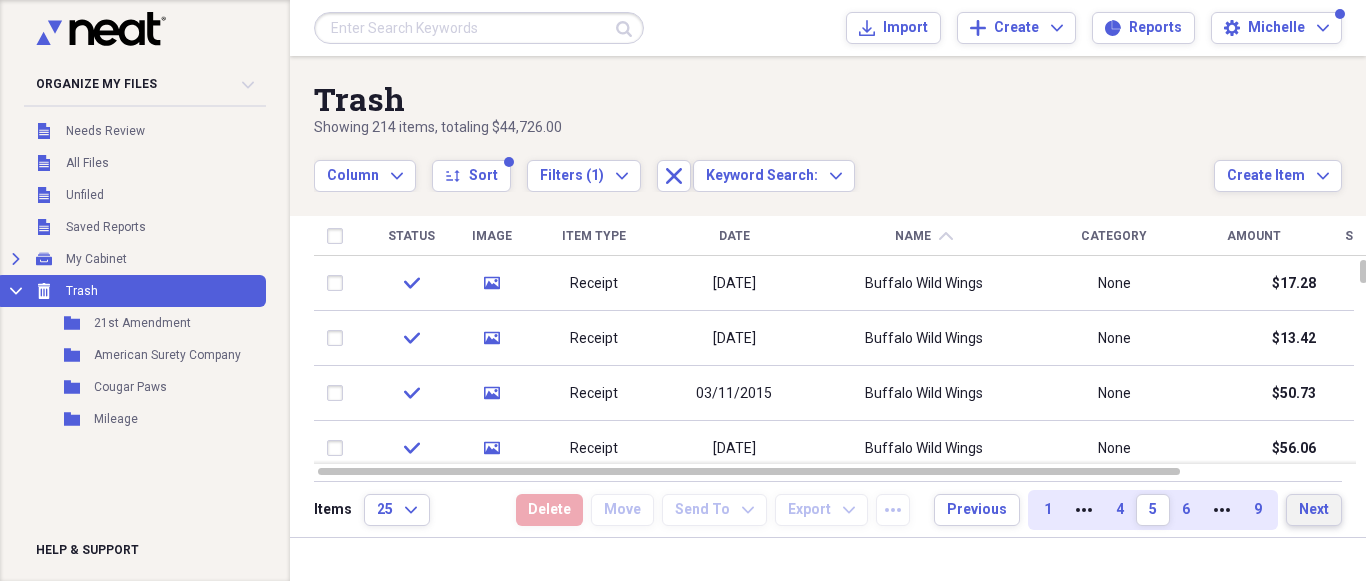 click on "Next" at bounding box center [1314, 510] 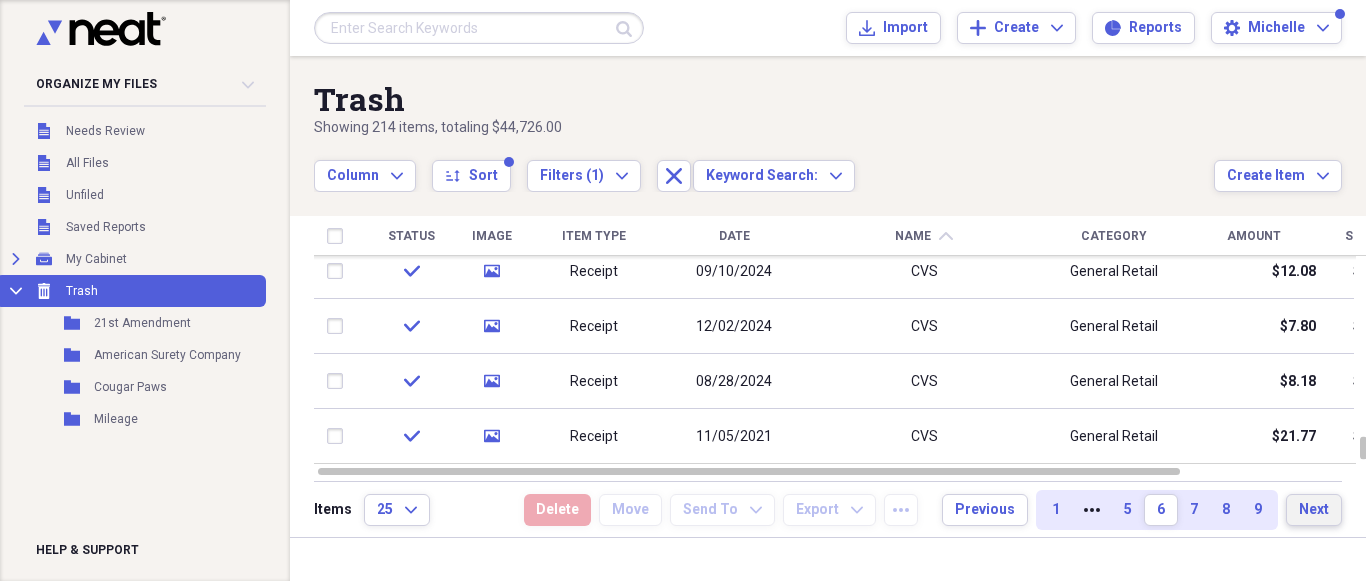 click on "Next" at bounding box center (1314, 510) 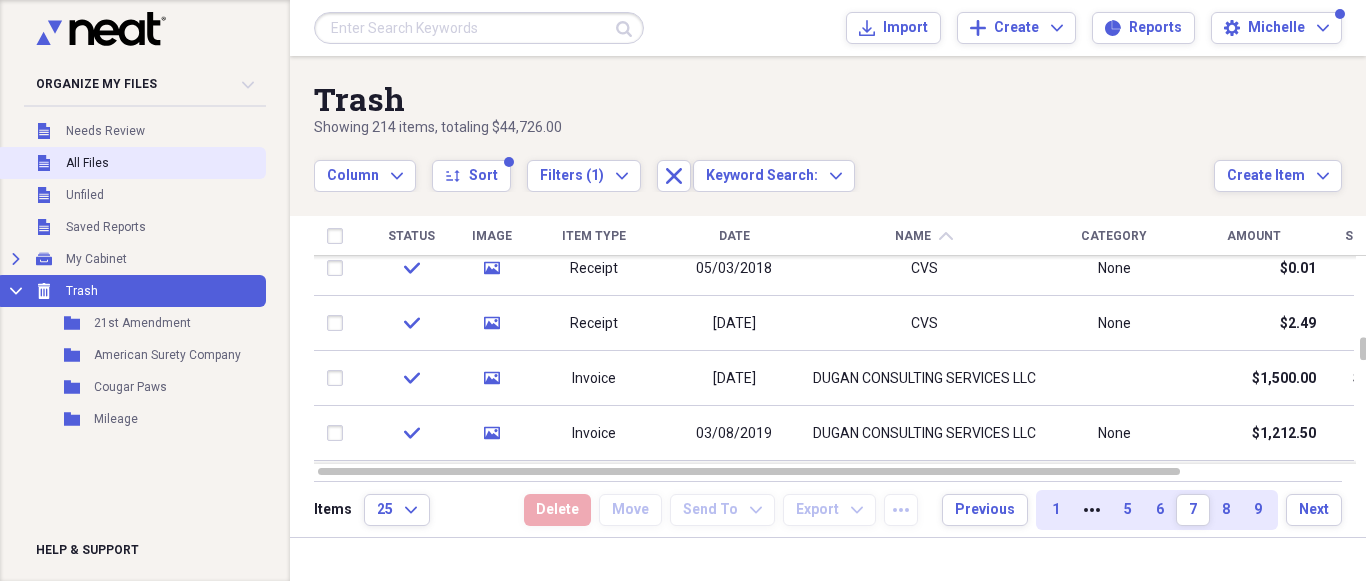 click on "All Files" at bounding box center [87, 163] 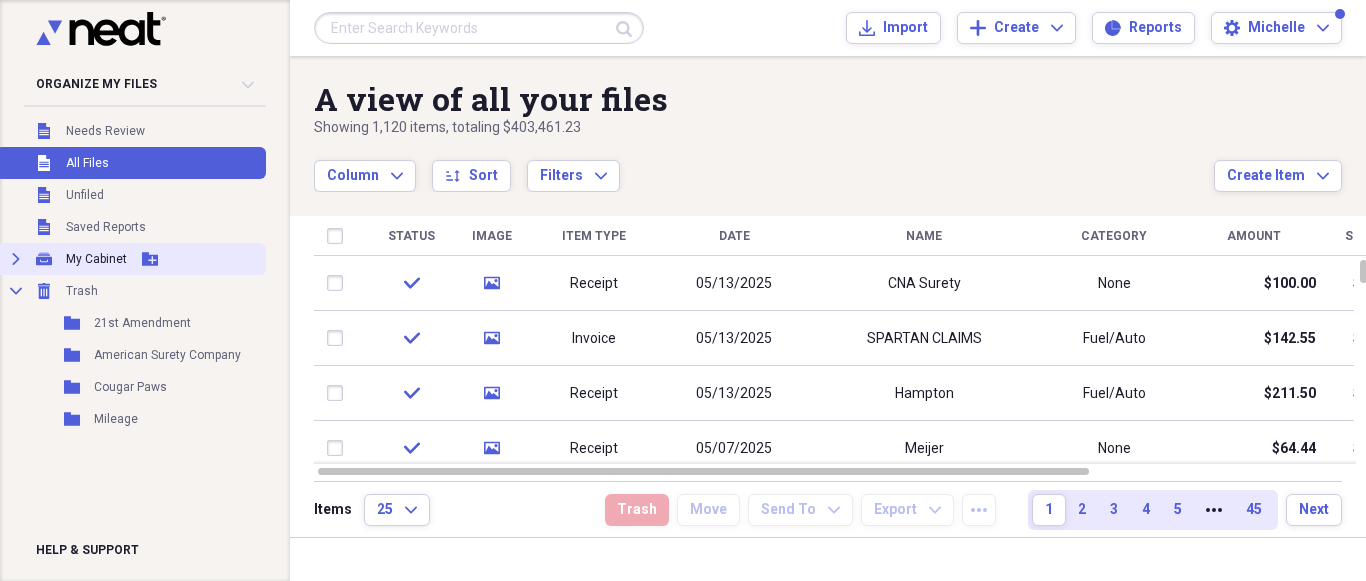 click on "Expand" 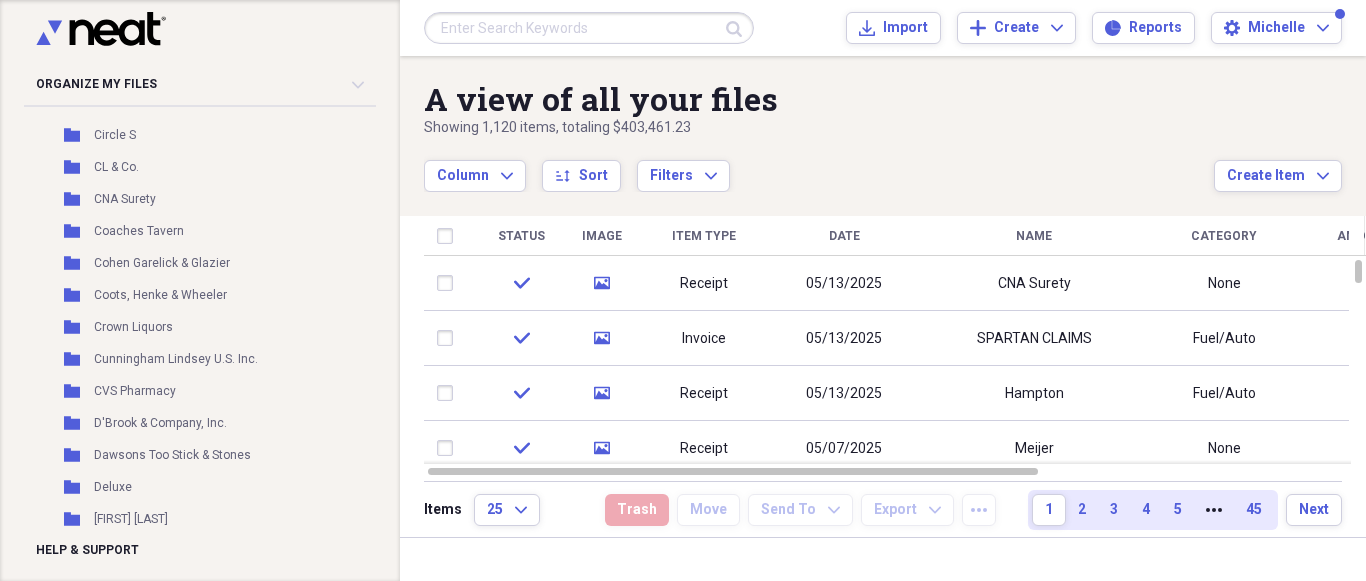 scroll, scrollTop: 1680, scrollLeft: 0, axis: vertical 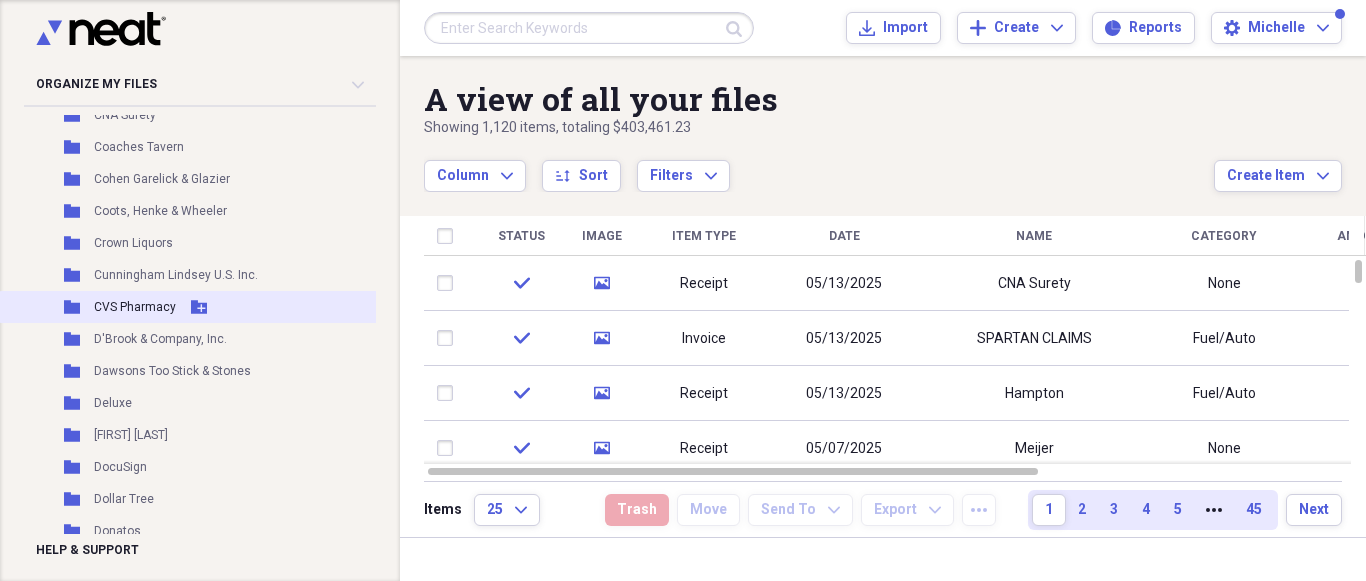 click on "CVS Pharmacy" at bounding box center (135, 307) 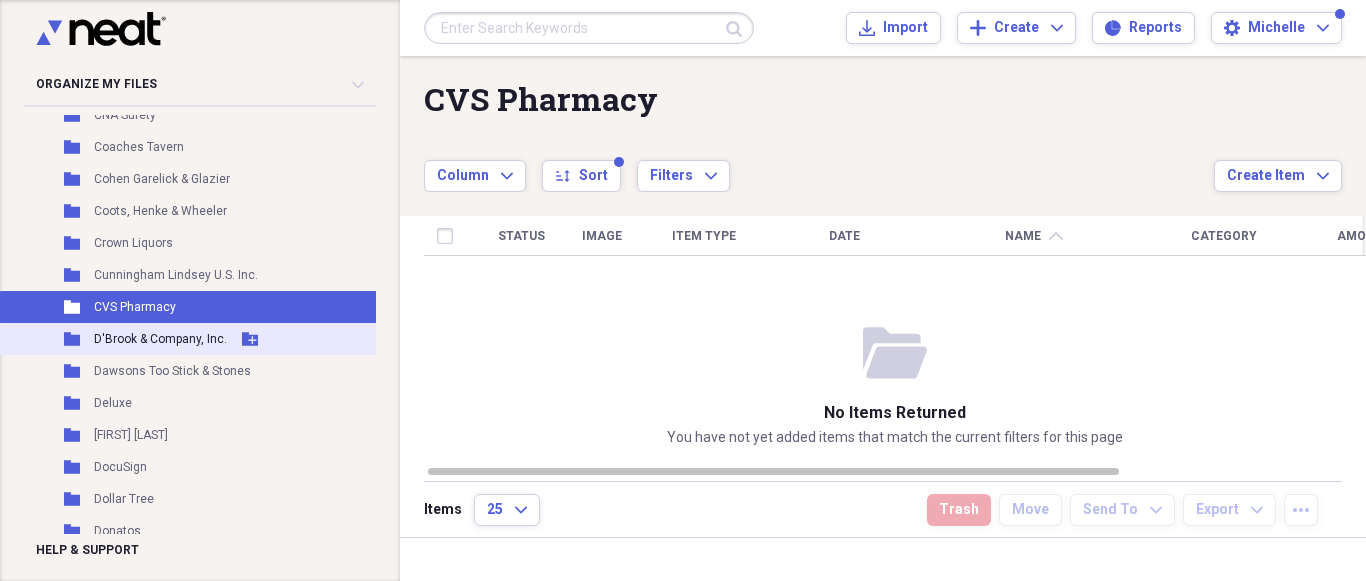 click on "D'Brook & Company, Inc." at bounding box center (160, 339) 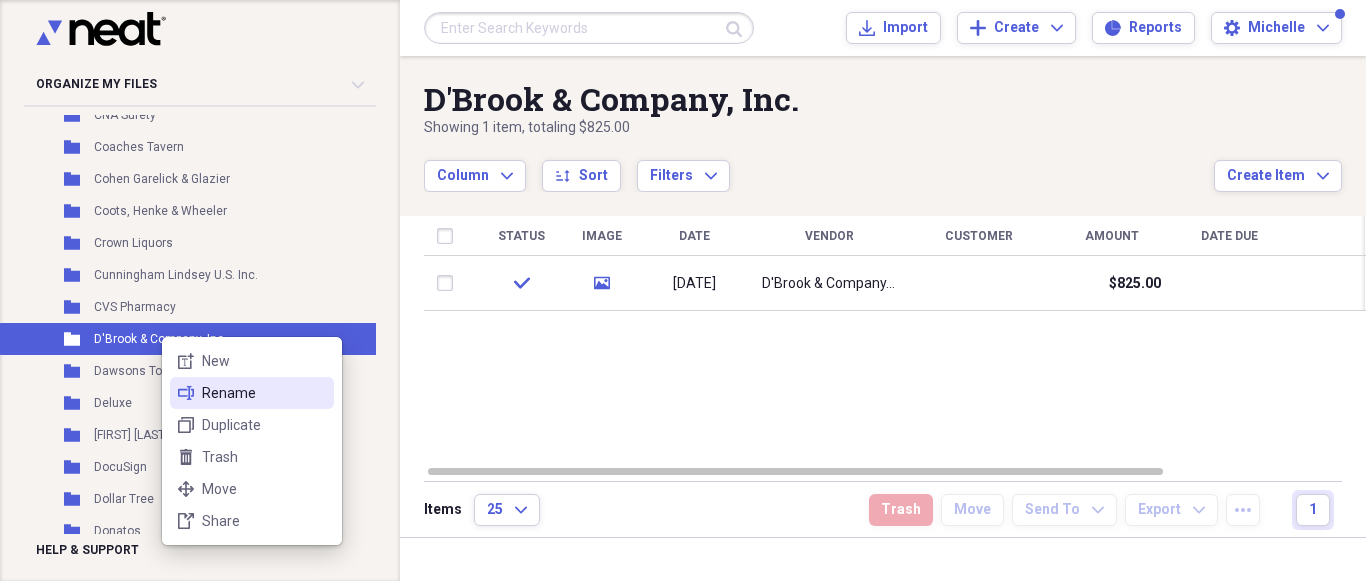 click on "Rename" at bounding box center (264, 393) 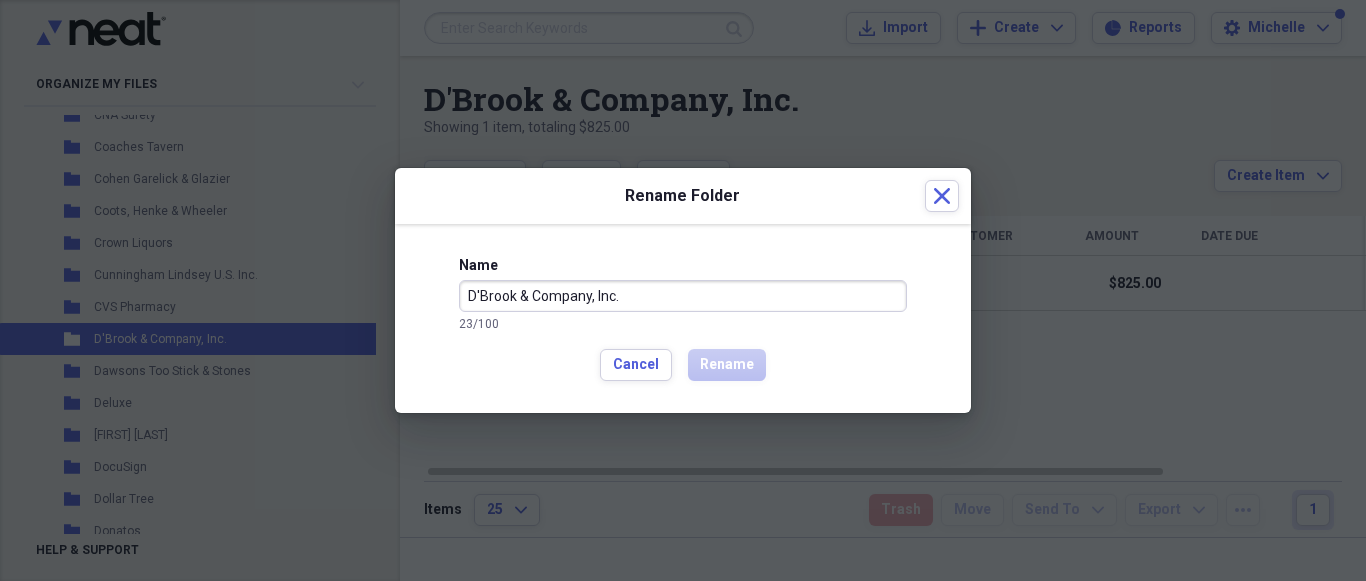 click on "D'Brook & Company, Inc." at bounding box center [683, 296] 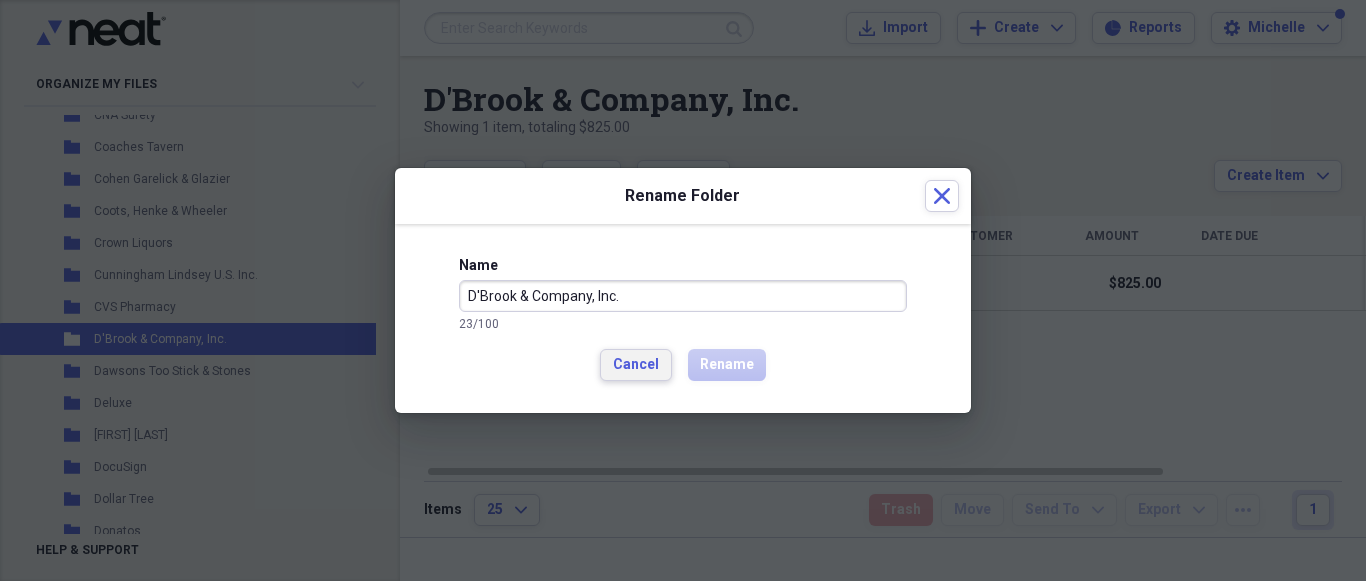 click on "Cancel" at bounding box center (636, 365) 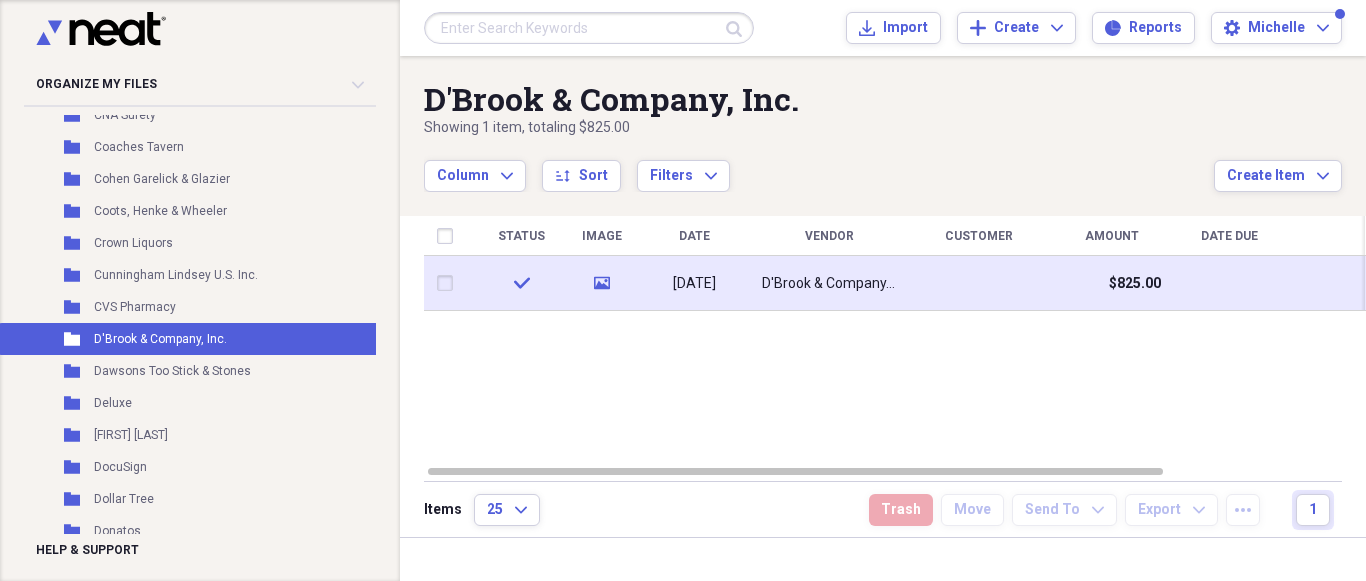 click on "$825.00" at bounding box center [1135, 284] 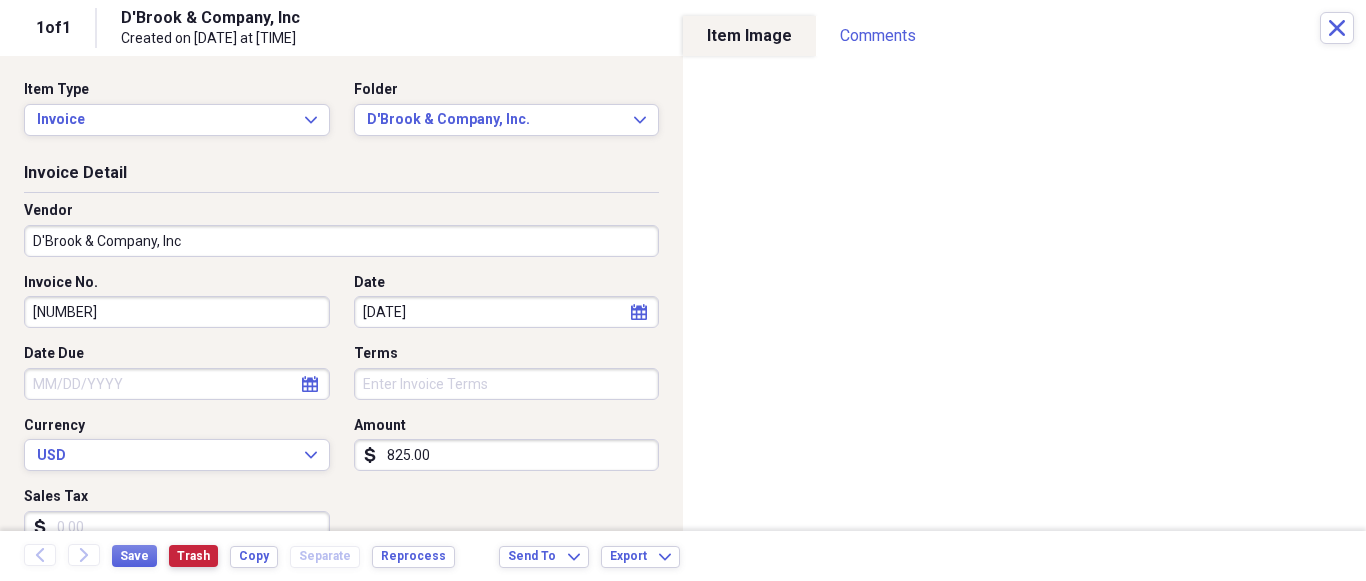 click on "Trash" at bounding box center [193, 556] 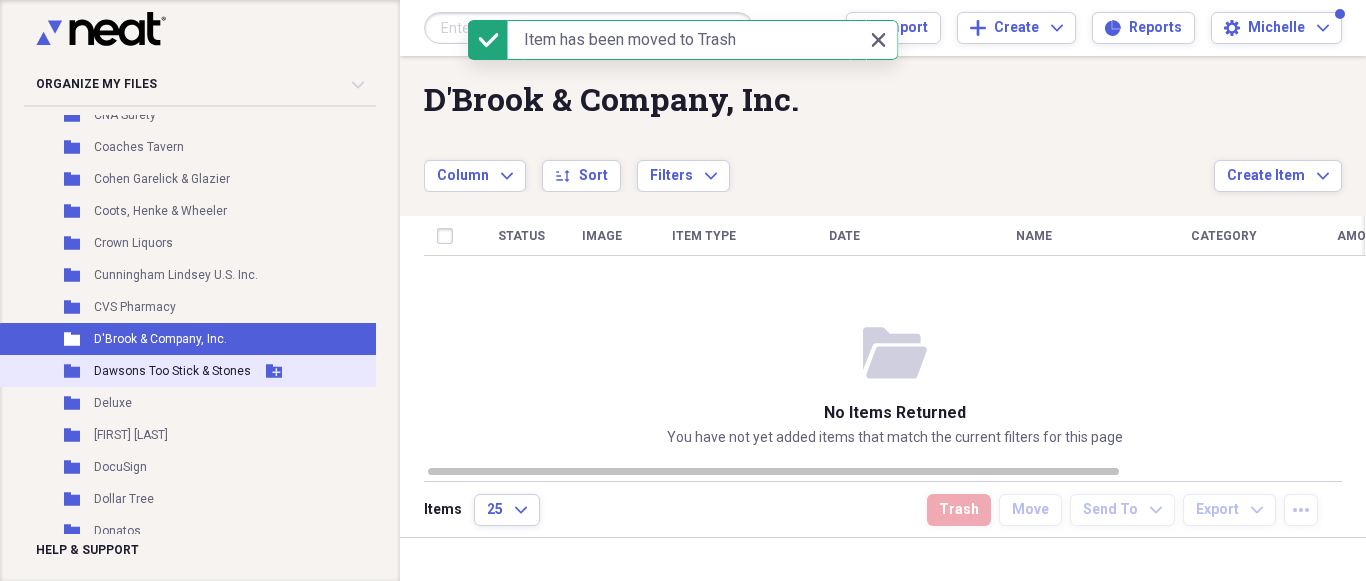 click on "Dawsons Too Stick & Stones" at bounding box center (172, 371) 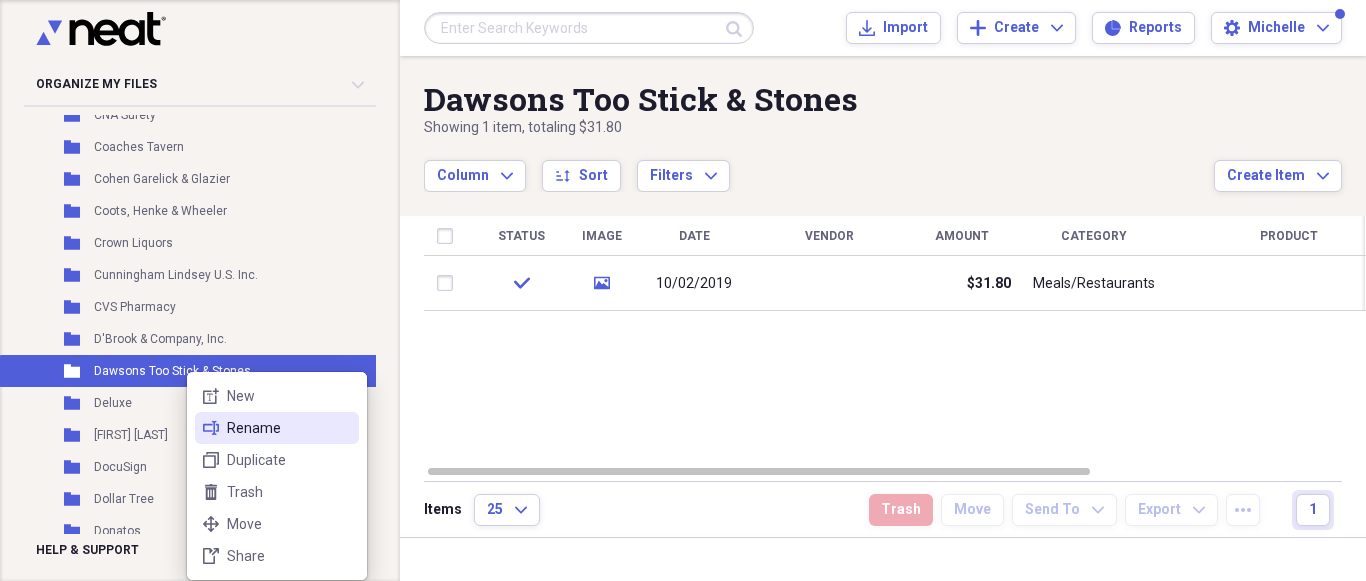 click on "Rename" at bounding box center [289, 428] 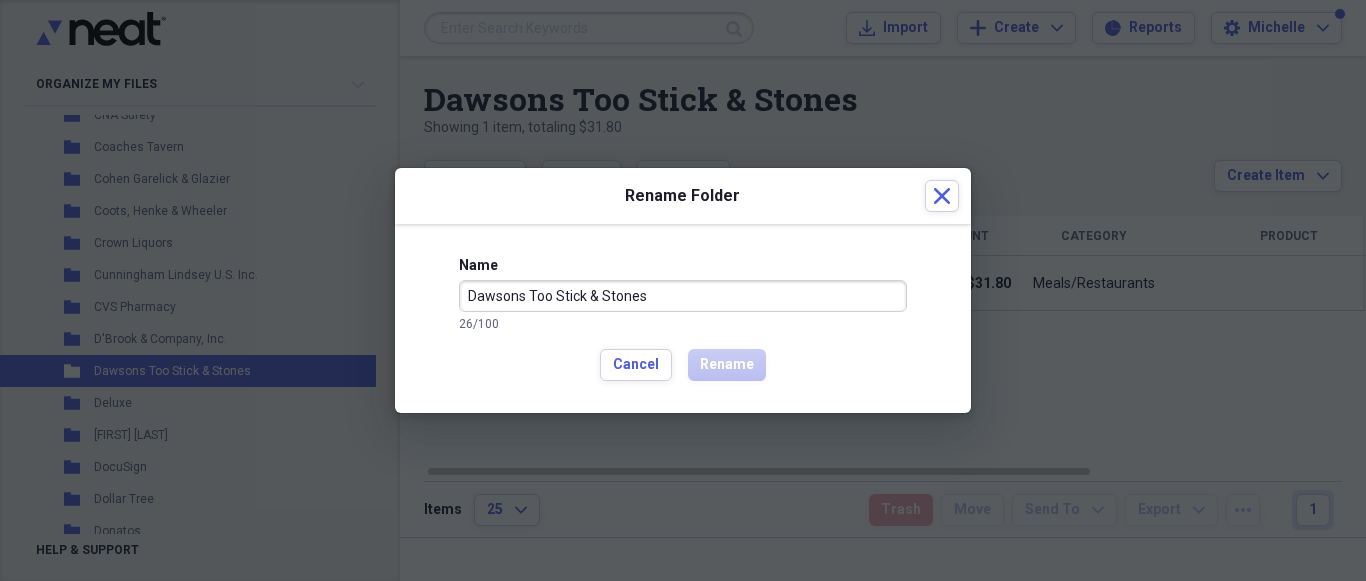 click on "Dawsons Too Stick & Stones" at bounding box center [683, 296] 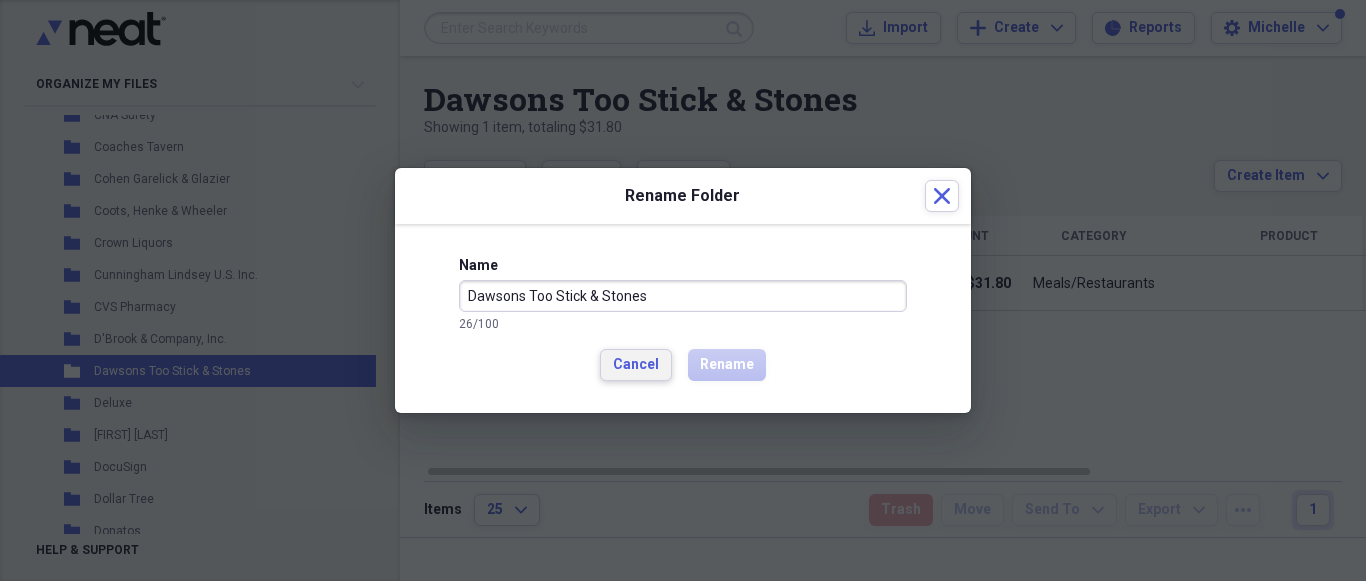 click on "Cancel" at bounding box center [636, 365] 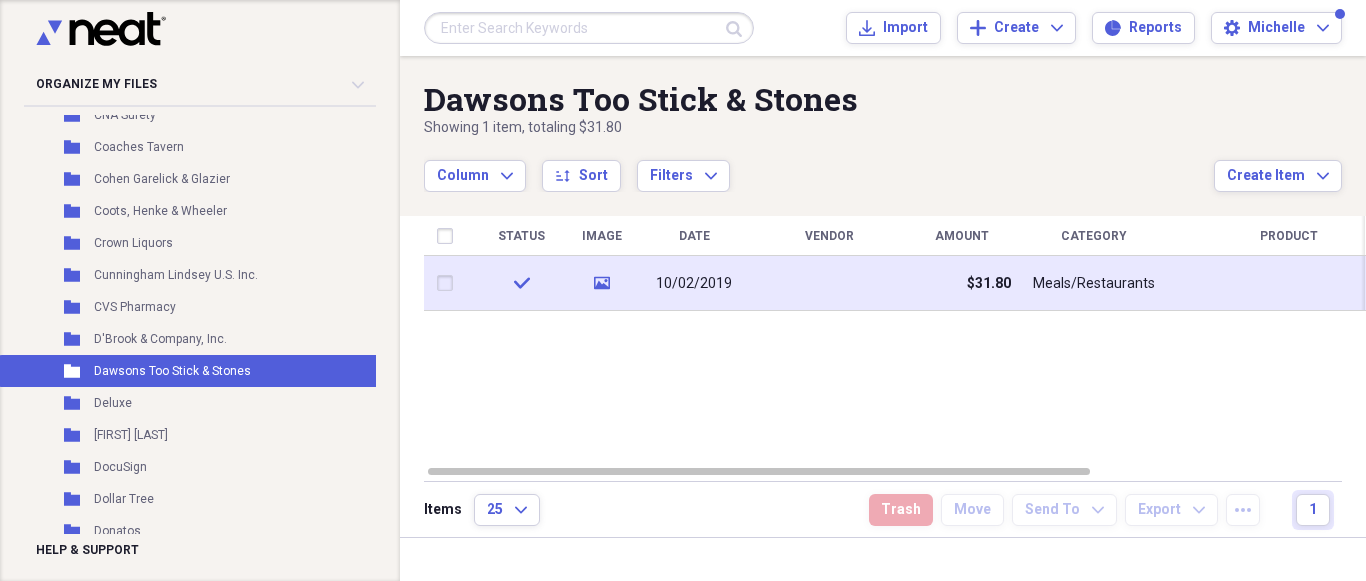 click on "Meals/Restaurants" at bounding box center (1094, 284) 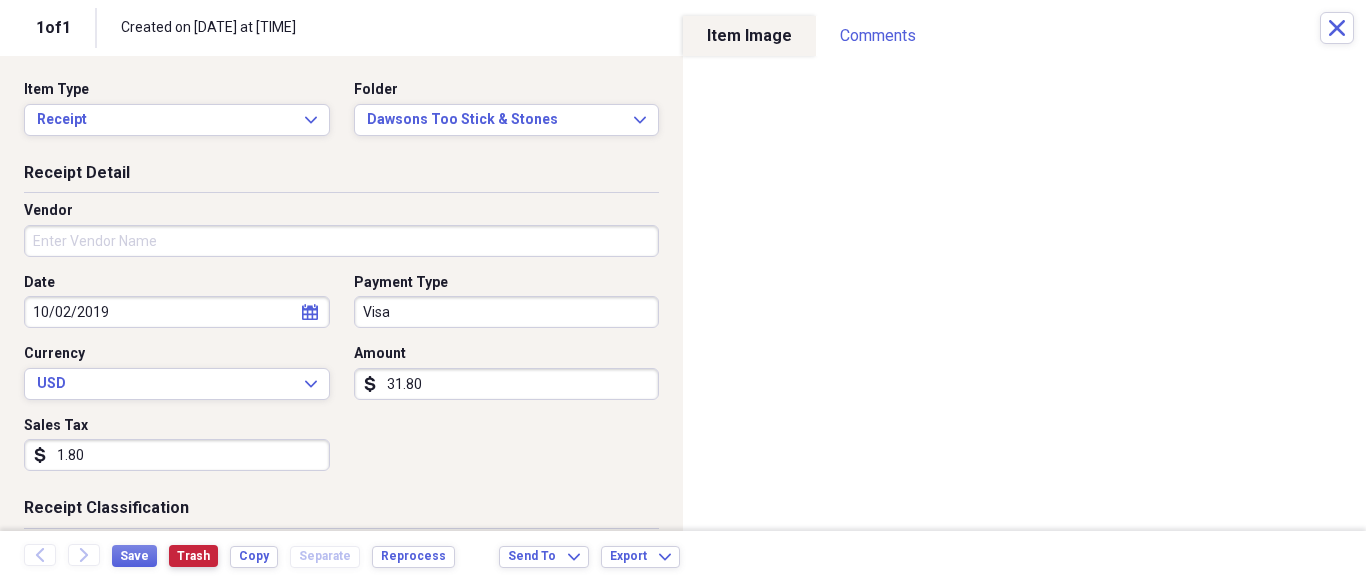 click on "Trash" at bounding box center (193, 556) 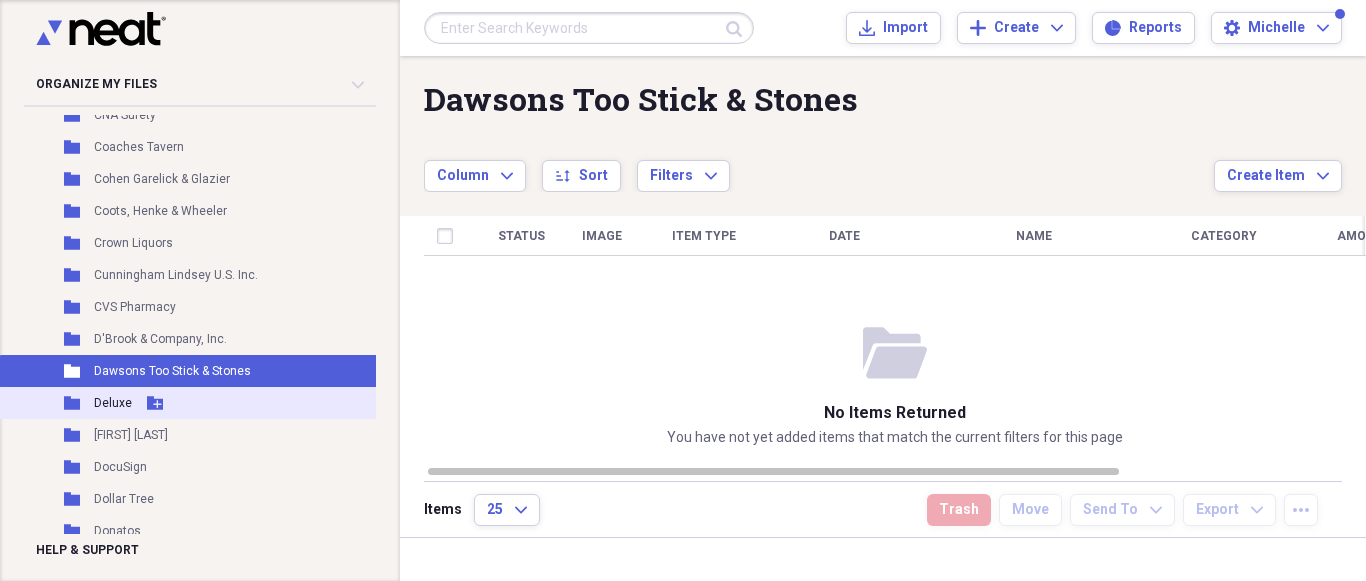 click on "Deluxe" at bounding box center [113, 403] 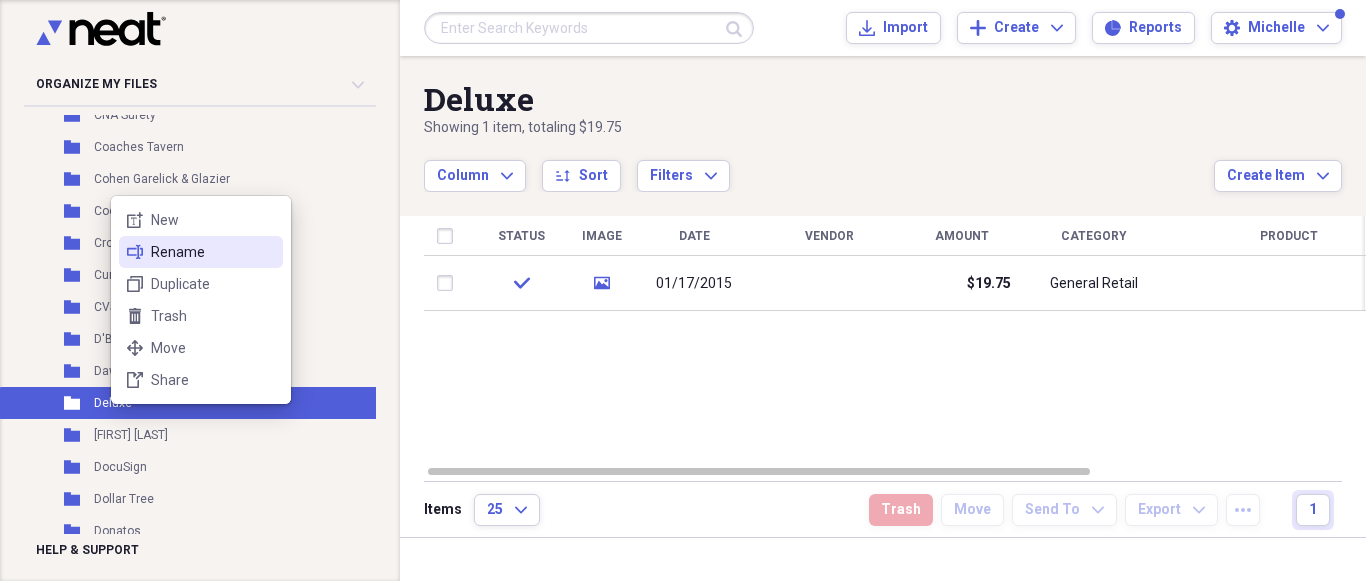 click on "Rename" at bounding box center (213, 252) 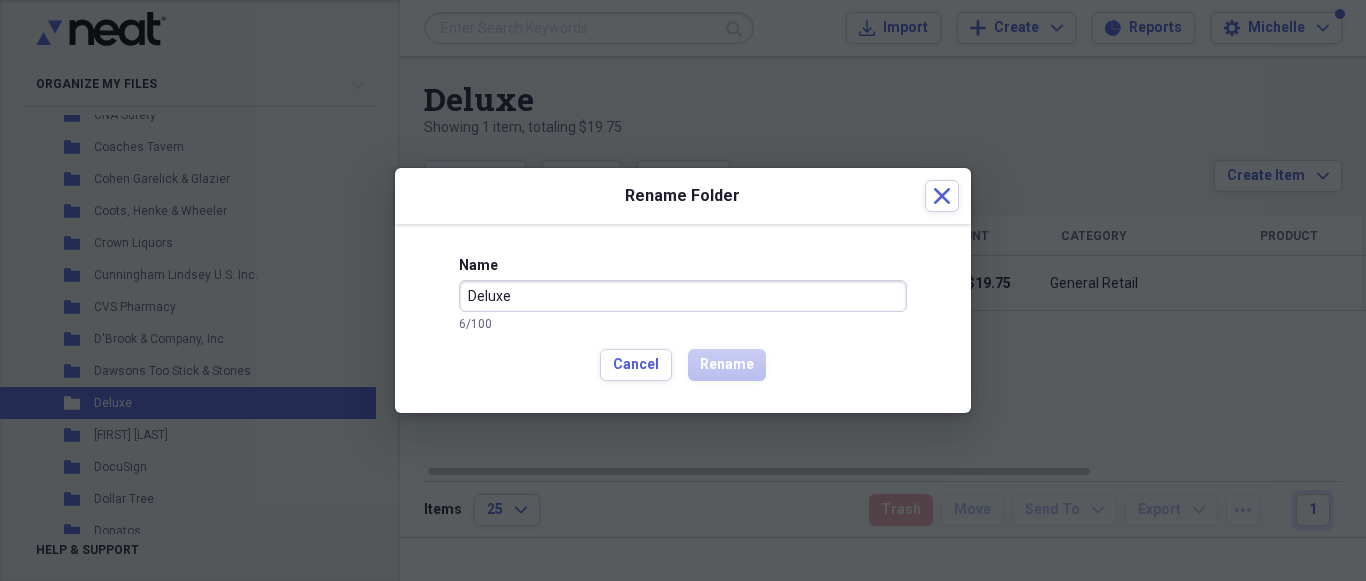 click on "Deluxe" at bounding box center [683, 296] 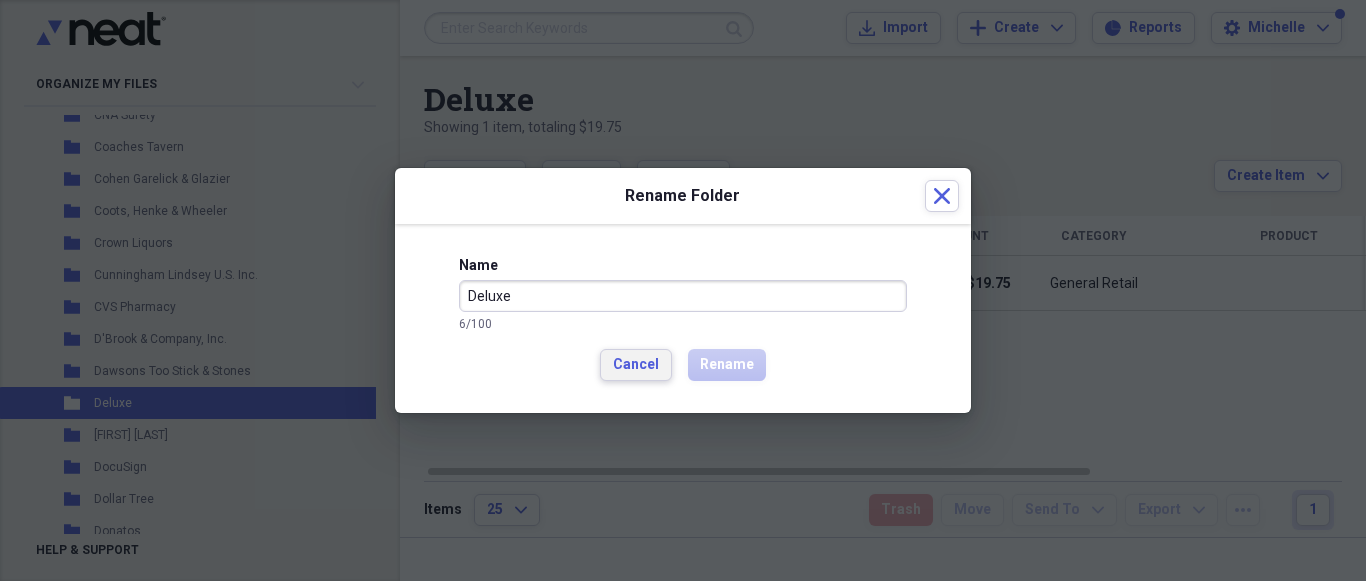 click on "Cancel" at bounding box center (636, 365) 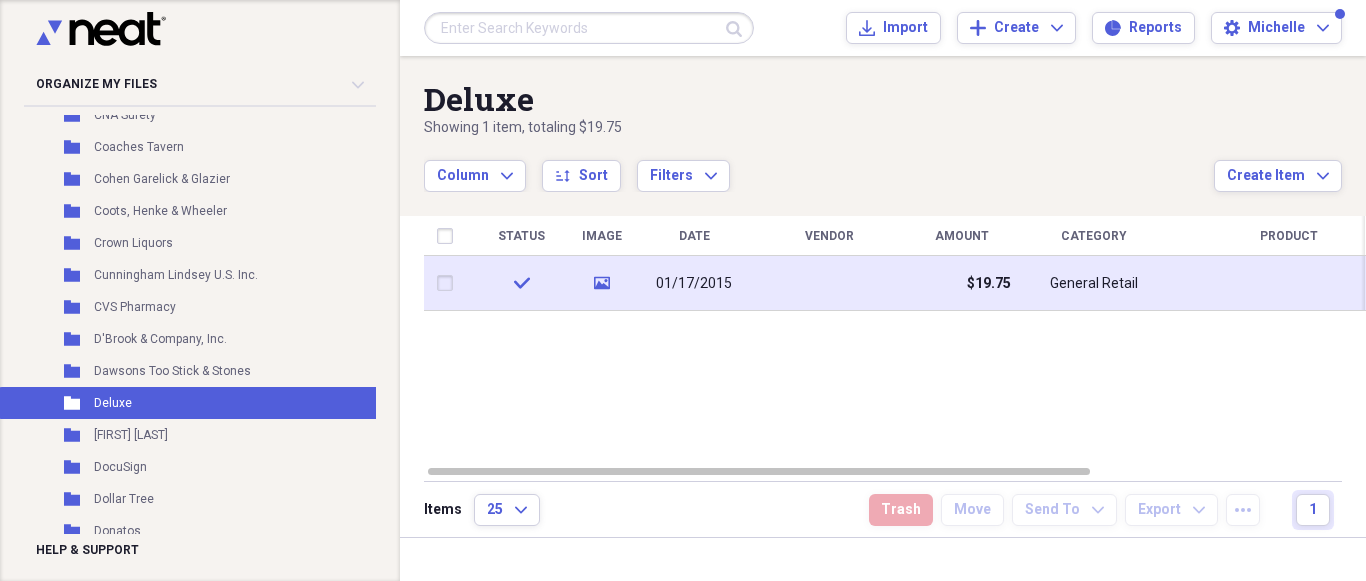 click on "General Retail" at bounding box center [1094, 283] 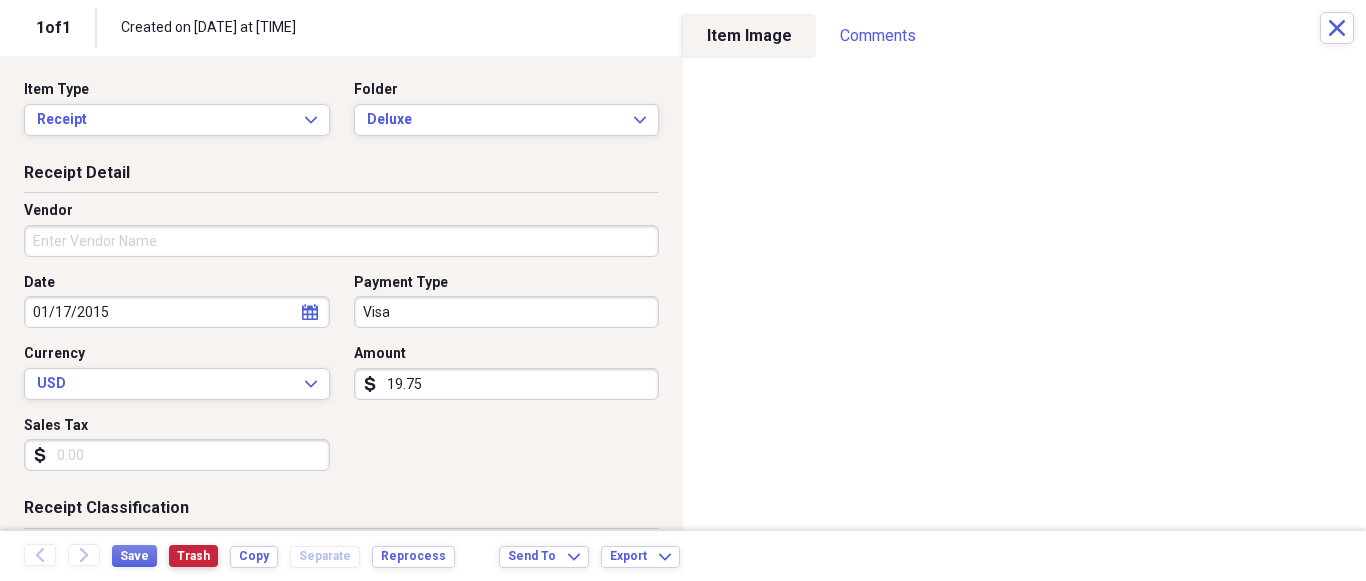 click on "Trash" at bounding box center [193, 556] 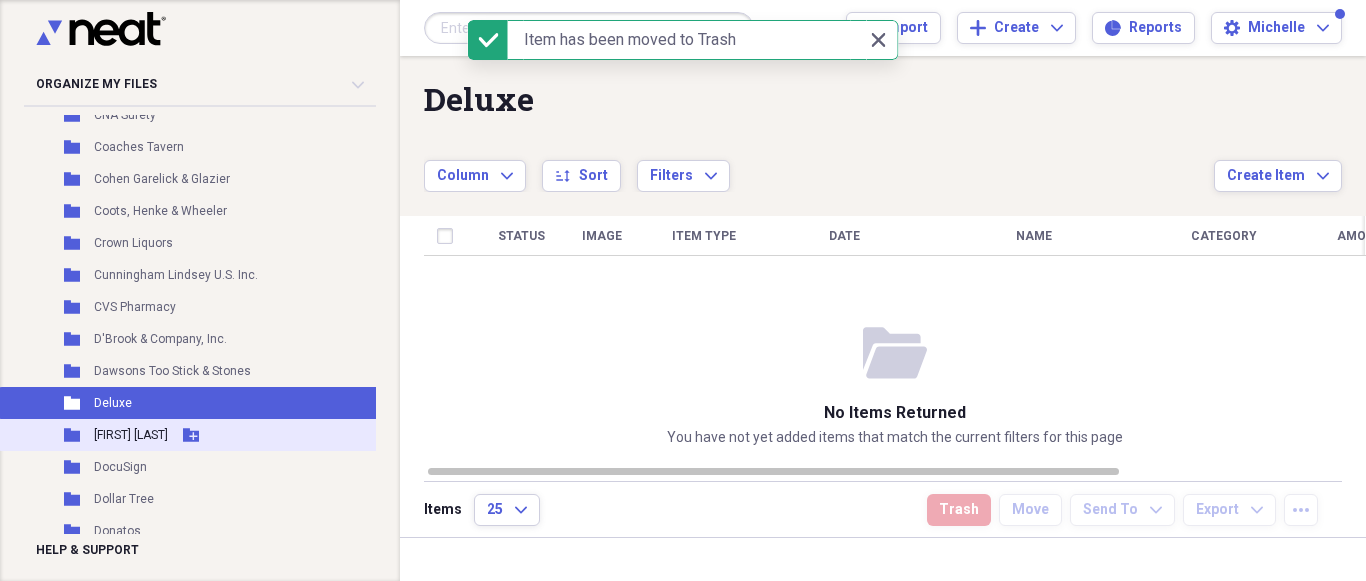 click on "[FIRST] [LAST]" at bounding box center [131, 435] 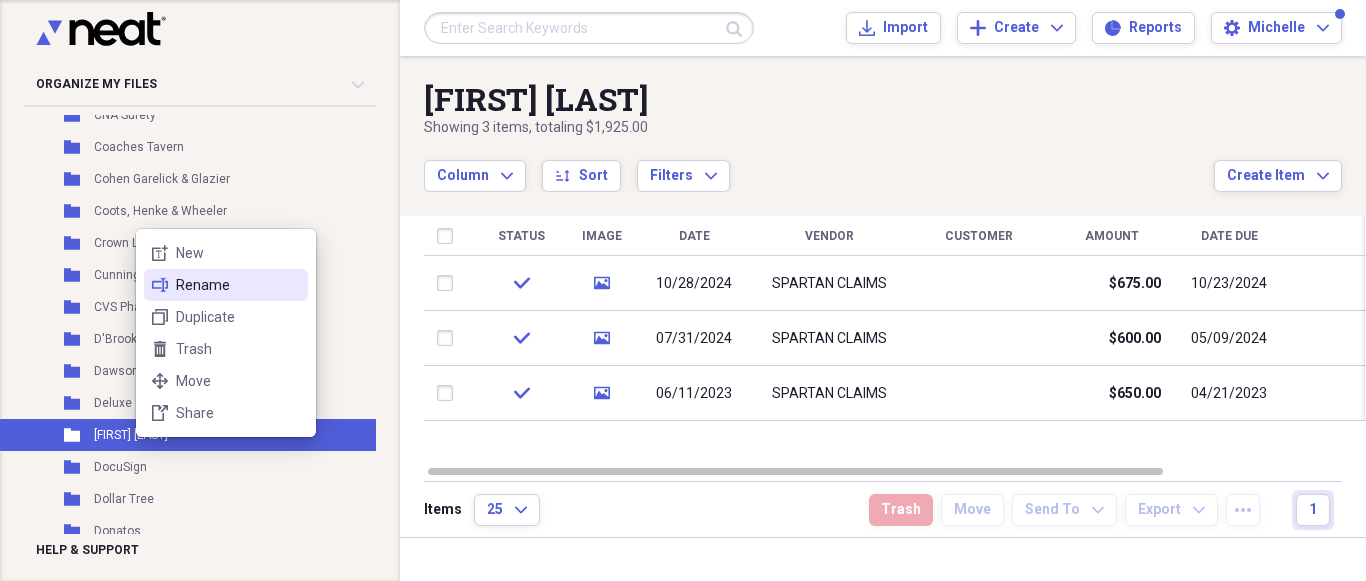 click on "Rename" at bounding box center (238, 285) 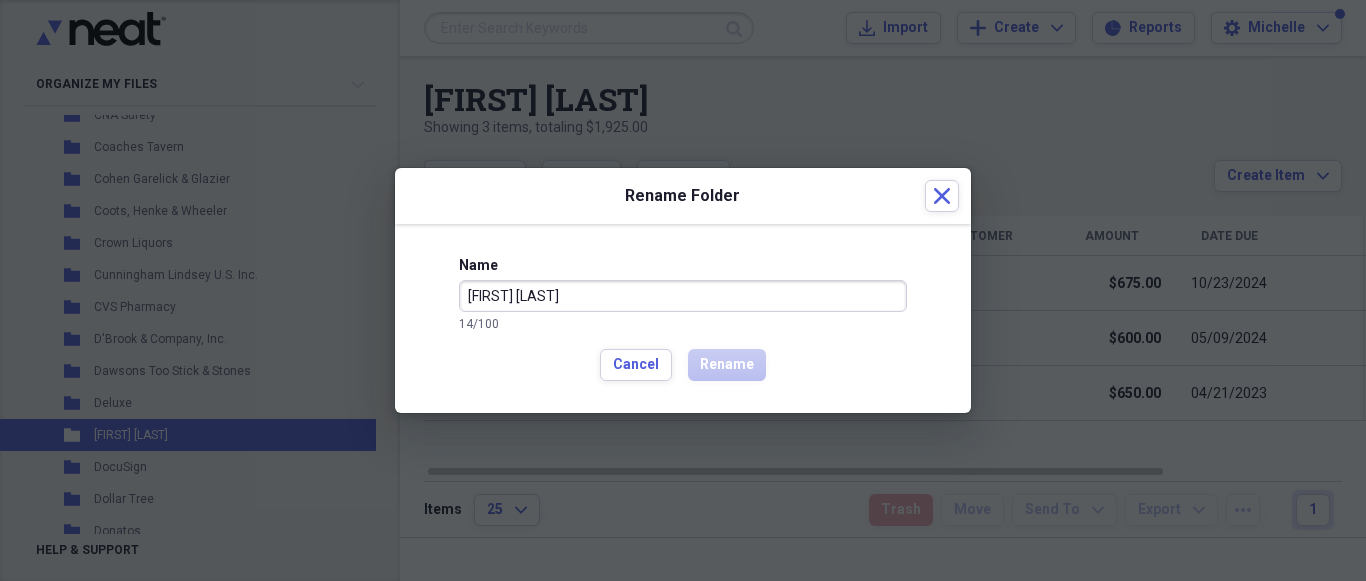 click on "[FIRST] [LAST]" at bounding box center [683, 296] 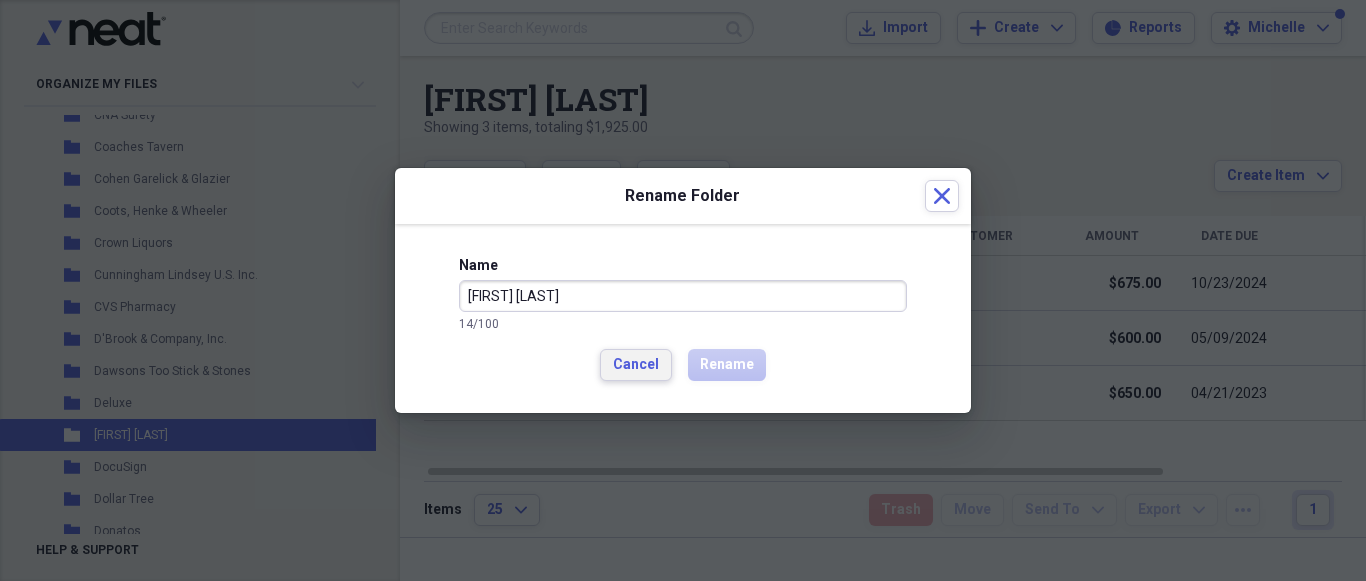 click on "Cancel" at bounding box center [636, 365] 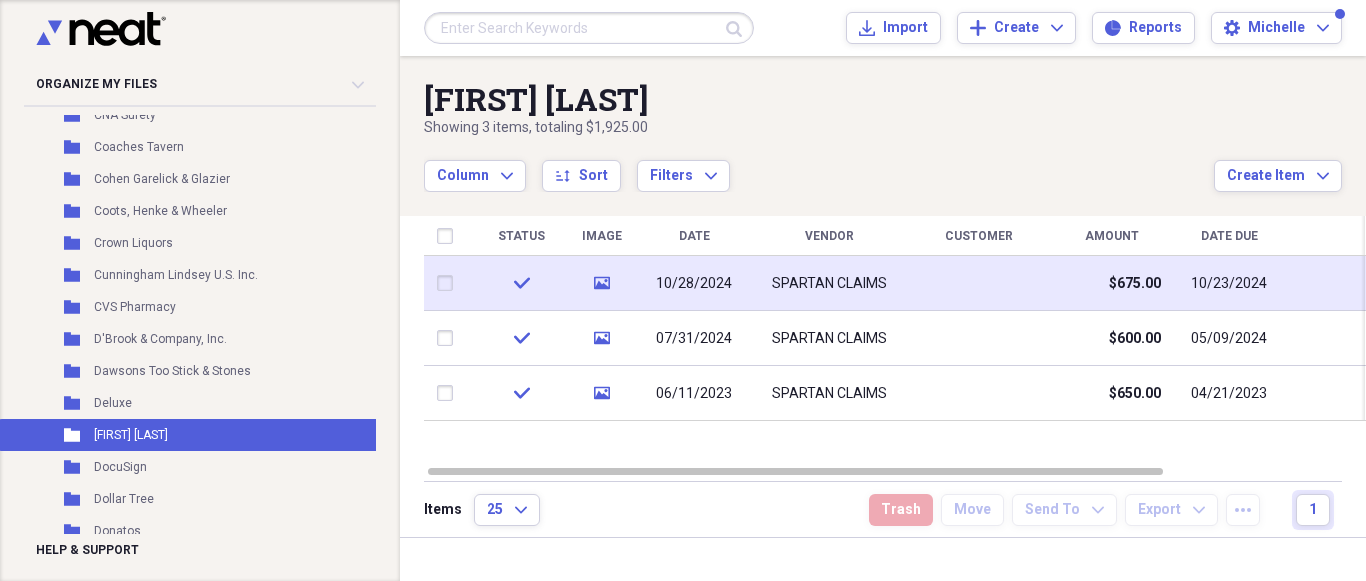 click on "$675.00" at bounding box center (1135, 284) 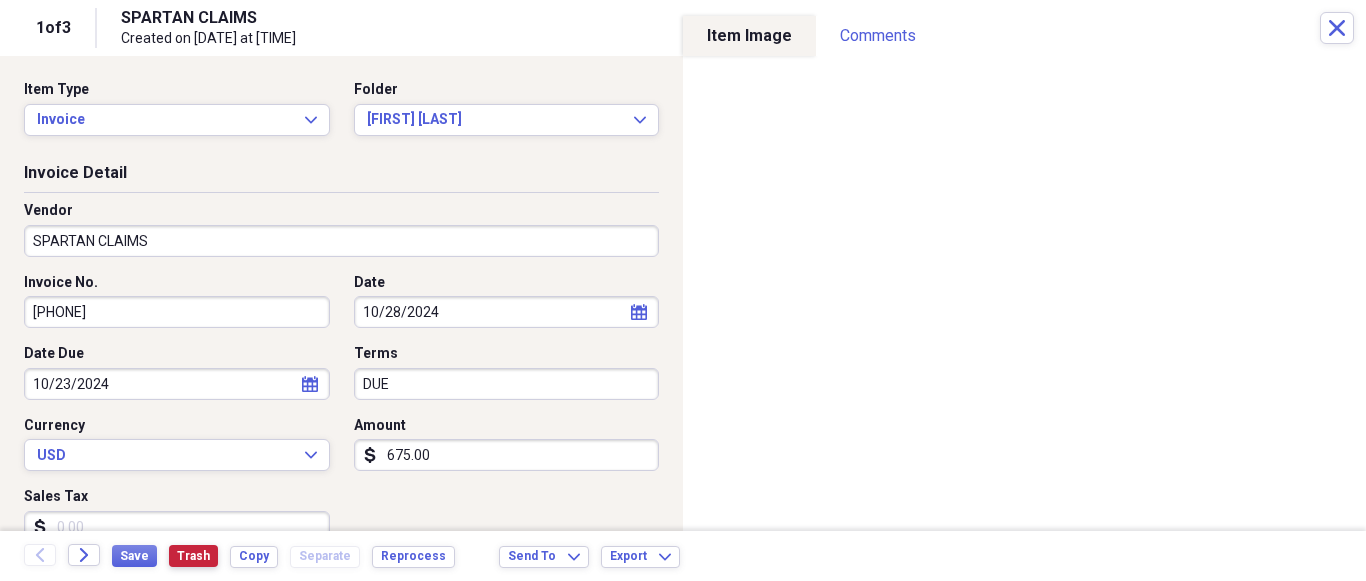 click on "Trash" at bounding box center [193, 556] 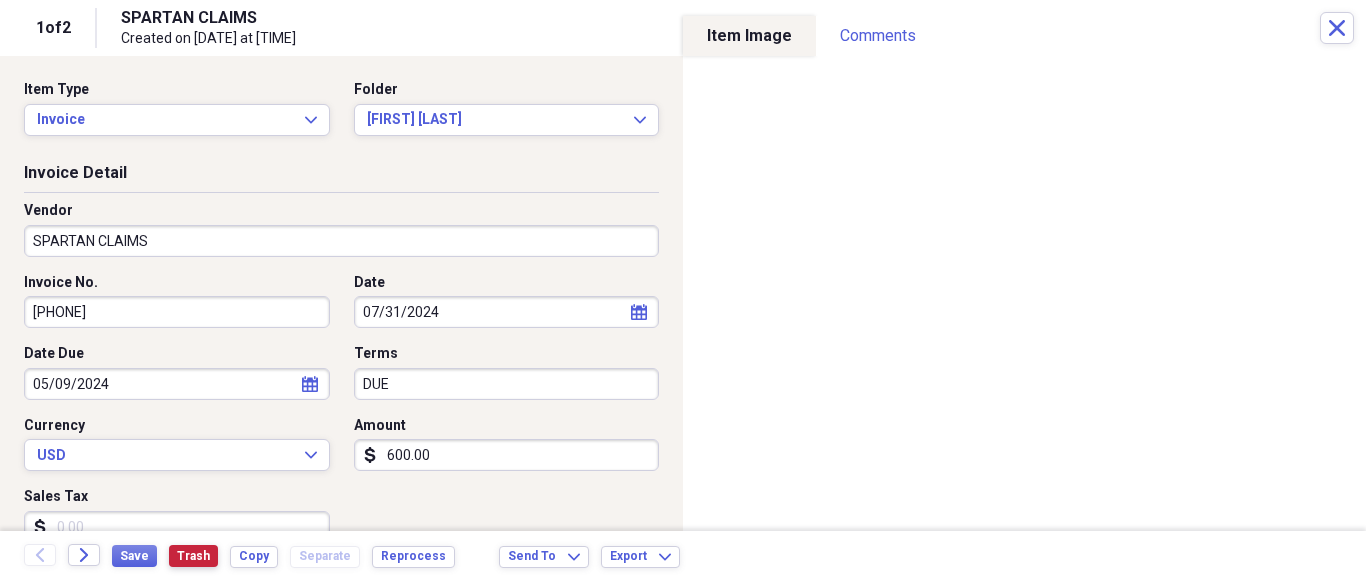 click on "Trash" at bounding box center (193, 556) 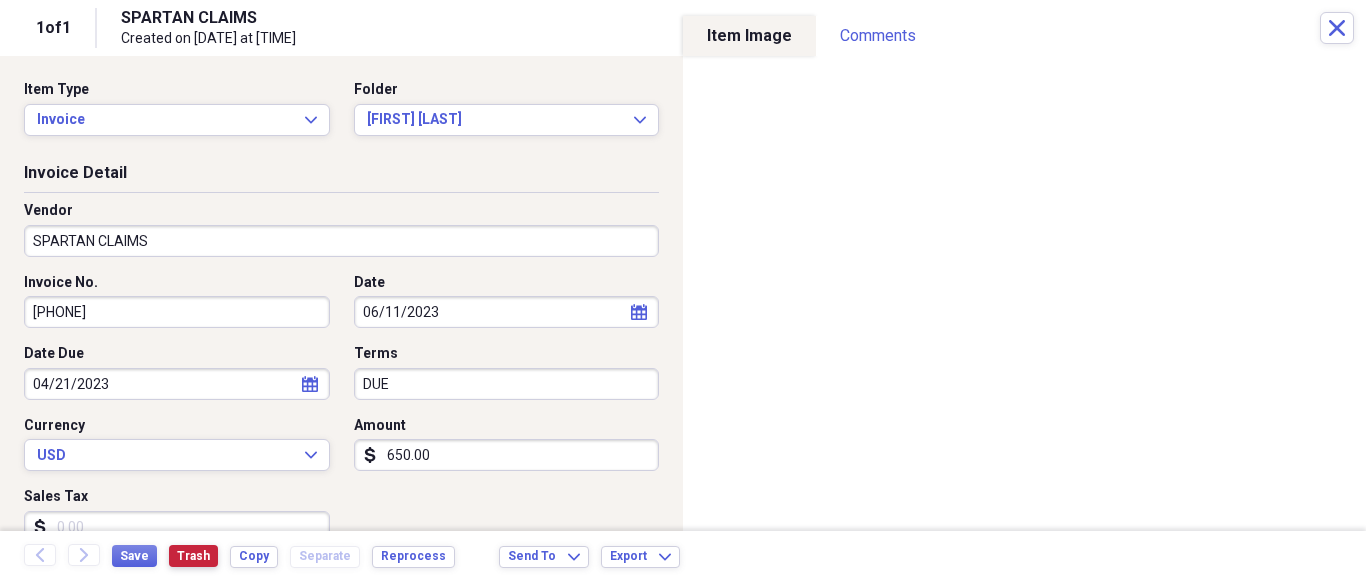 click on "Trash" at bounding box center (193, 556) 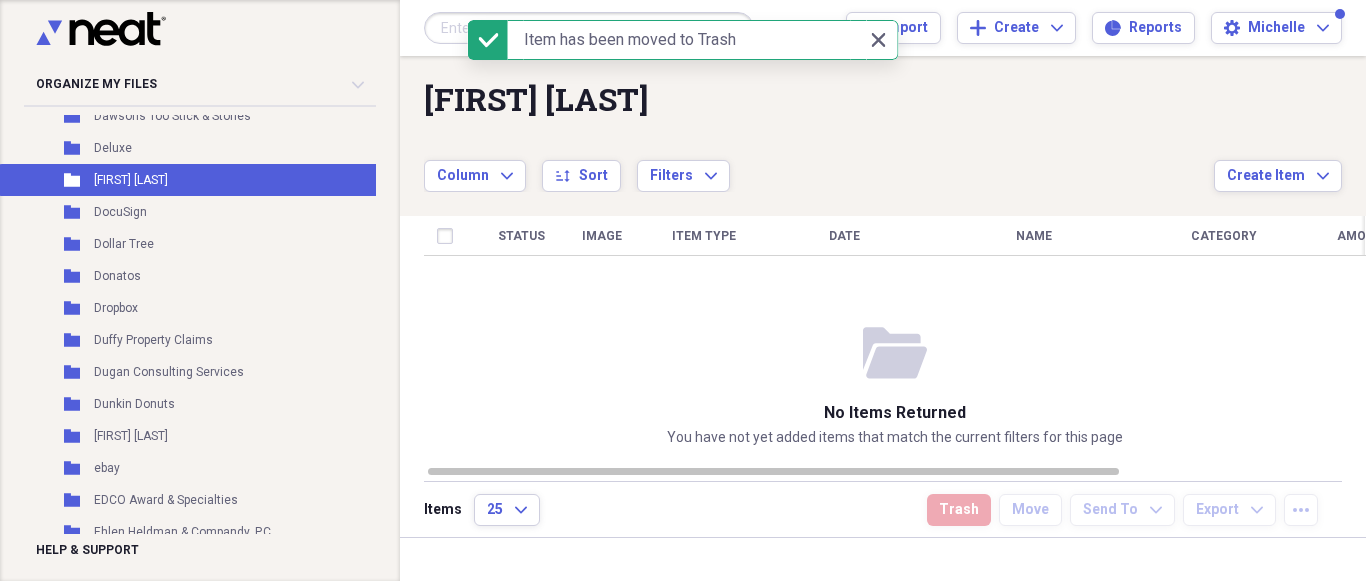 scroll, scrollTop: 1932, scrollLeft: 0, axis: vertical 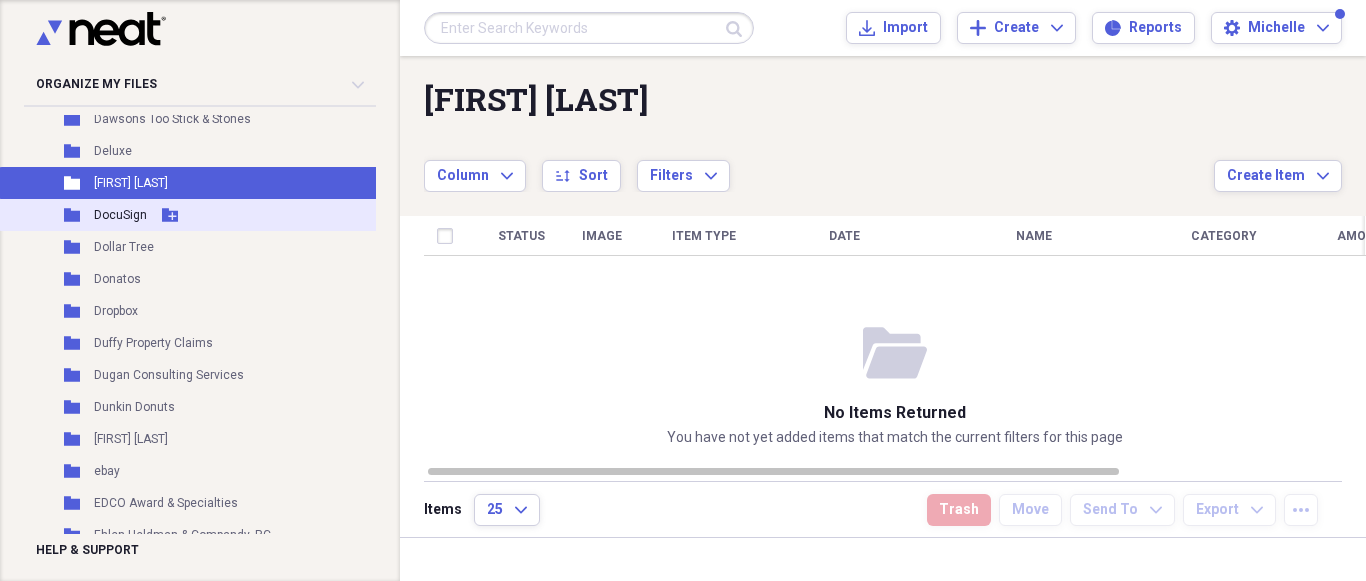 click on "DocuSign" at bounding box center [120, 215] 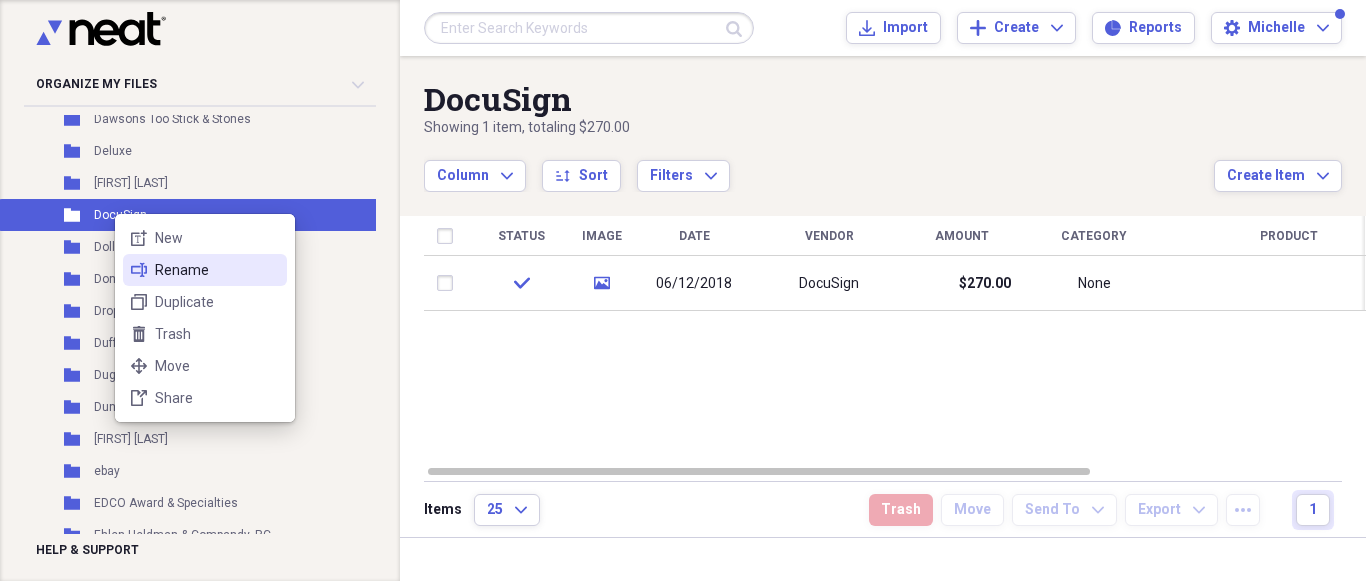 click on "Rename" at bounding box center (217, 270) 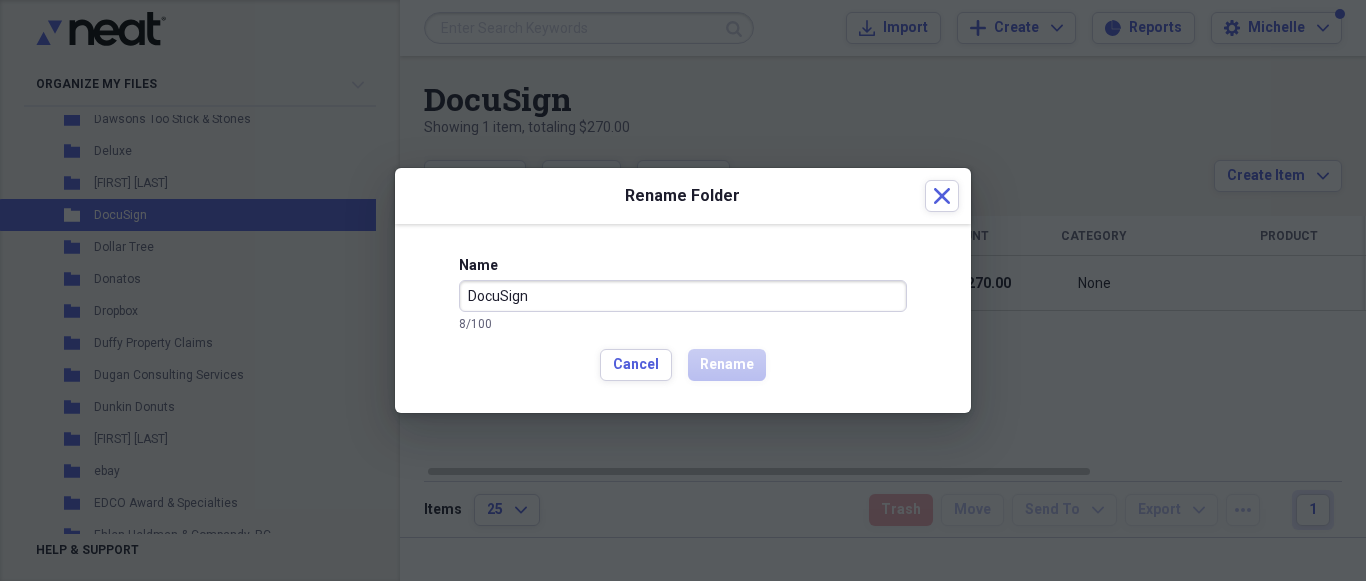 click on "DocuSign" at bounding box center (683, 296) 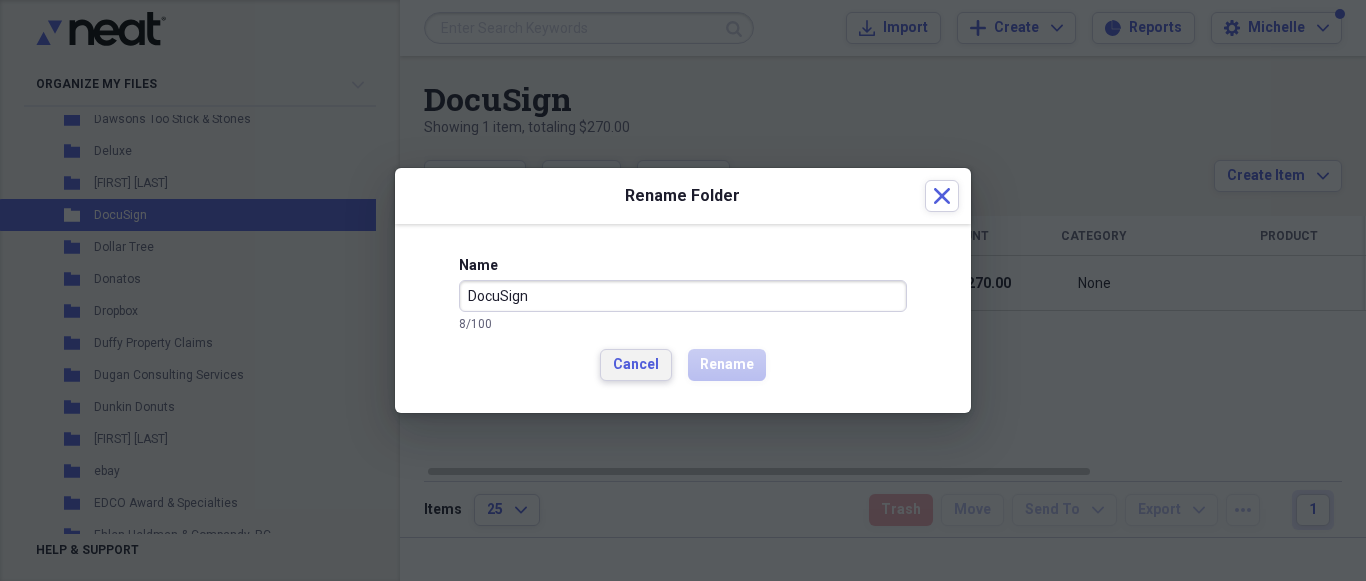 click on "Cancel" at bounding box center (636, 365) 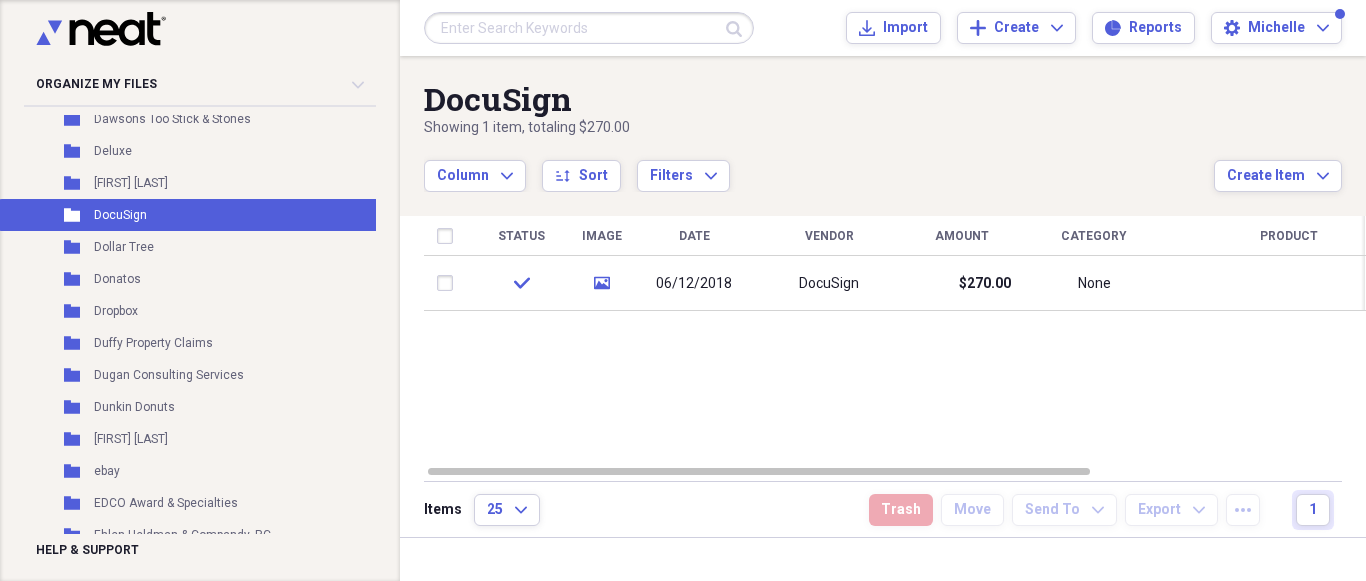 click on "Status Image Date Vendor Amount Category Product Source Billable Reimbursable check media [DATE] DocuSign [CURRENCY] None" at bounding box center [895, 340] 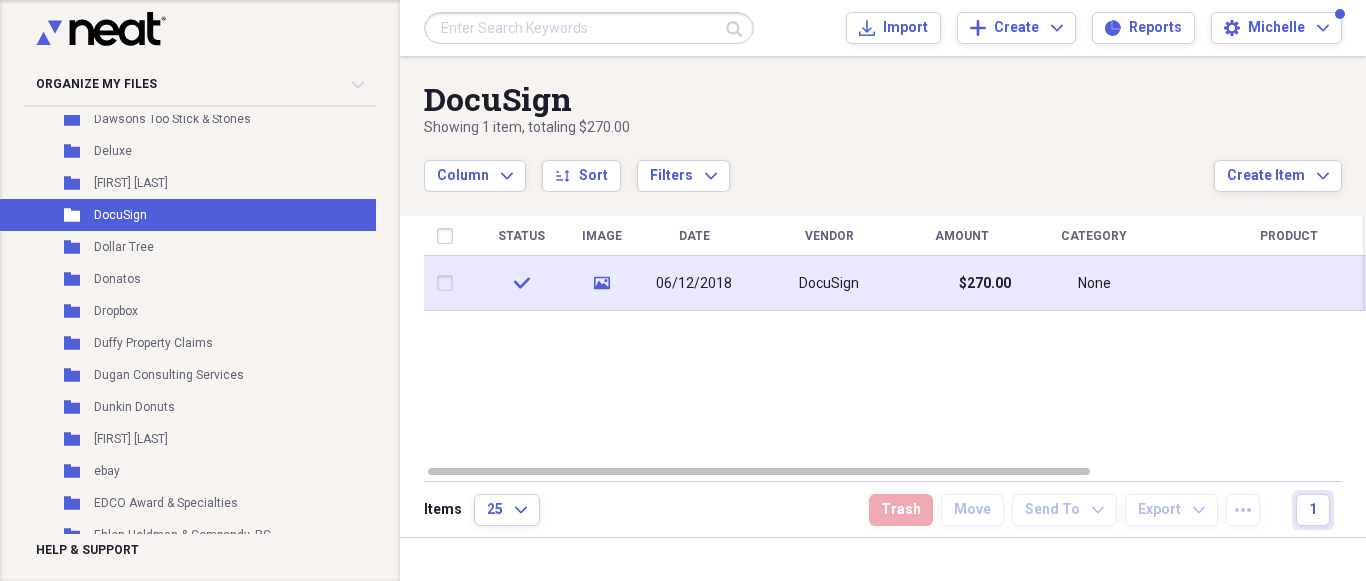 click on "DocuSign" at bounding box center (829, 284) 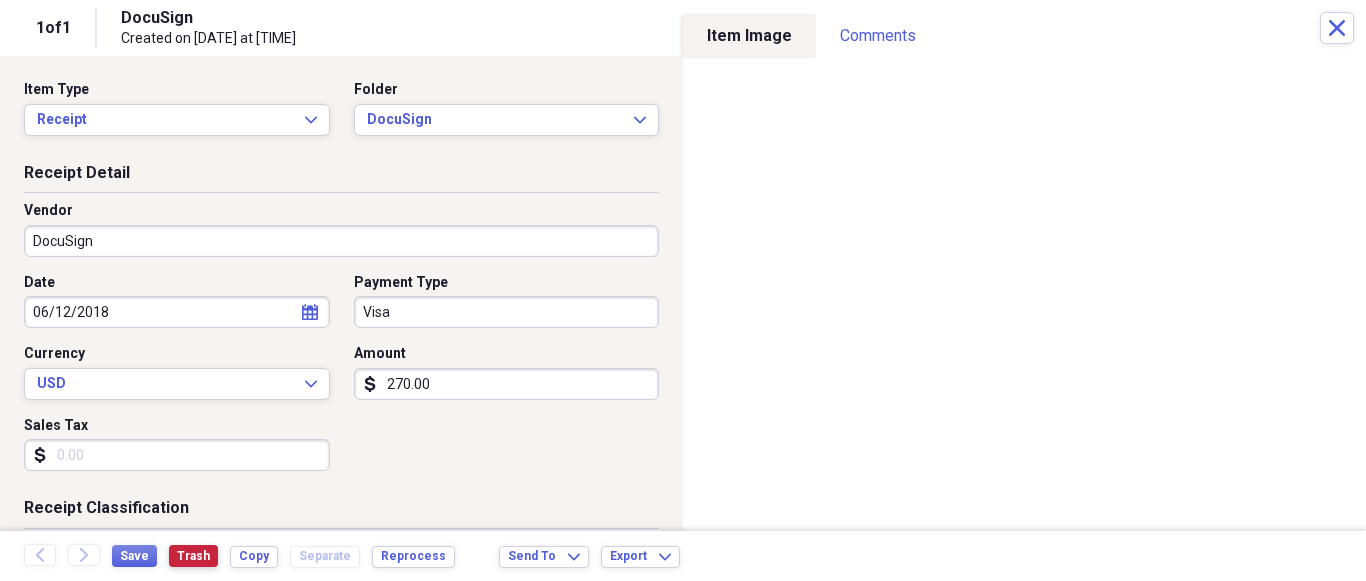 click on "Trash" at bounding box center (193, 556) 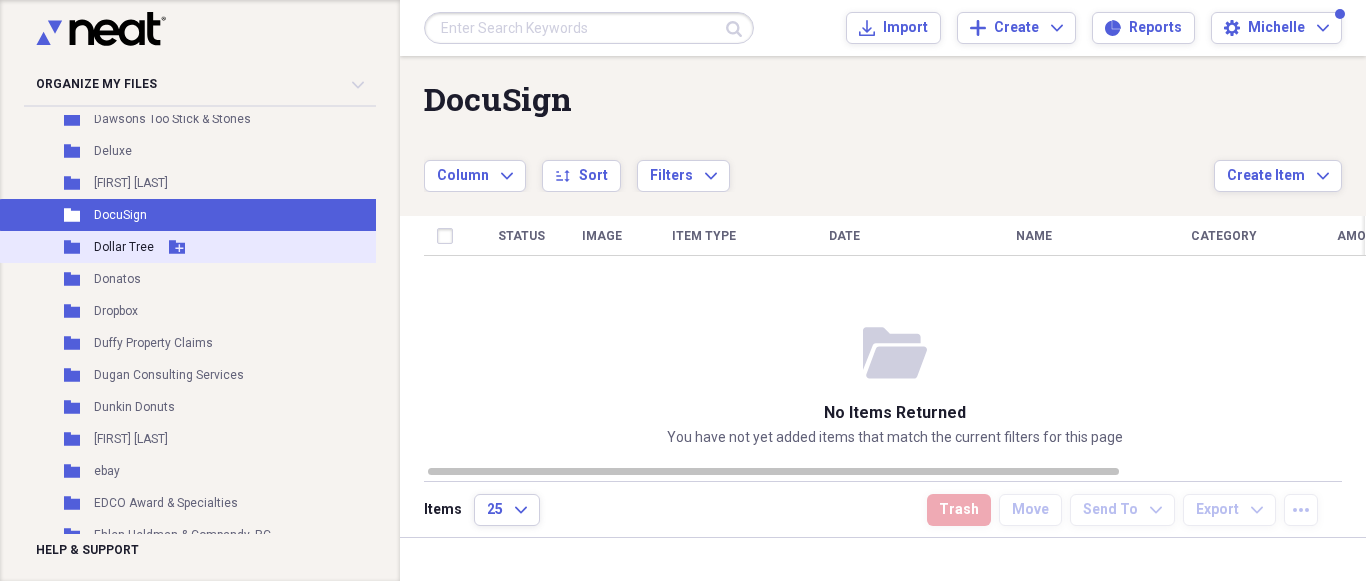 click on "Dollar Tree" at bounding box center [124, 247] 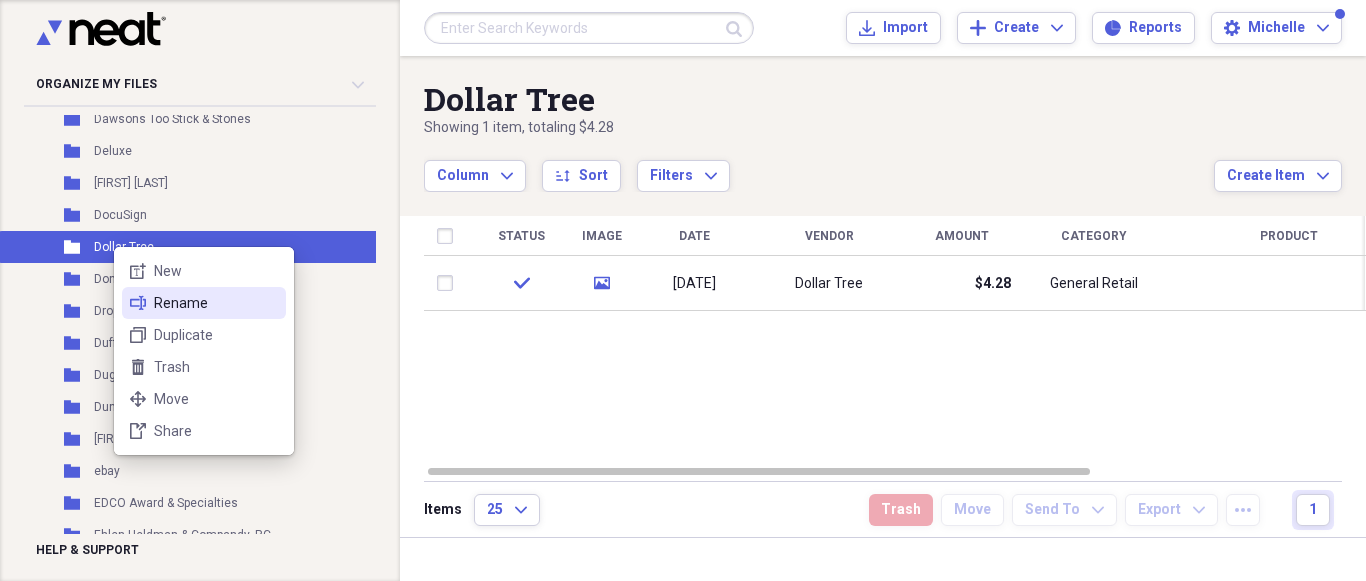 click on "Rename" at bounding box center [216, 303] 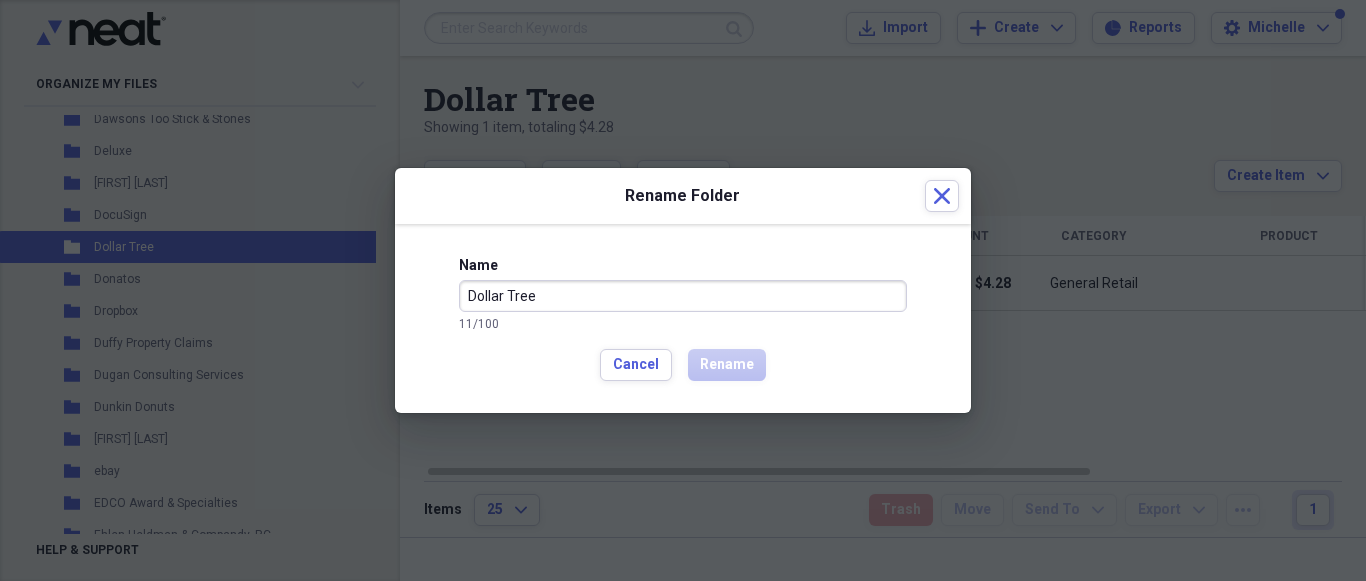 click on "Dollar Tree" at bounding box center [683, 296] 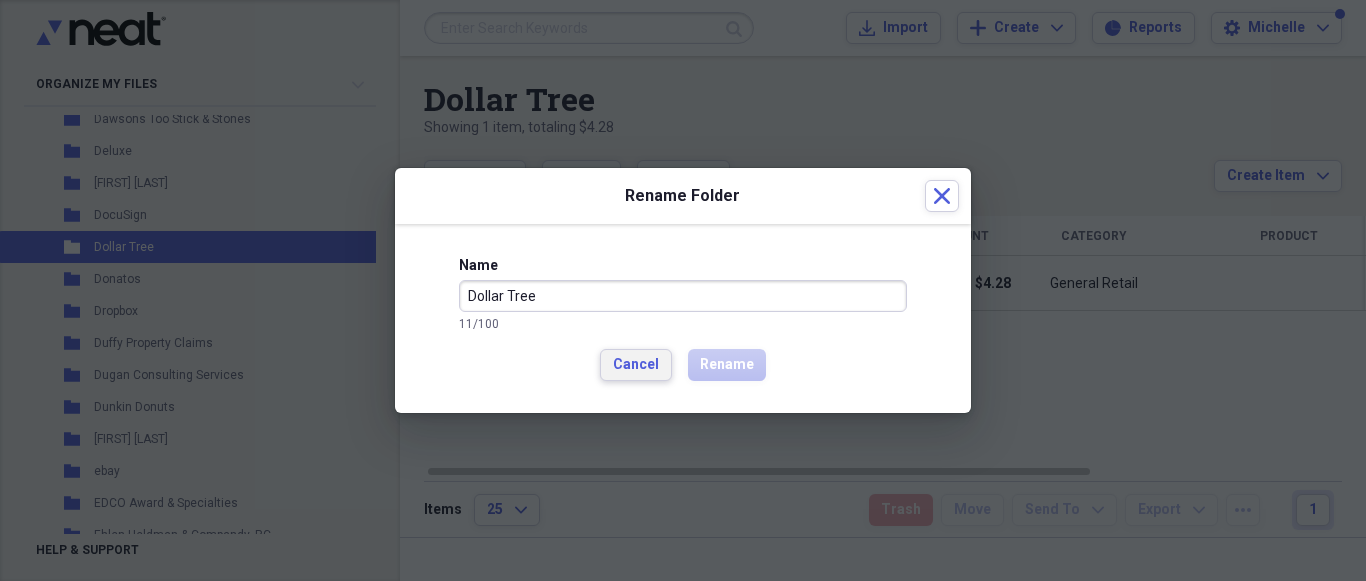 click on "Cancel" at bounding box center (636, 365) 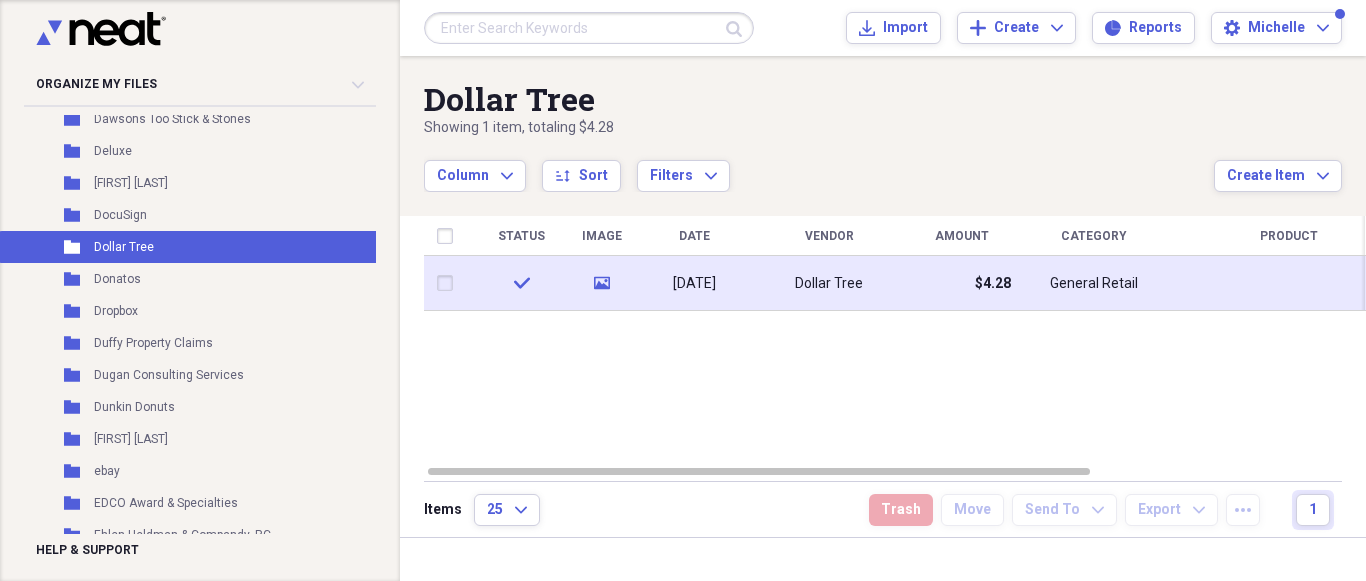 click on "General Retail" at bounding box center [1094, 284] 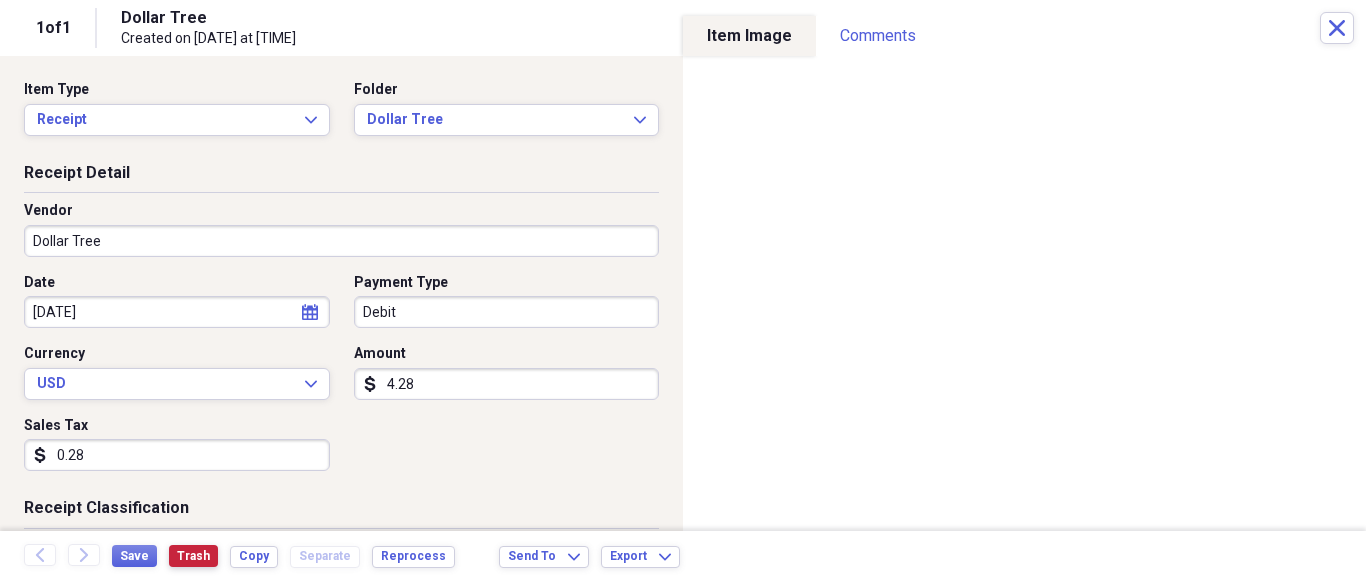 click on "Trash" at bounding box center [193, 556] 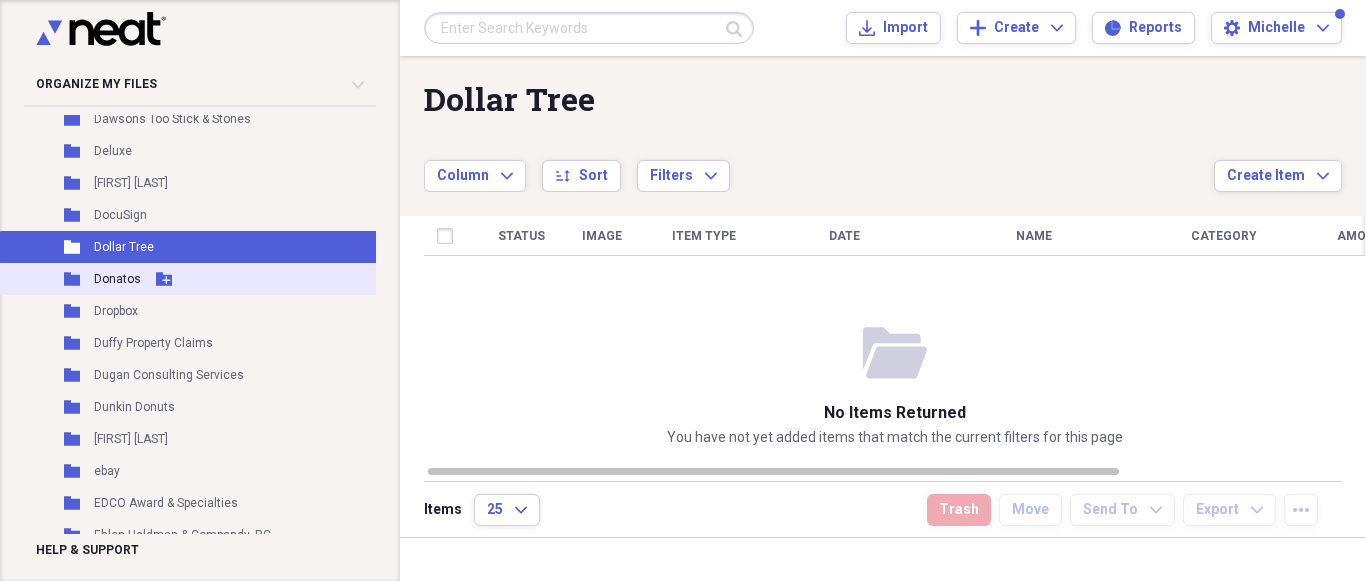 click on "Donatos" at bounding box center [117, 279] 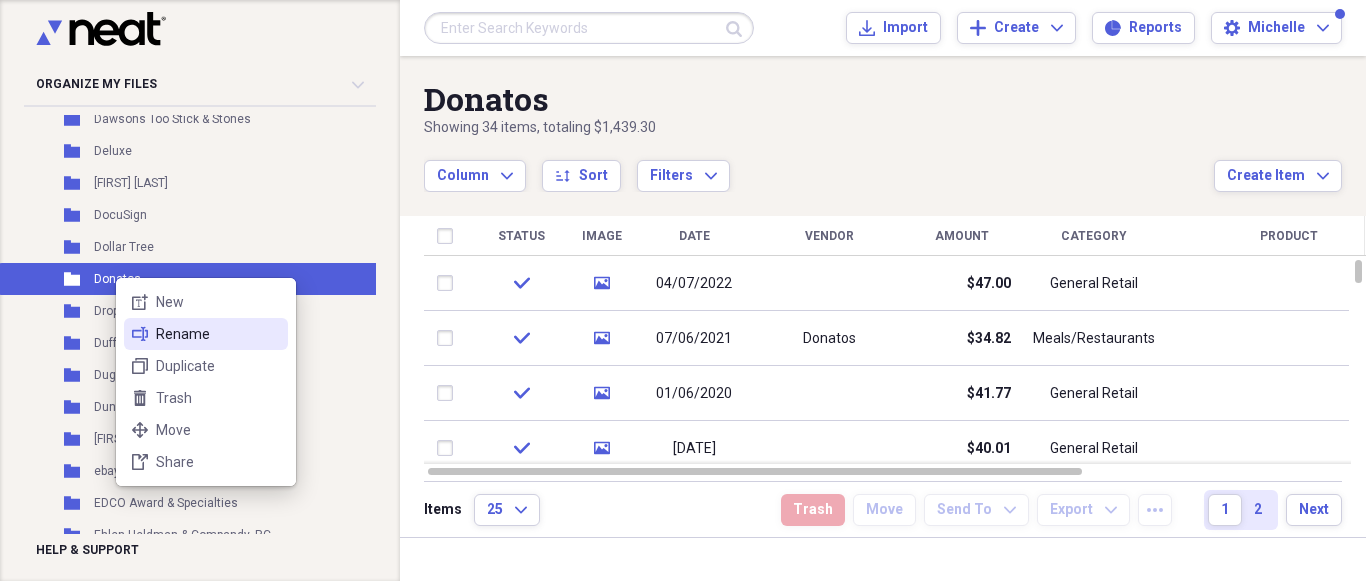 click on "Rename" at bounding box center (218, 334) 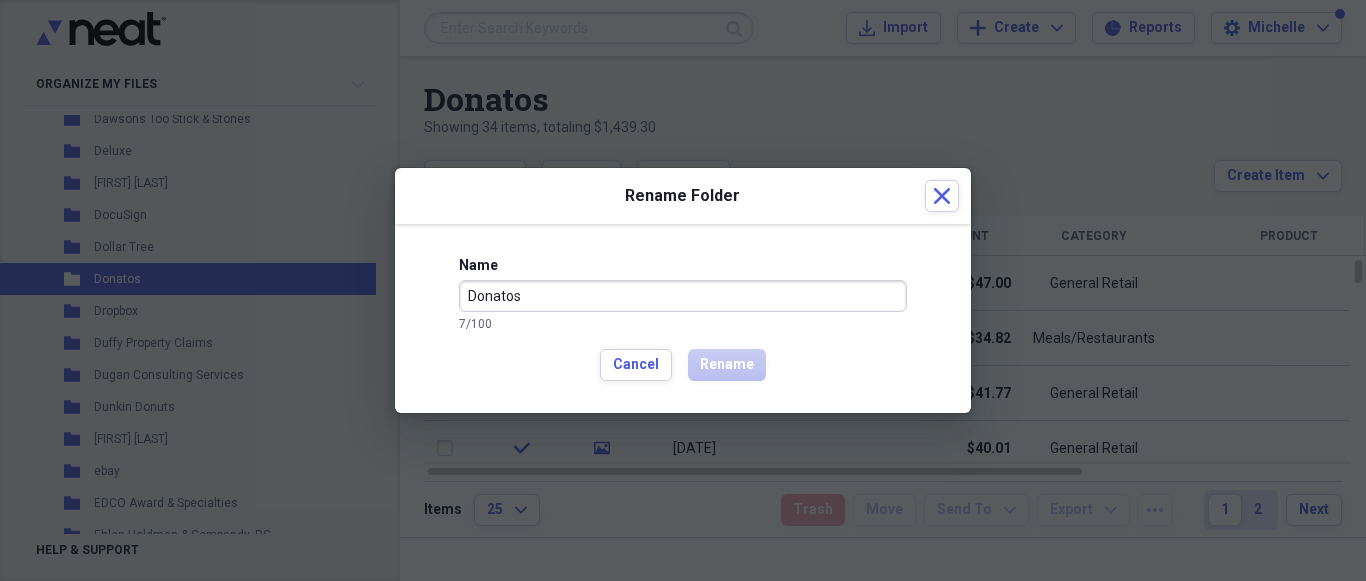 click on "Donatos" at bounding box center [683, 296] 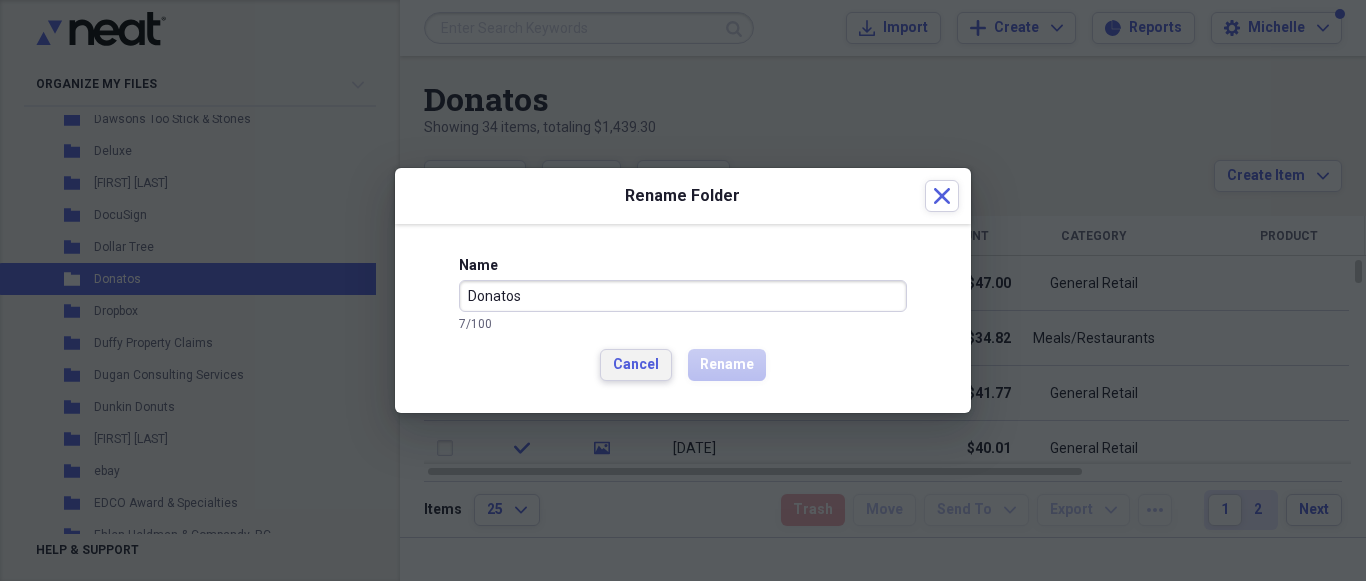 click on "Cancel" at bounding box center (636, 365) 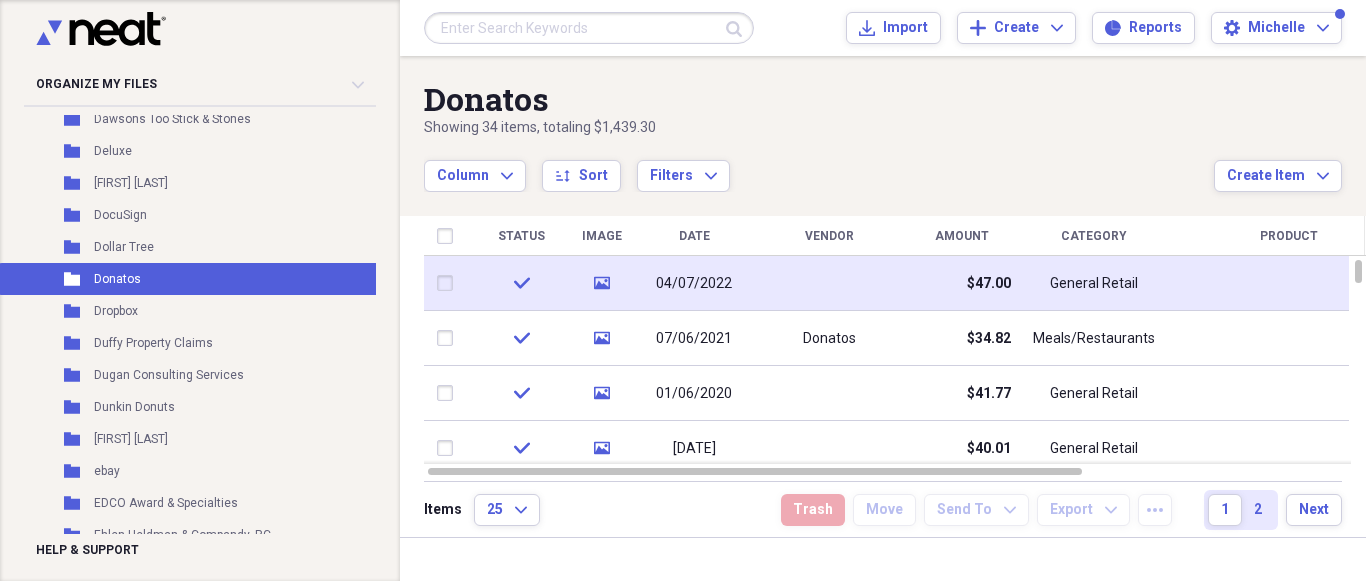 click at bounding box center [1289, 283] 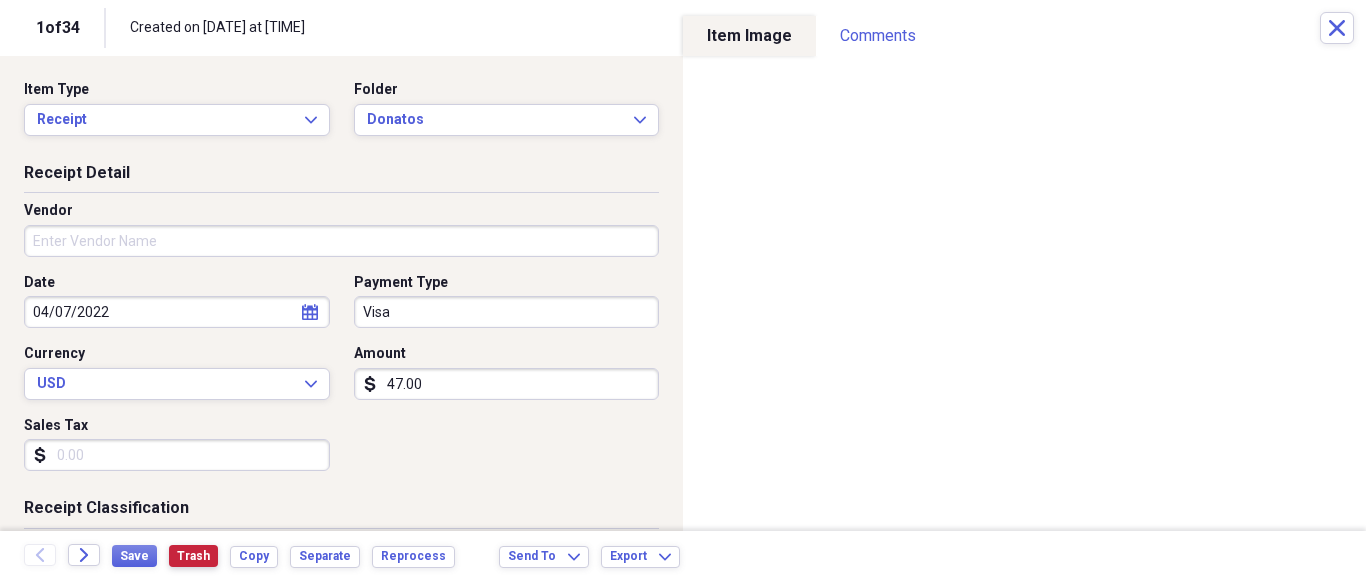 click on "Trash" at bounding box center (193, 556) 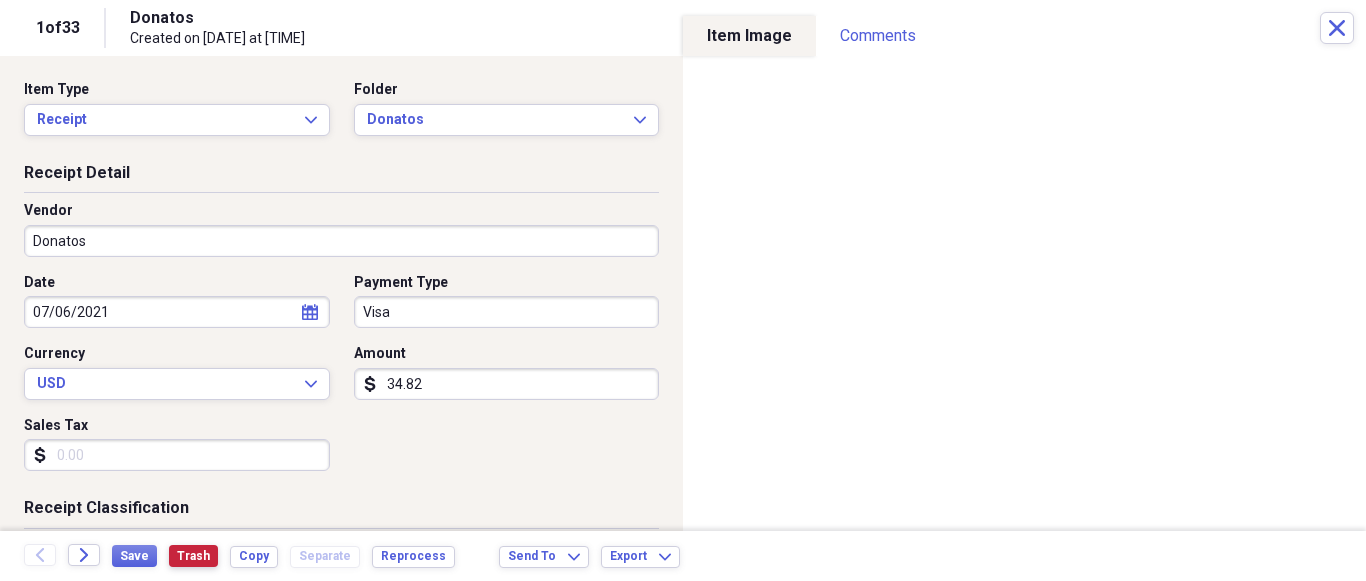 click on "Trash" at bounding box center [193, 556] 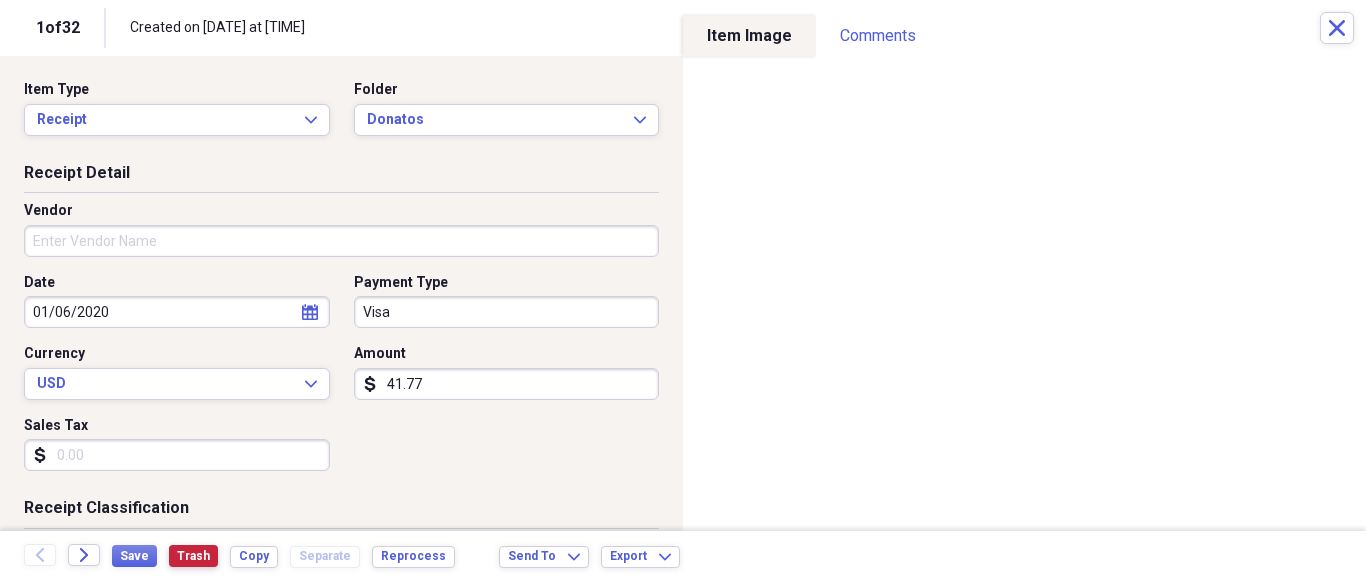 click on "Trash" at bounding box center (193, 556) 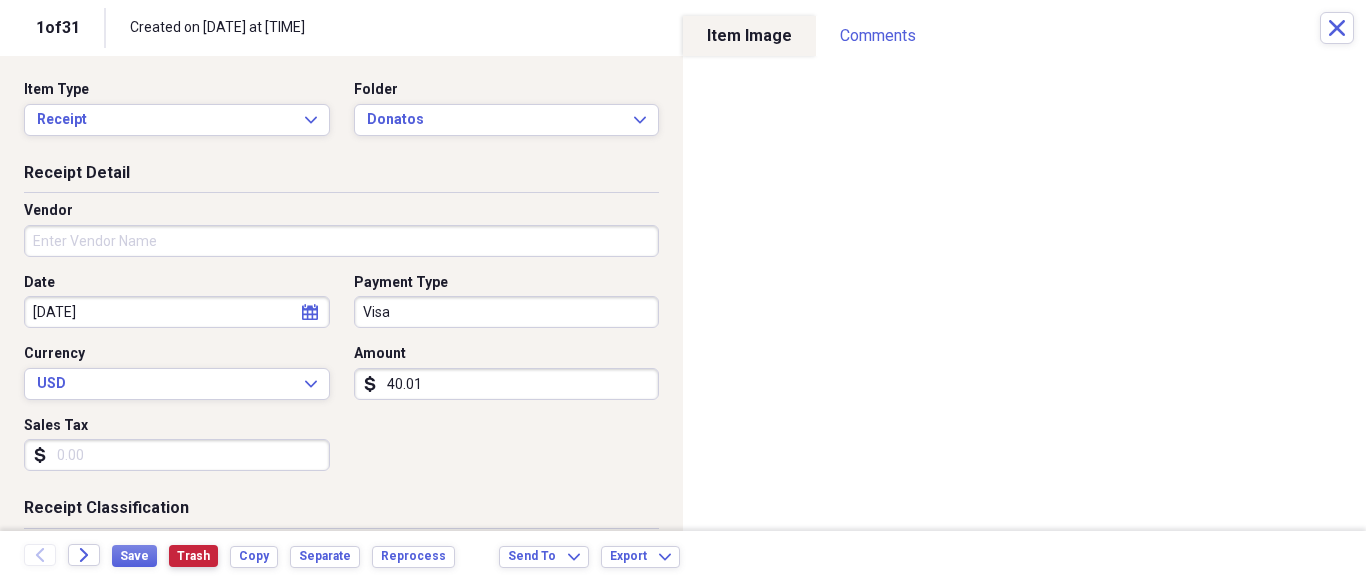 click on "Trash" at bounding box center [193, 556] 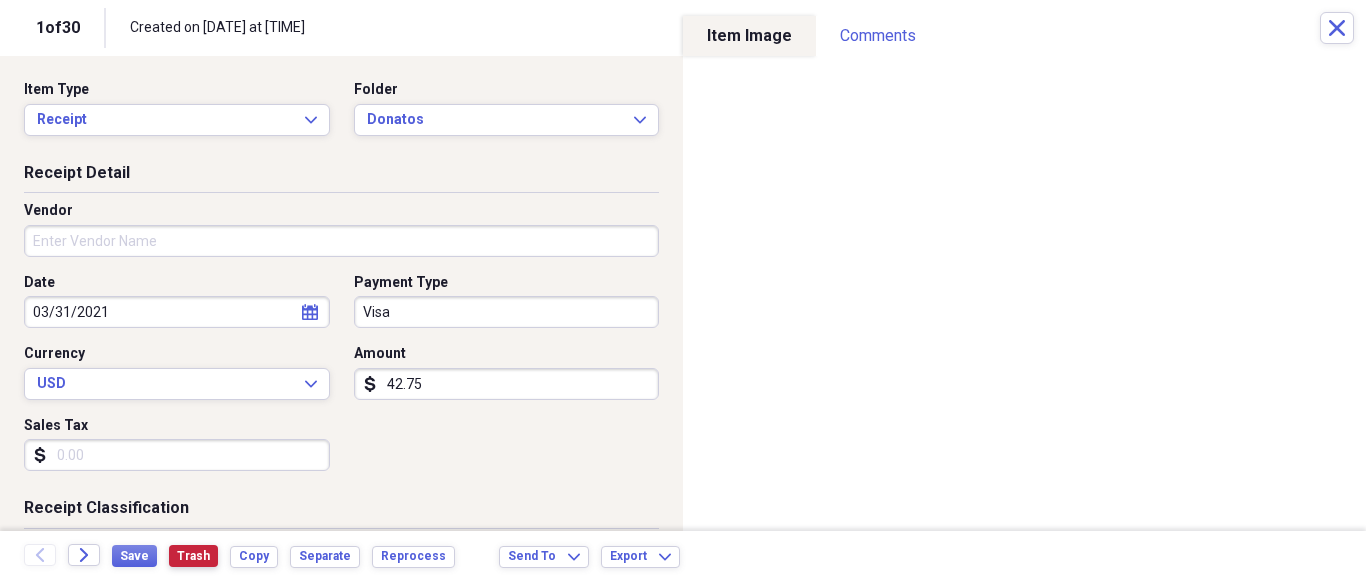 click on "Trash" at bounding box center [193, 556] 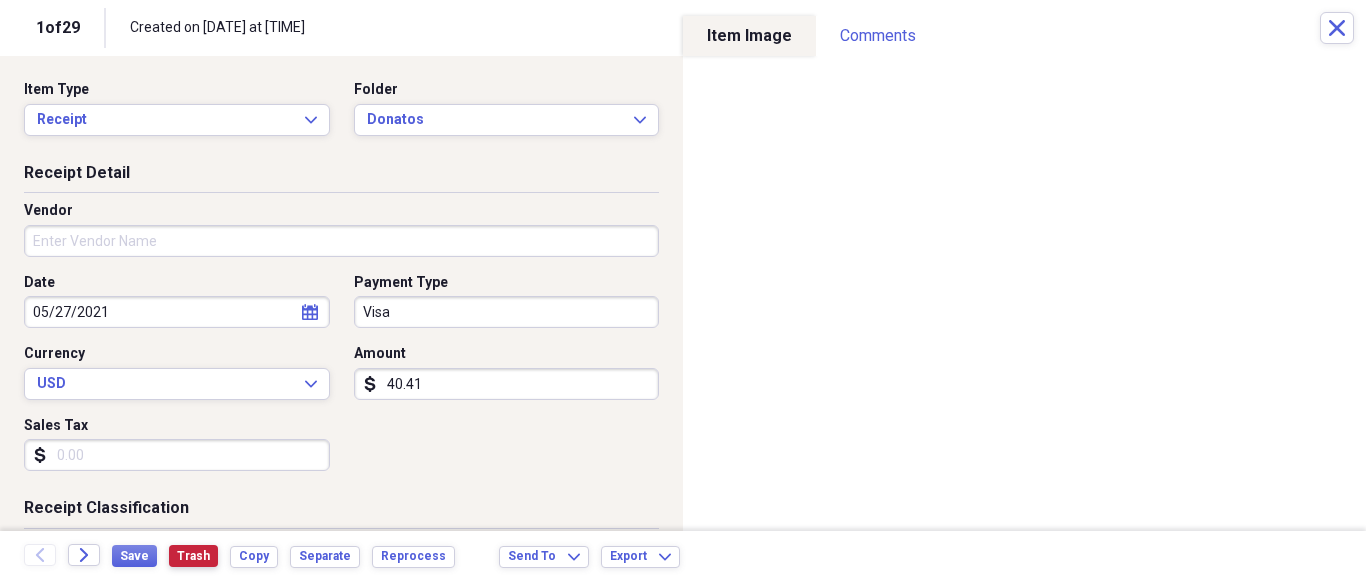 click on "Trash" at bounding box center [193, 556] 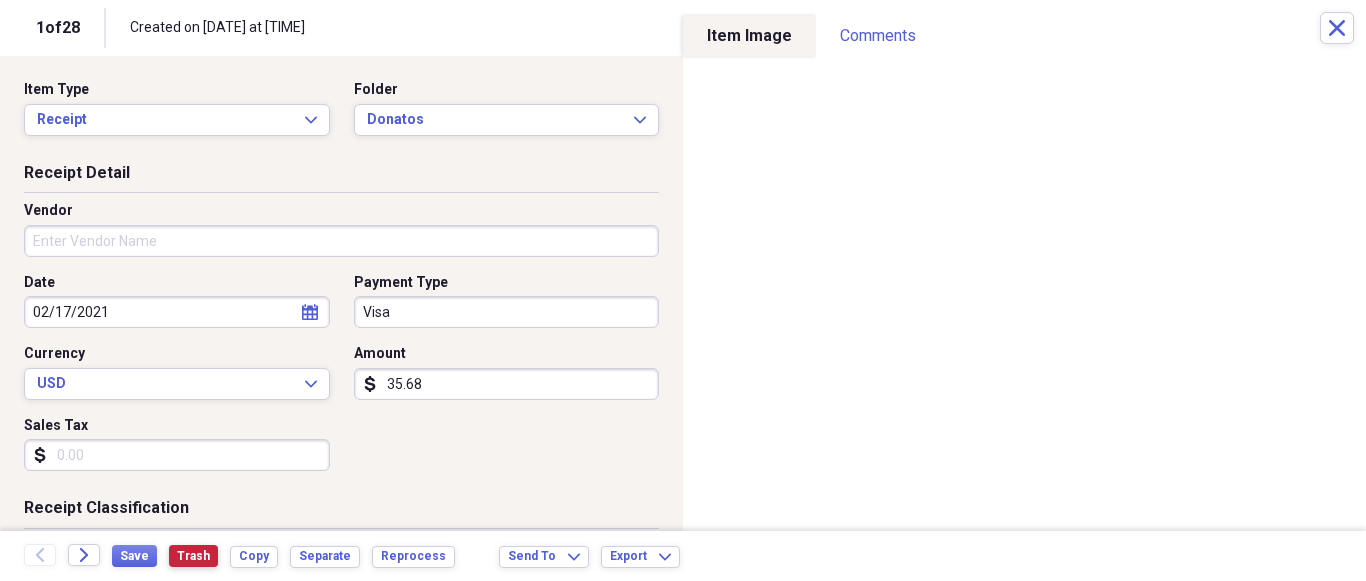 click on "Trash" at bounding box center [193, 556] 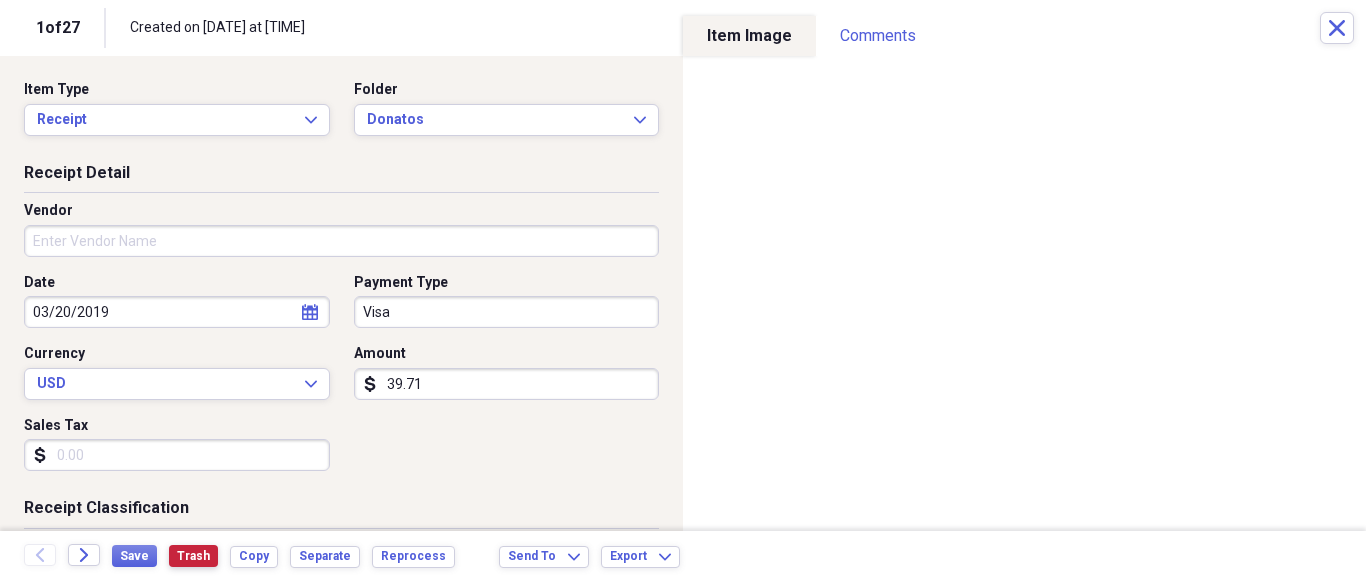 click on "Trash" at bounding box center [193, 556] 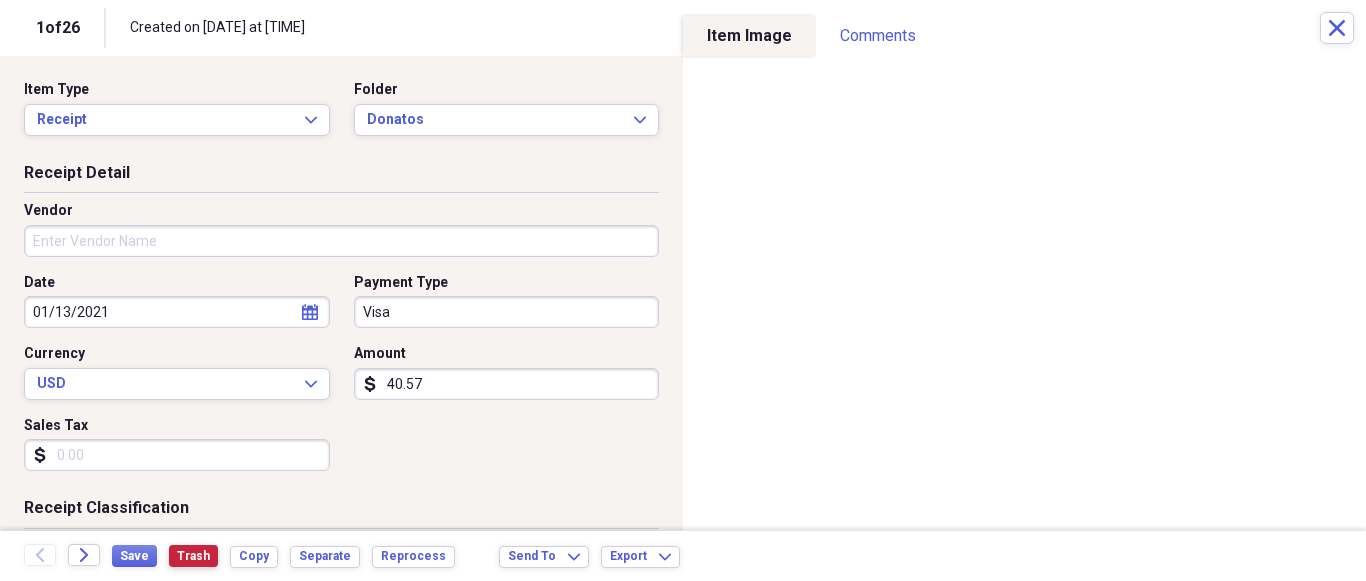 click on "Trash" at bounding box center (193, 556) 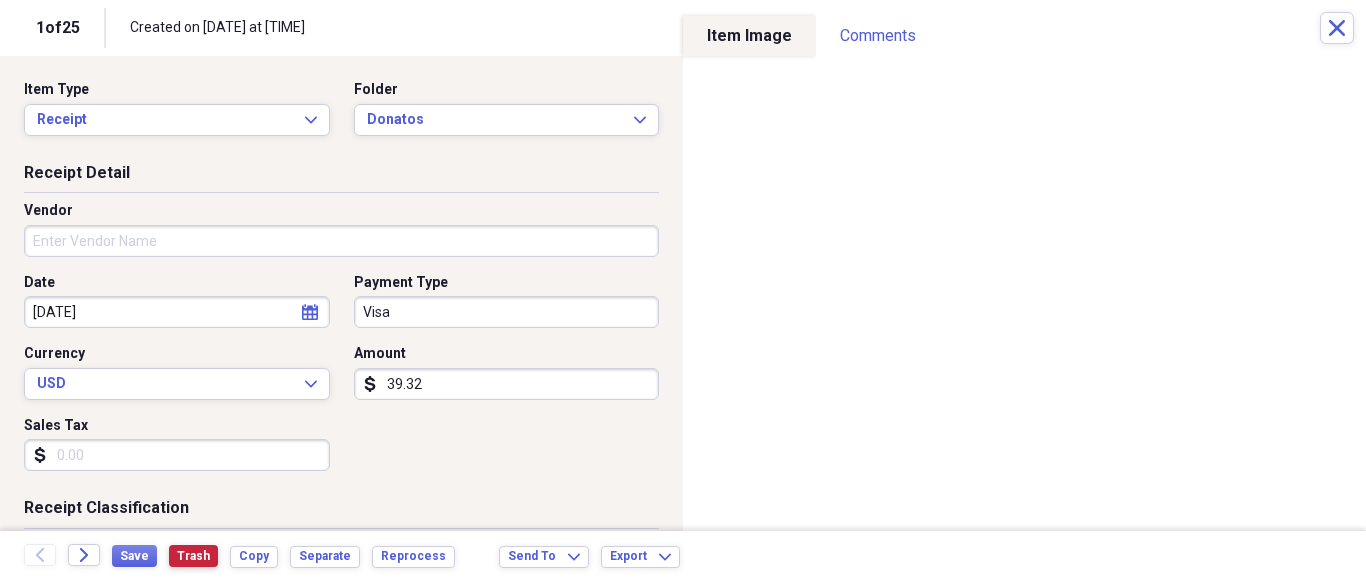 click on "Trash" at bounding box center [193, 556] 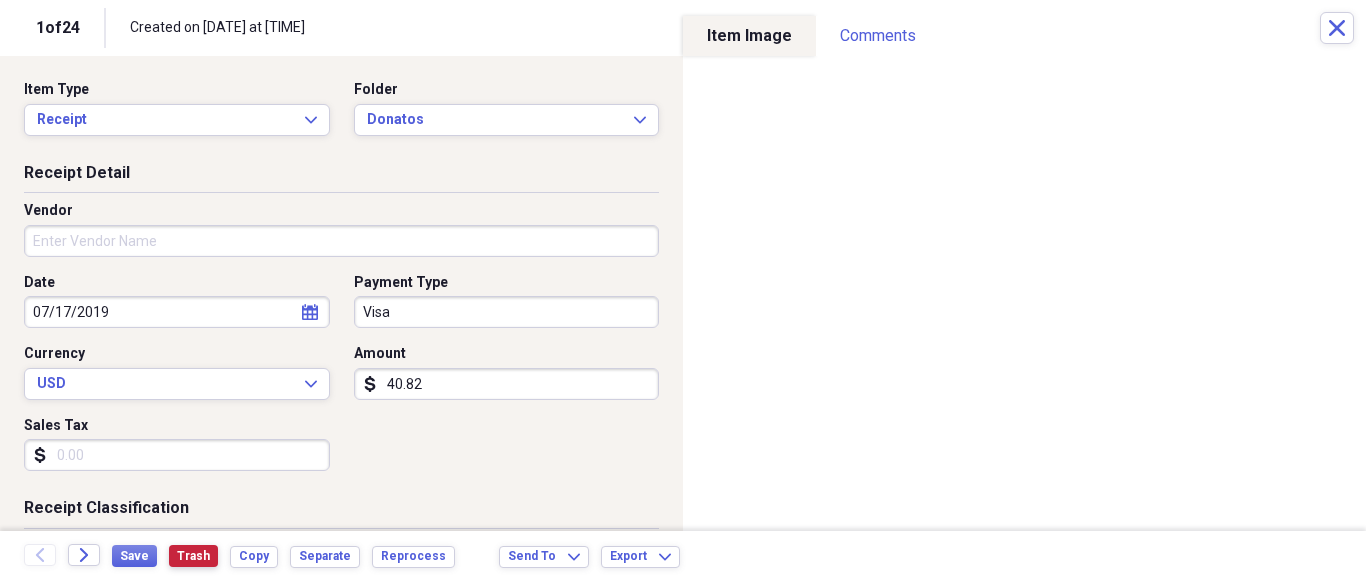 click on "Trash" at bounding box center [193, 556] 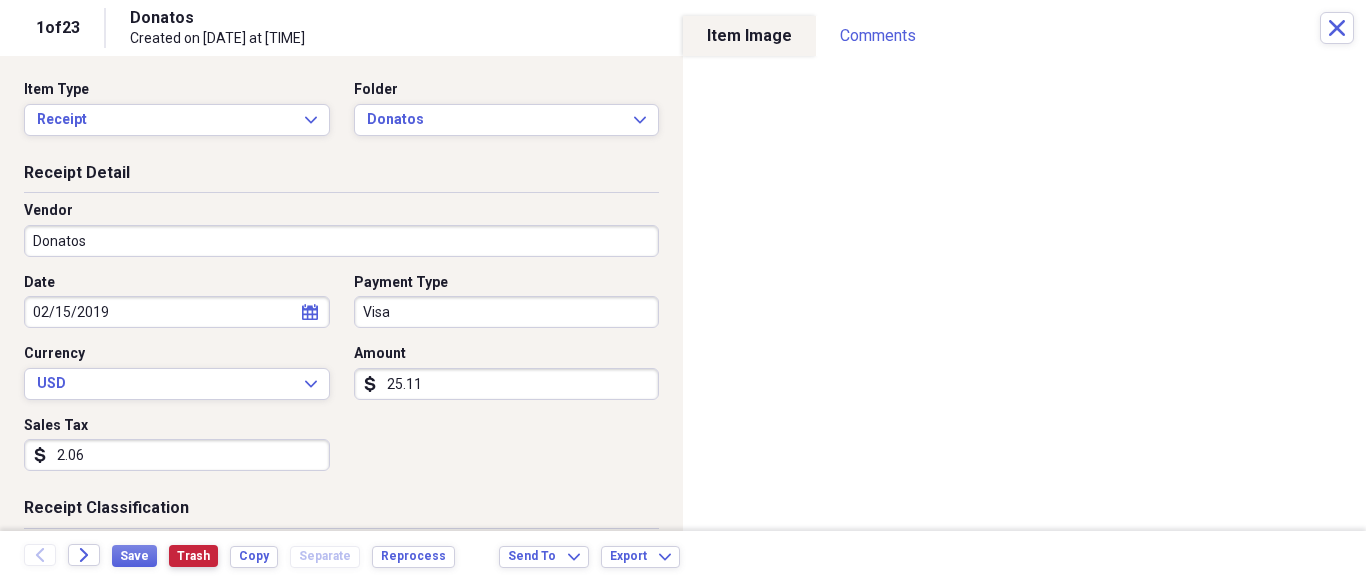 click on "Trash" at bounding box center [193, 556] 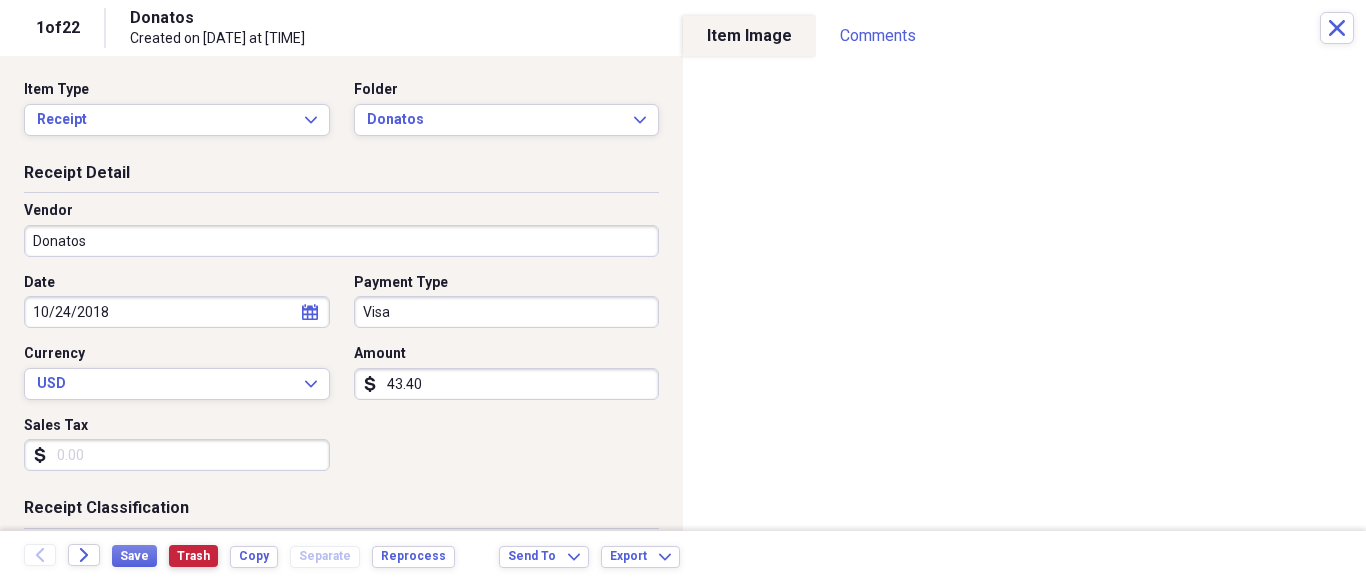 click on "Trash" at bounding box center [193, 556] 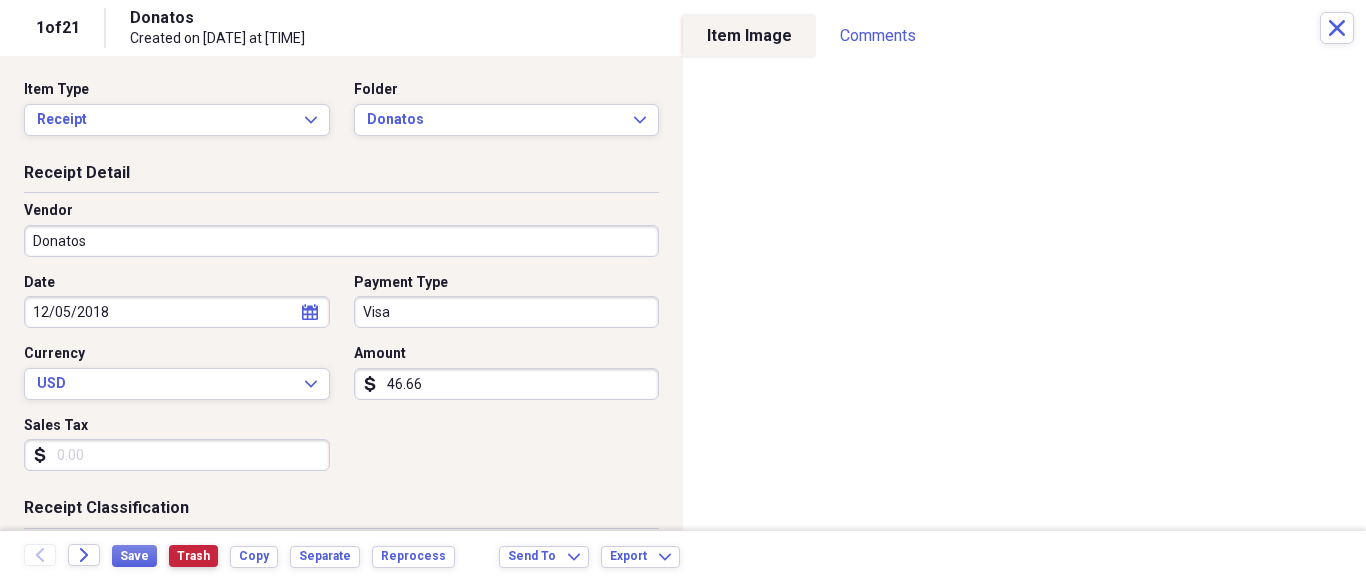 click on "Trash" at bounding box center (193, 556) 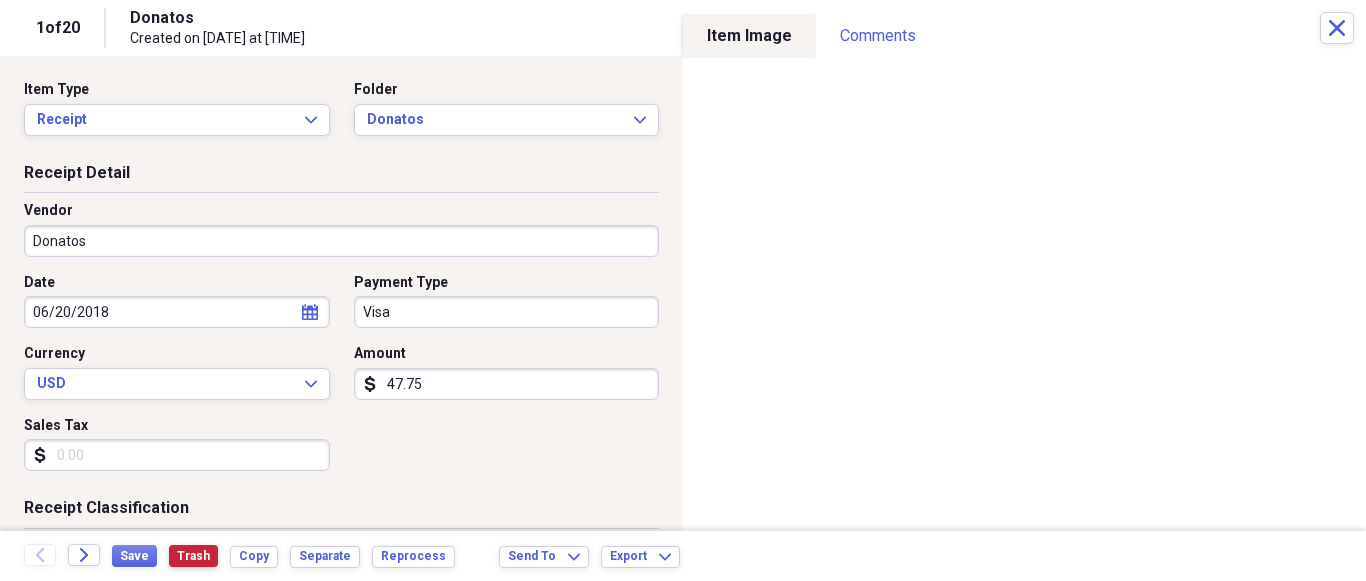 click on "Trash" at bounding box center (193, 556) 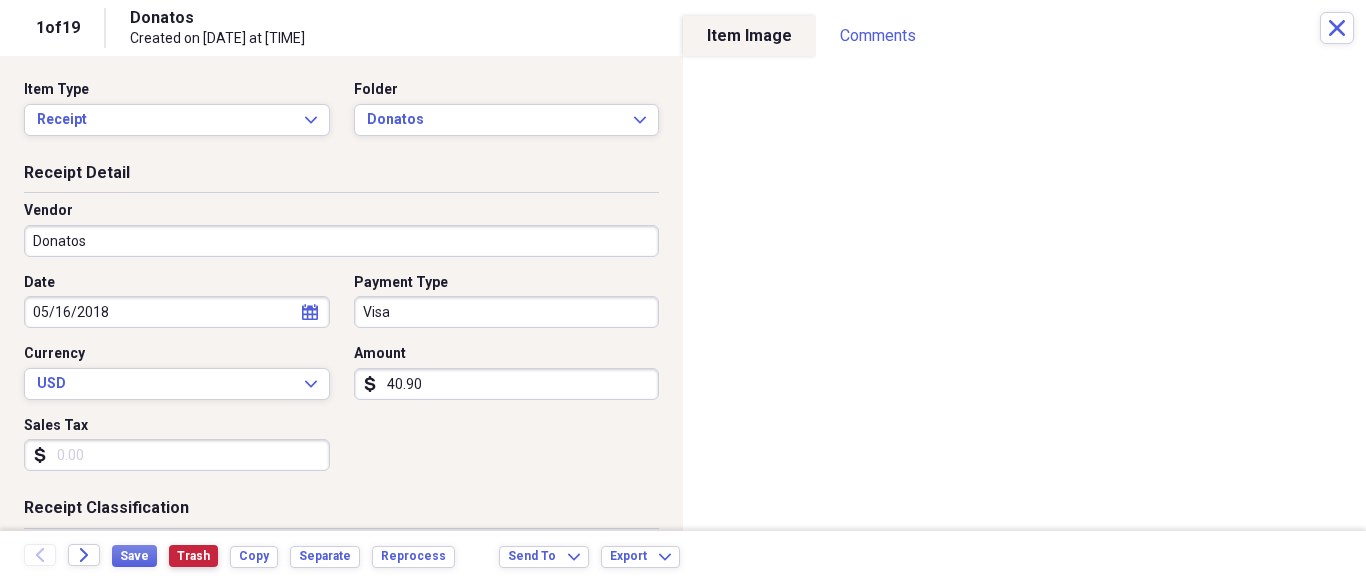 click on "Trash" at bounding box center [193, 556] 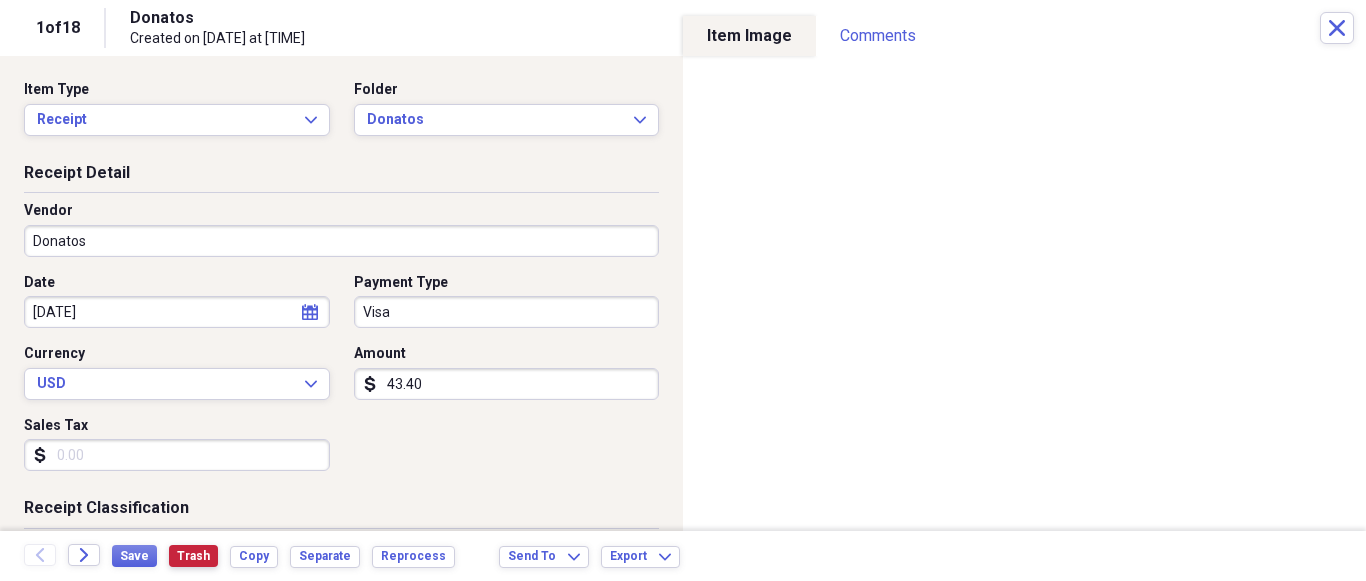 click on "Trash" at bounding box center [193, 556] 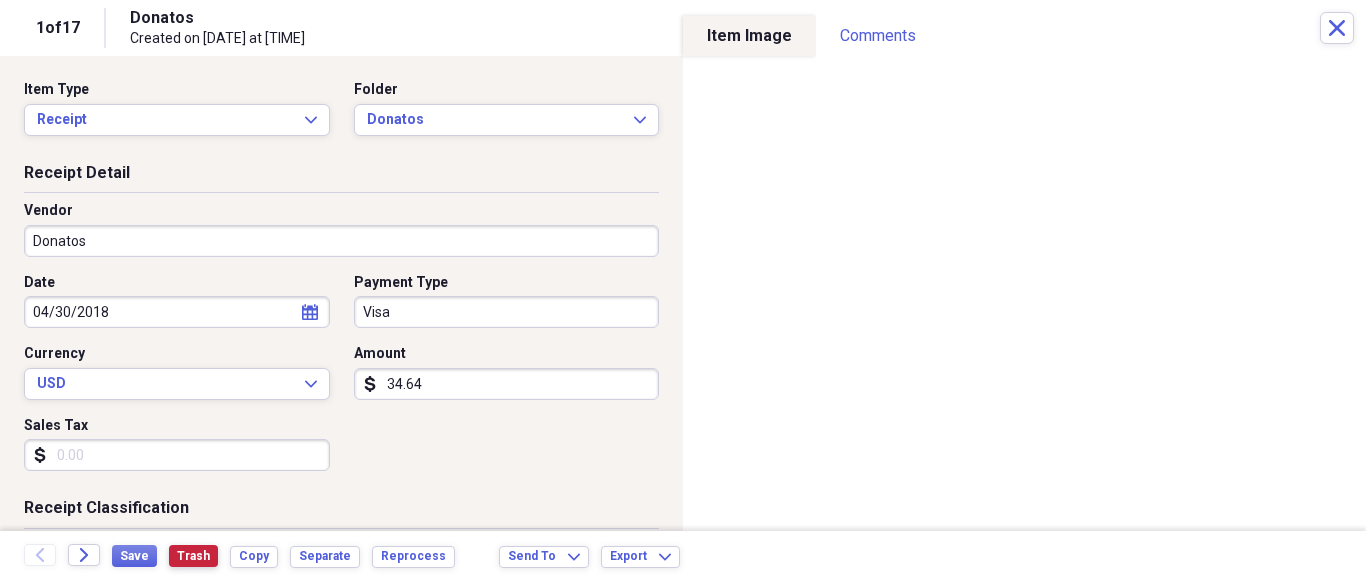 click on "Trash" at bounding box center [193, 556] 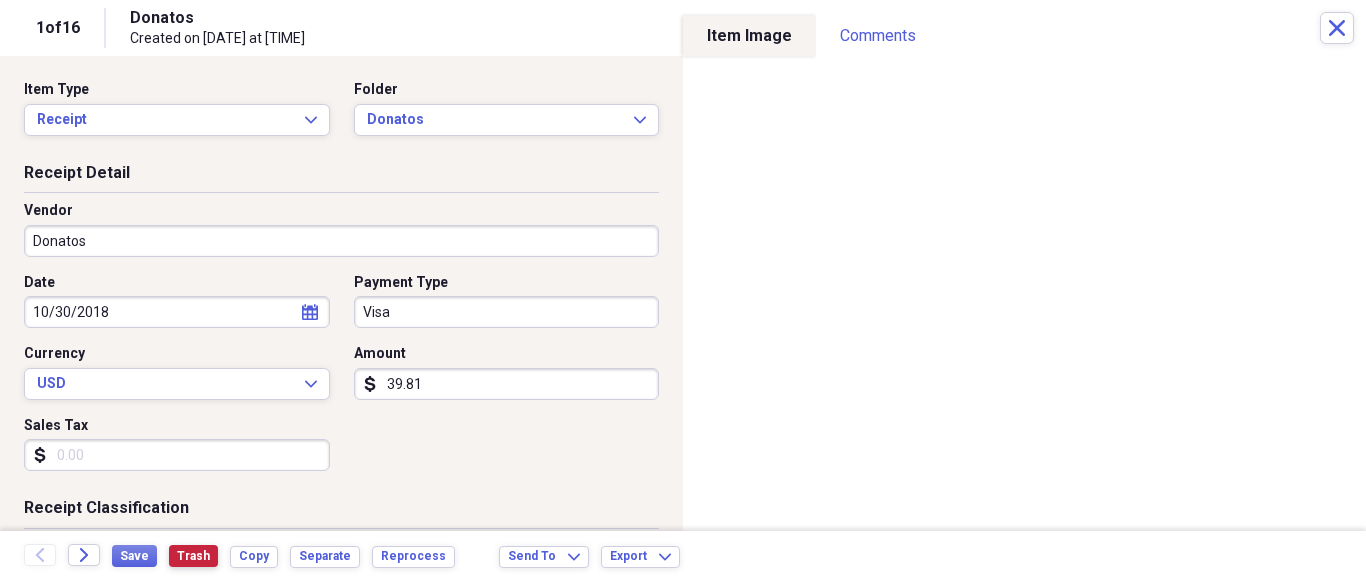 click on "Trash" at bounding box center (193, 556) 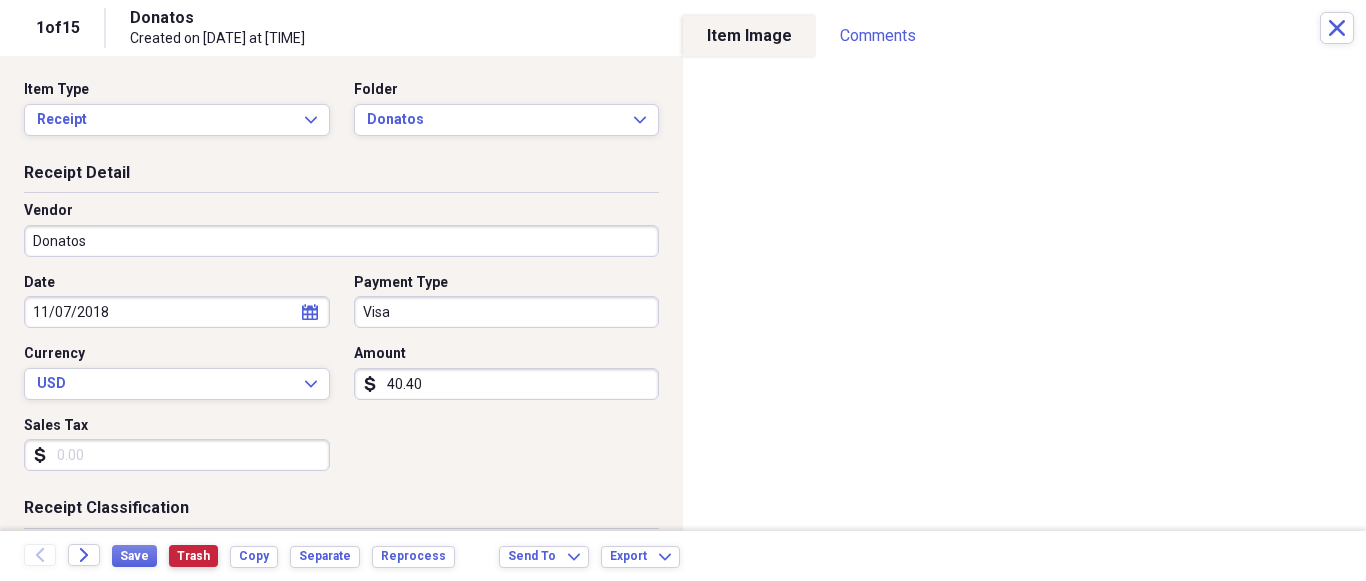 click on "Trash" at bounding box center (193, 556) 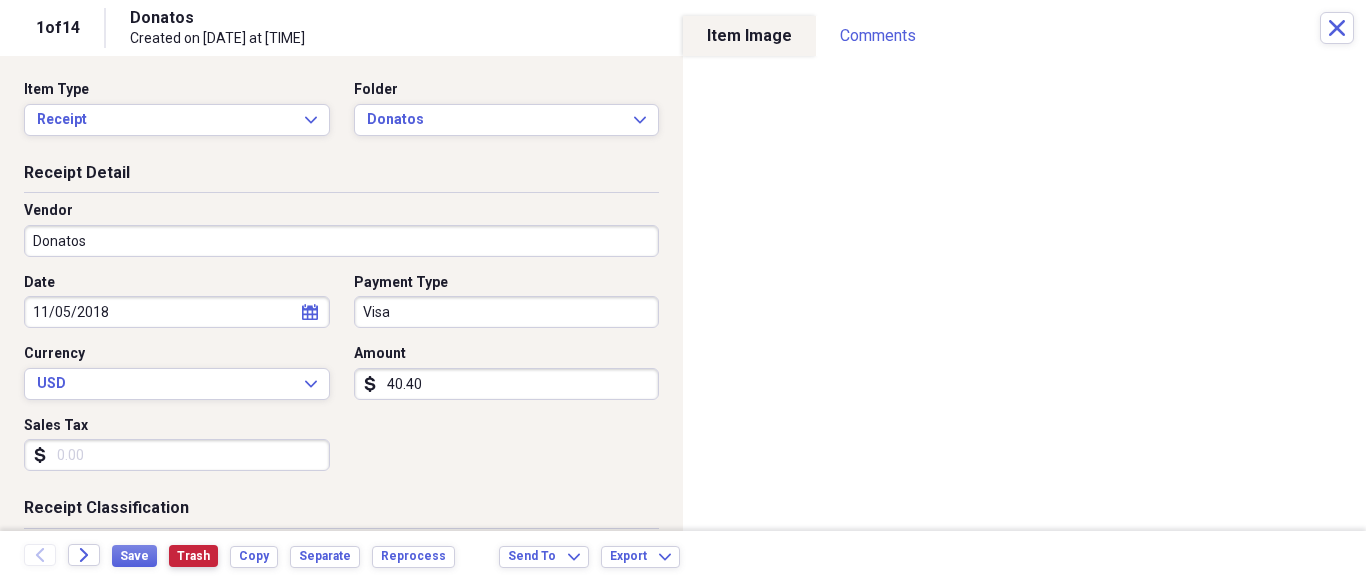click on "Trash" at bounding box center (193, 556) 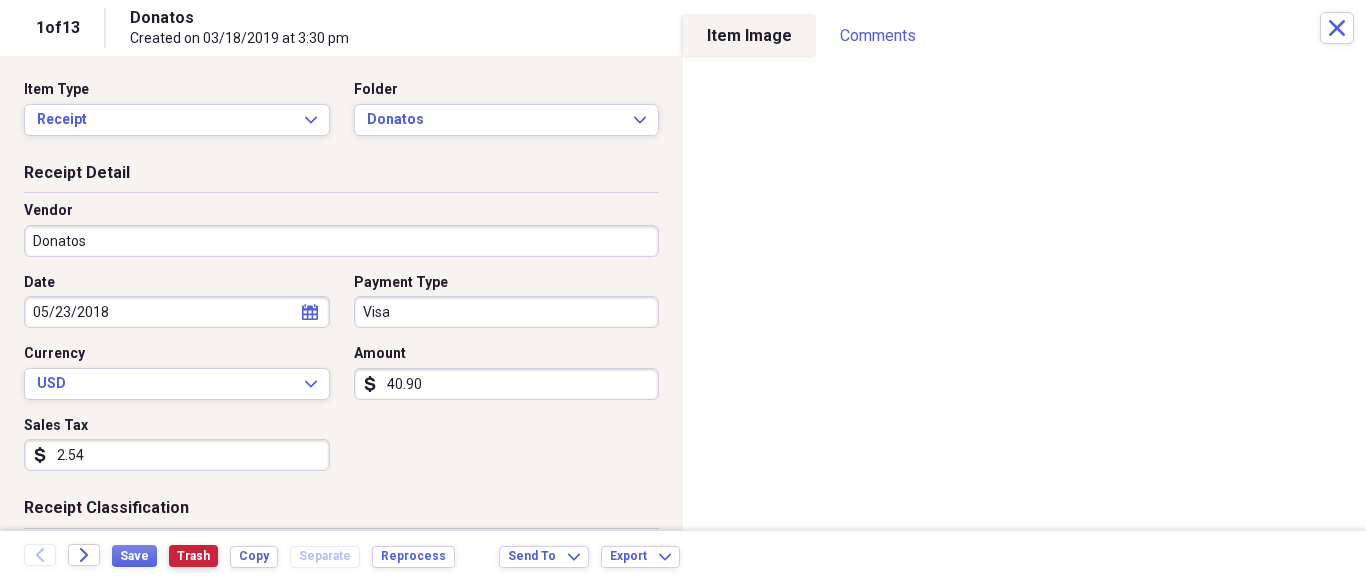 click on "Trash" at bounding box center [193, 556] 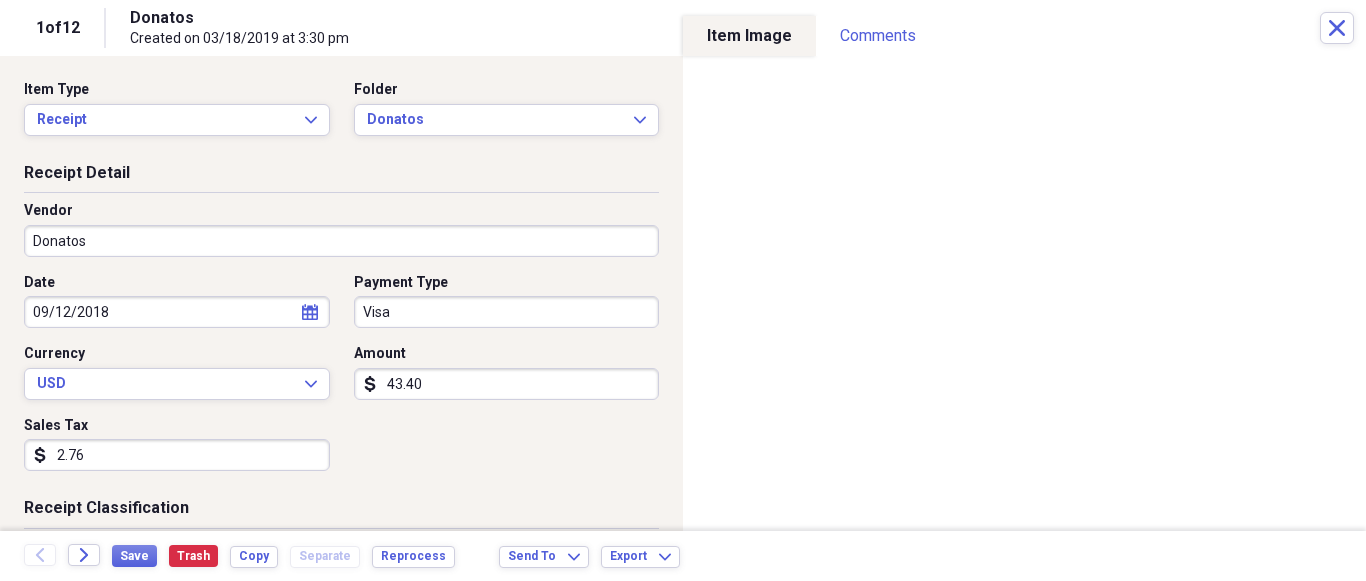 scroll, scrollTop: 0, scrollLeft: 0, axis: both 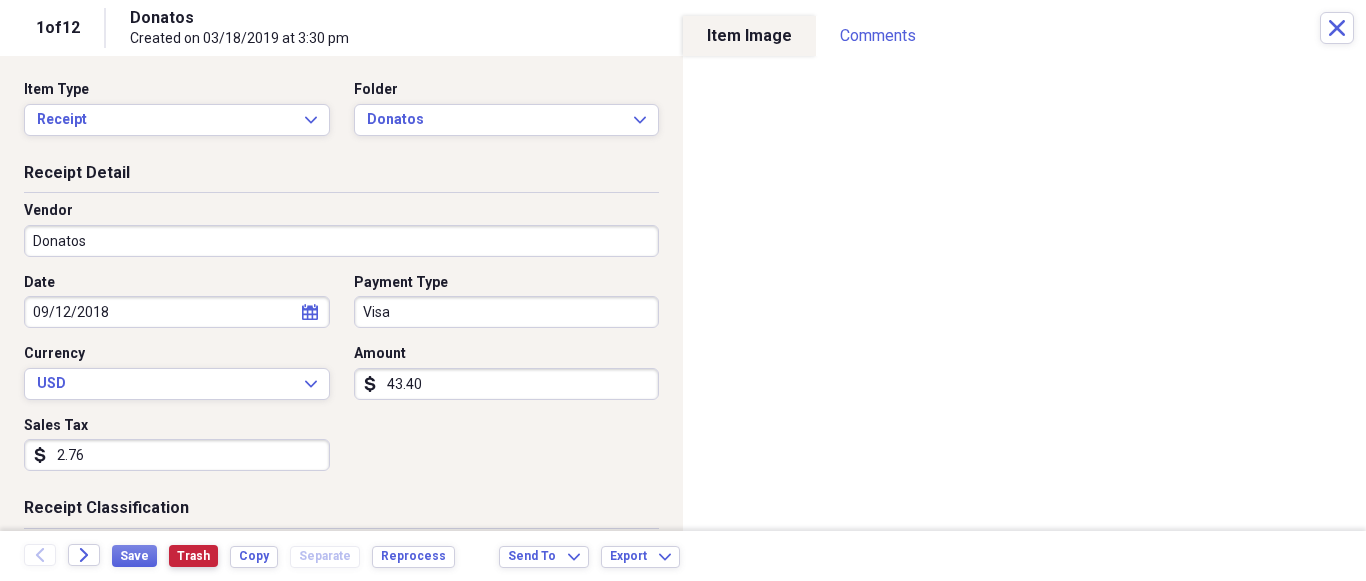 click on "Trash" at bounding box center (193, 556) 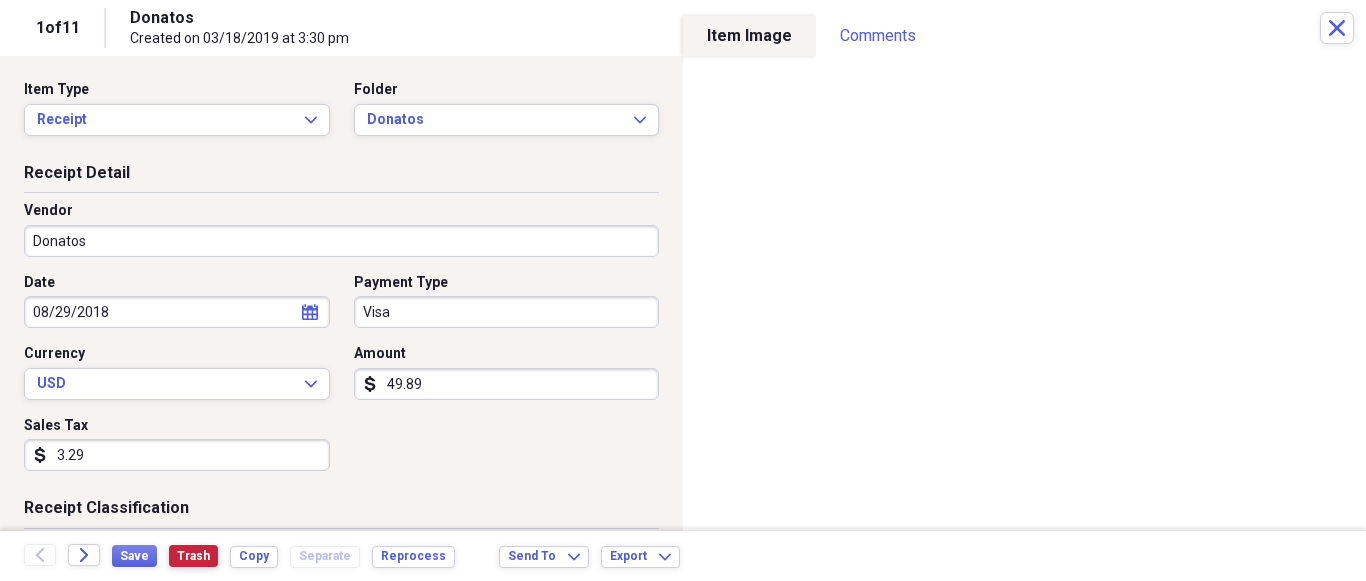 click on "Trash" at bounding box center (193, 556) 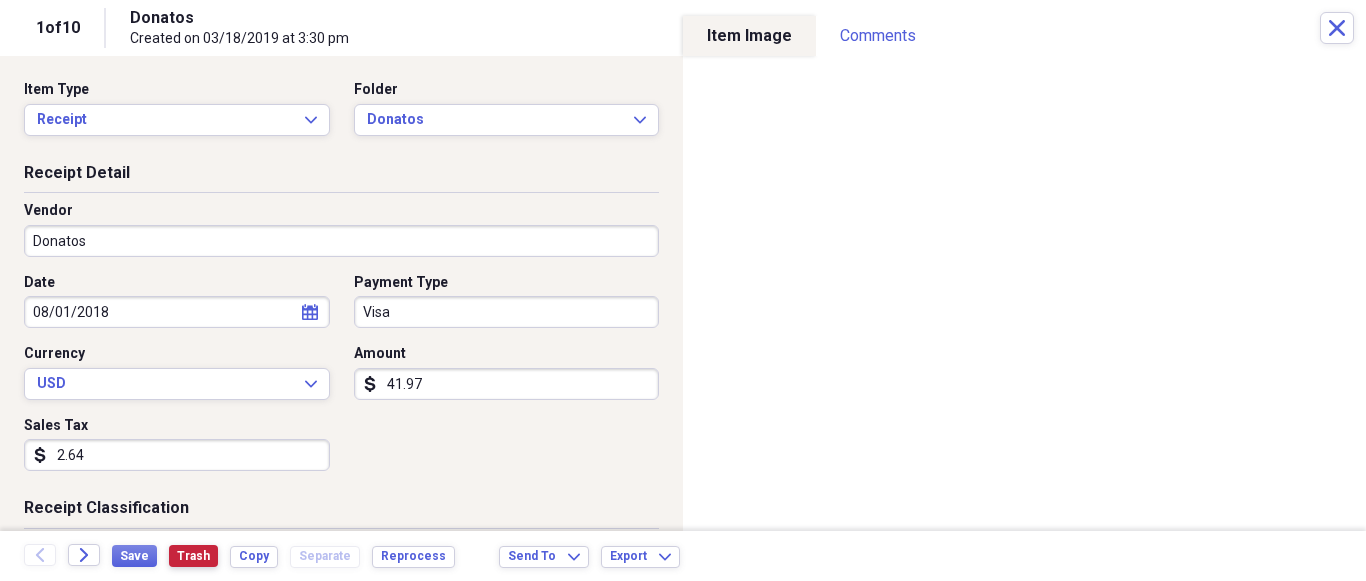 click on "Trash" at bounding box center [193, 556] 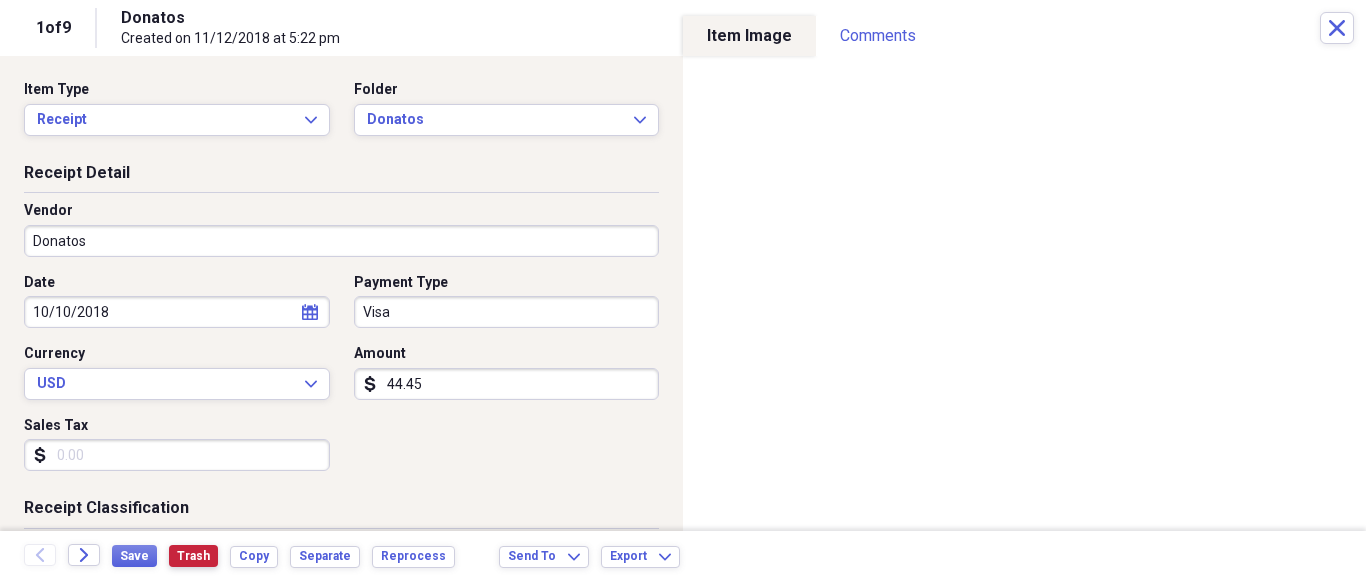 click on "Trash" at bounding box center (193, 556) 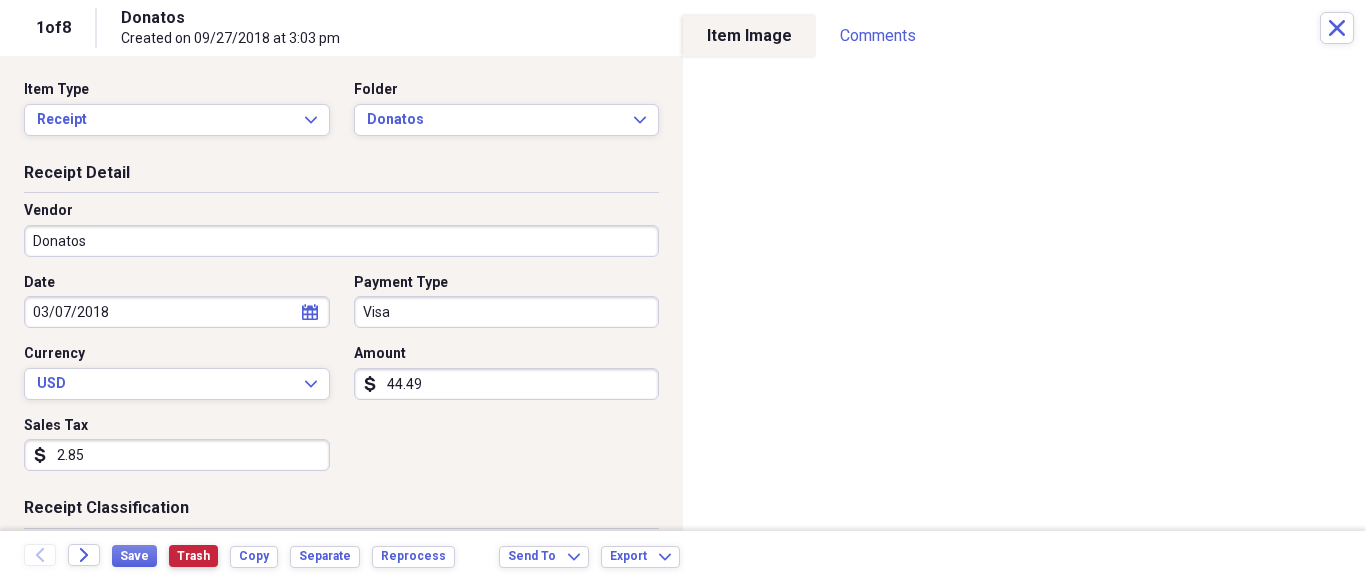 click on "Trash" at bounding box center [193, 556] 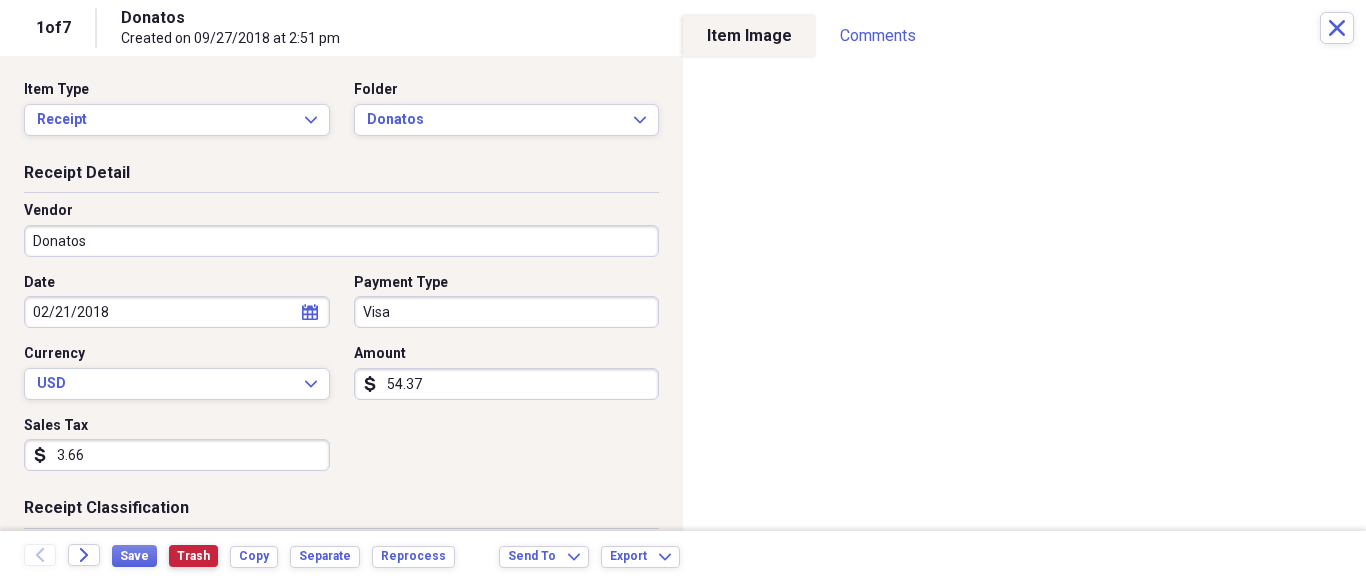 click on "Trash" at bounding box center [193, 556] 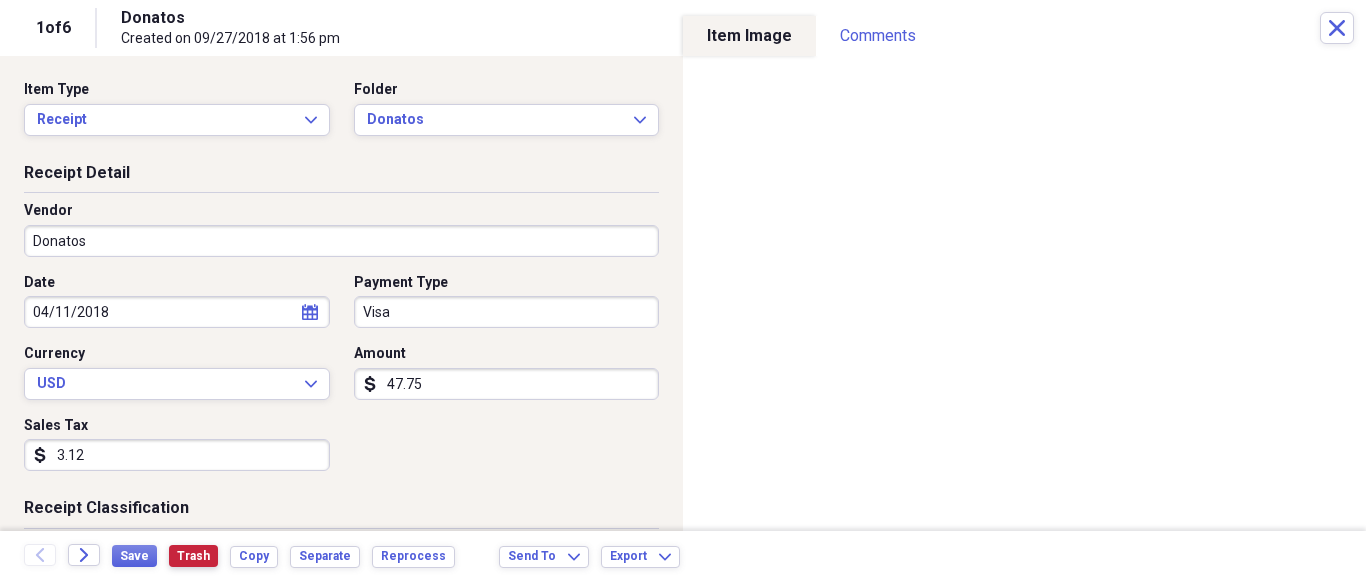 click on "Trash" at bounding box center (193, 556) 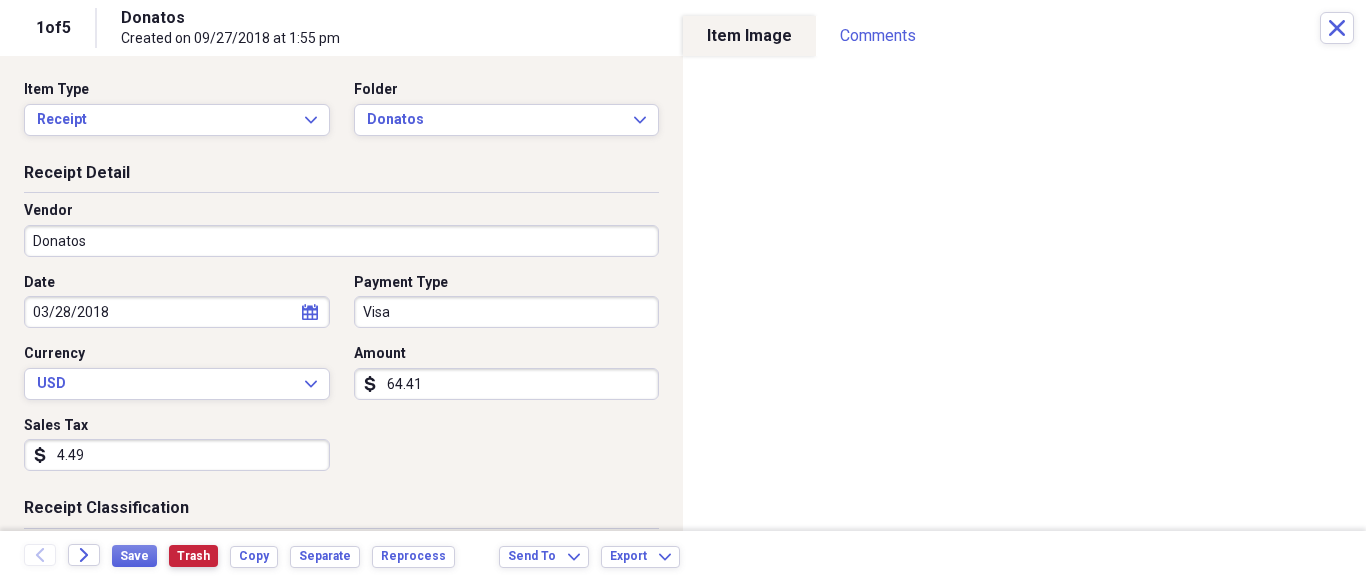 click on "Trash" at bounding box center (193, 556) 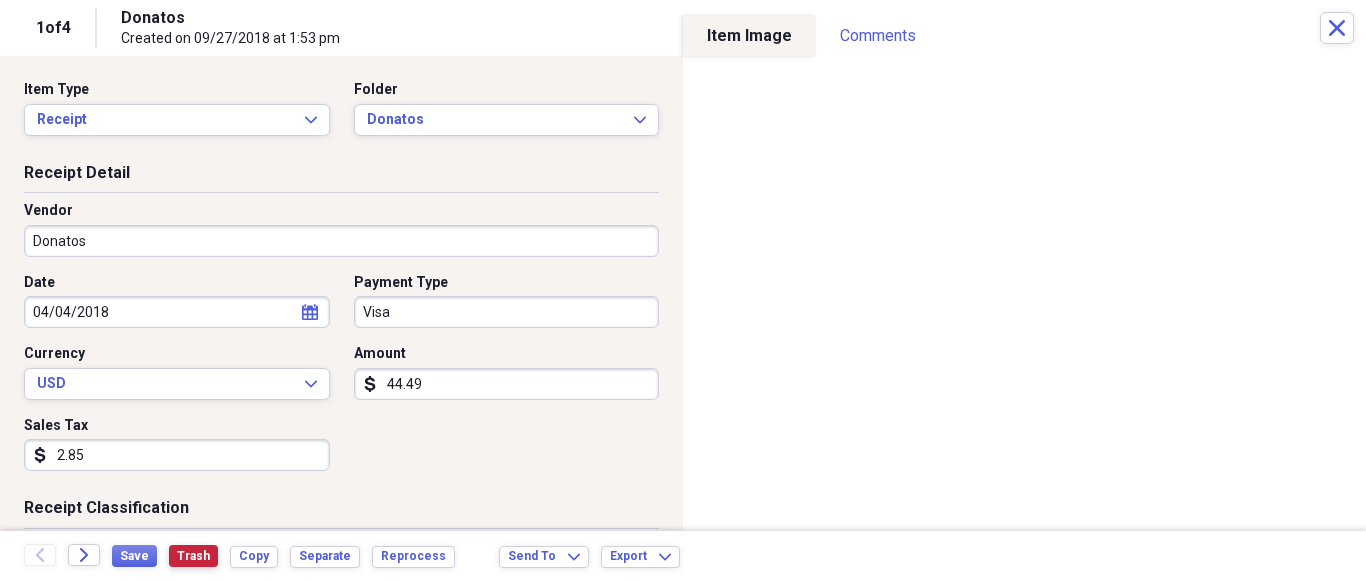 click on "Trash" at bounding box center (193, 556) 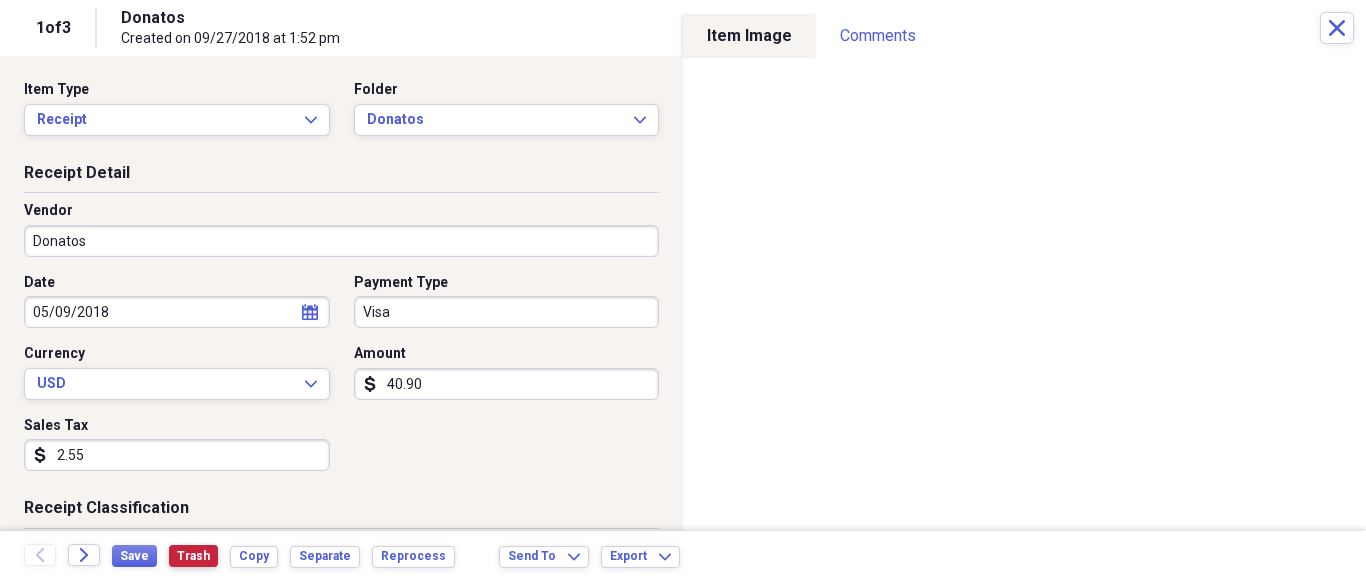 click on "Trash" at bounding box center (193, 556) 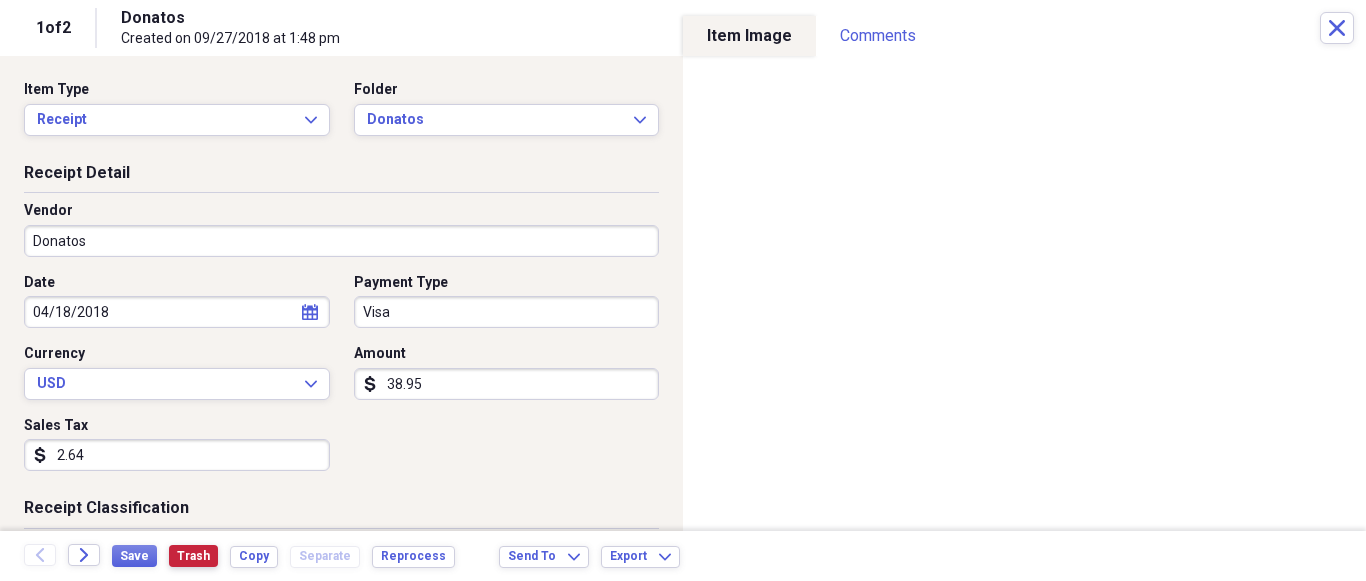 click on "Trash" at bounding box center [193, 556] 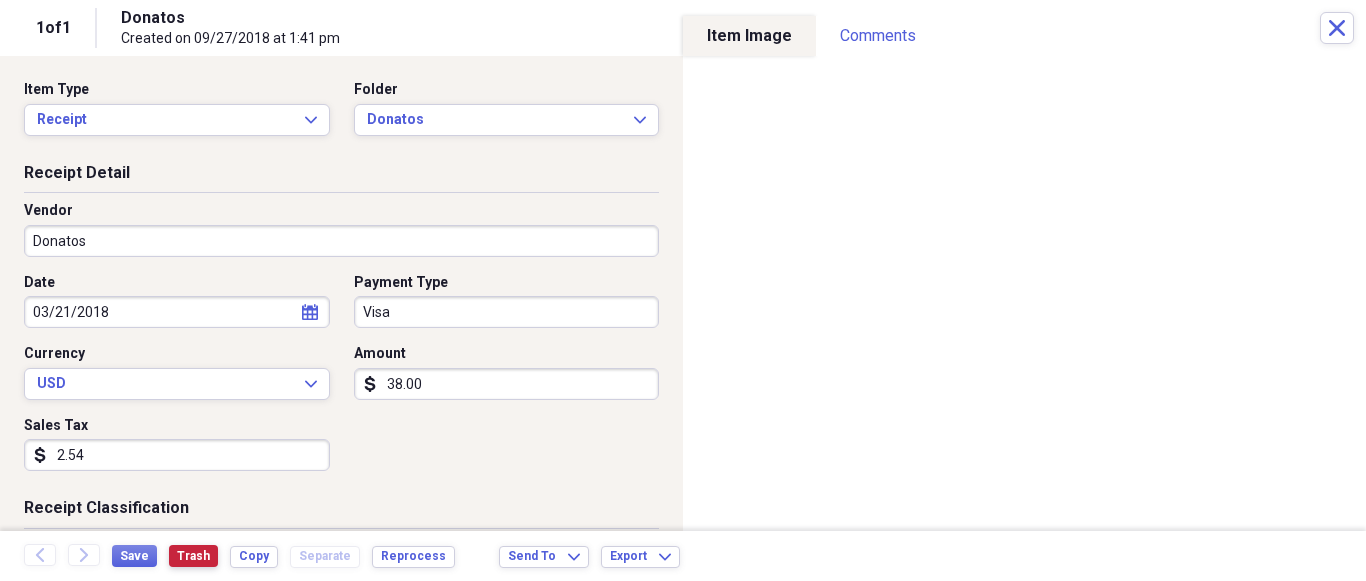 click on "Trash" at bounding box center [193, 556] 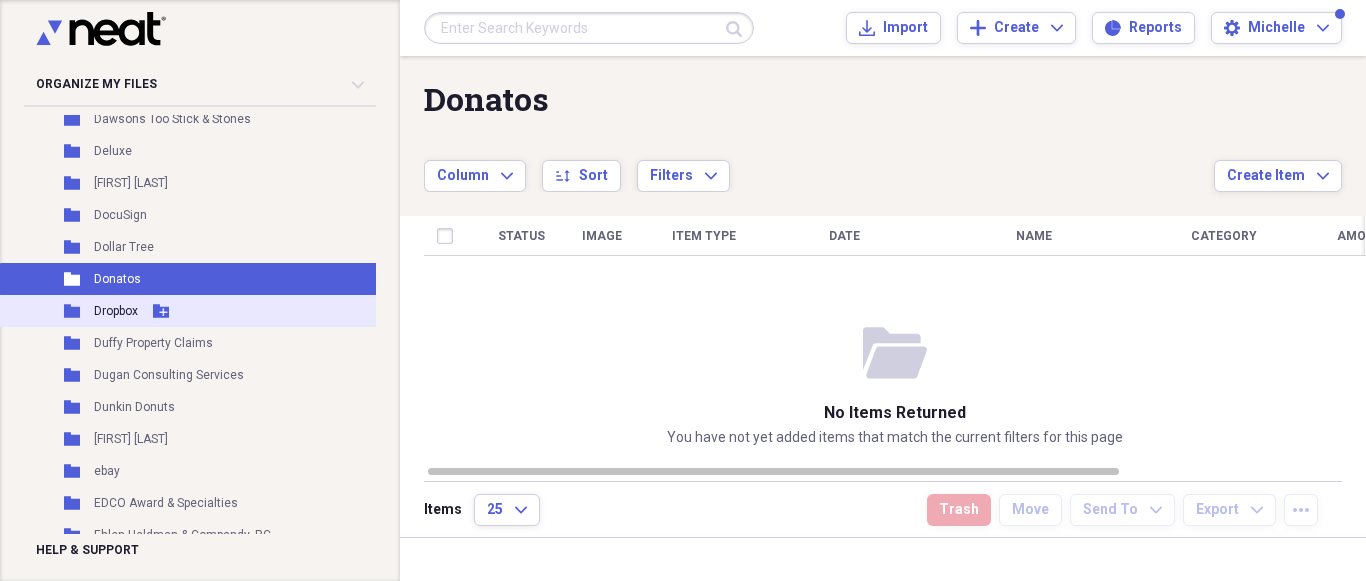 click on "Dropbox" at bounding box center (116, 311) 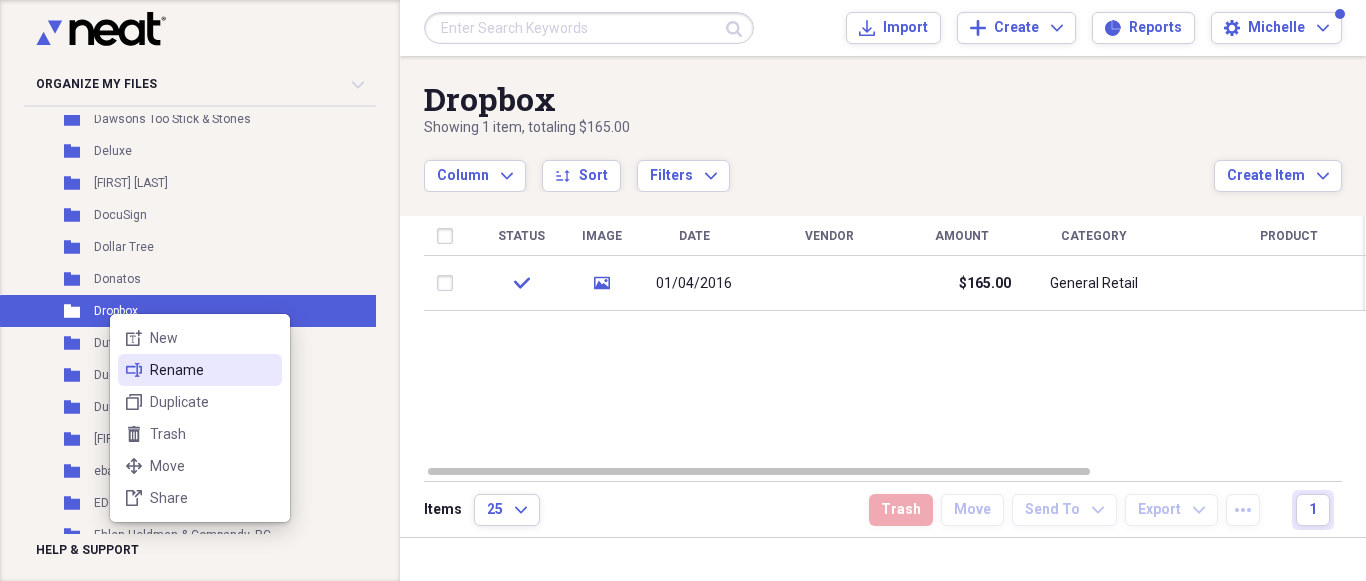 click on "Rename" at bounding box center [212, 370] 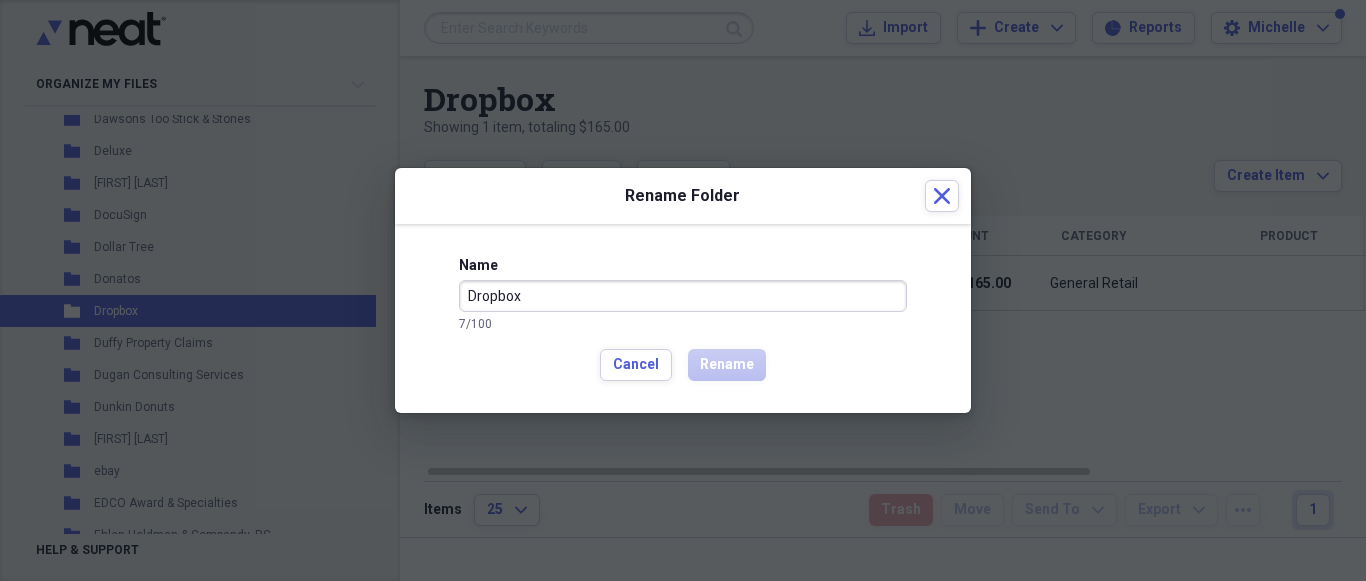 click on "Dropbox" at bounding box center (683, 296) 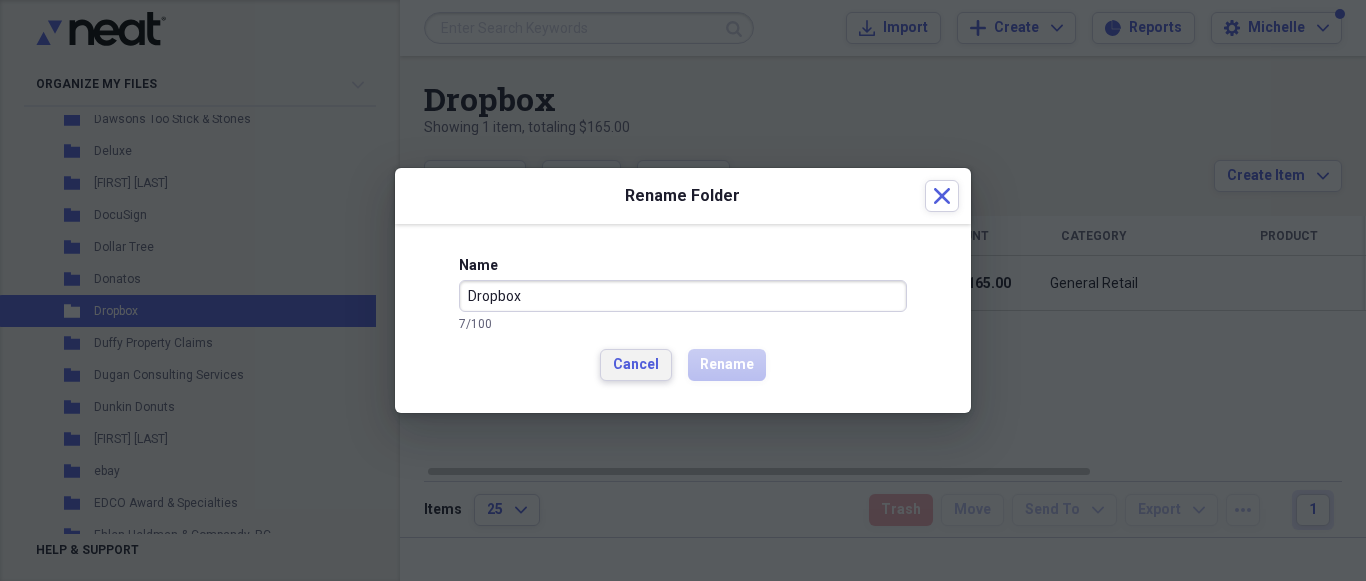 click on "Cancel" at bounding box center [636, 365] 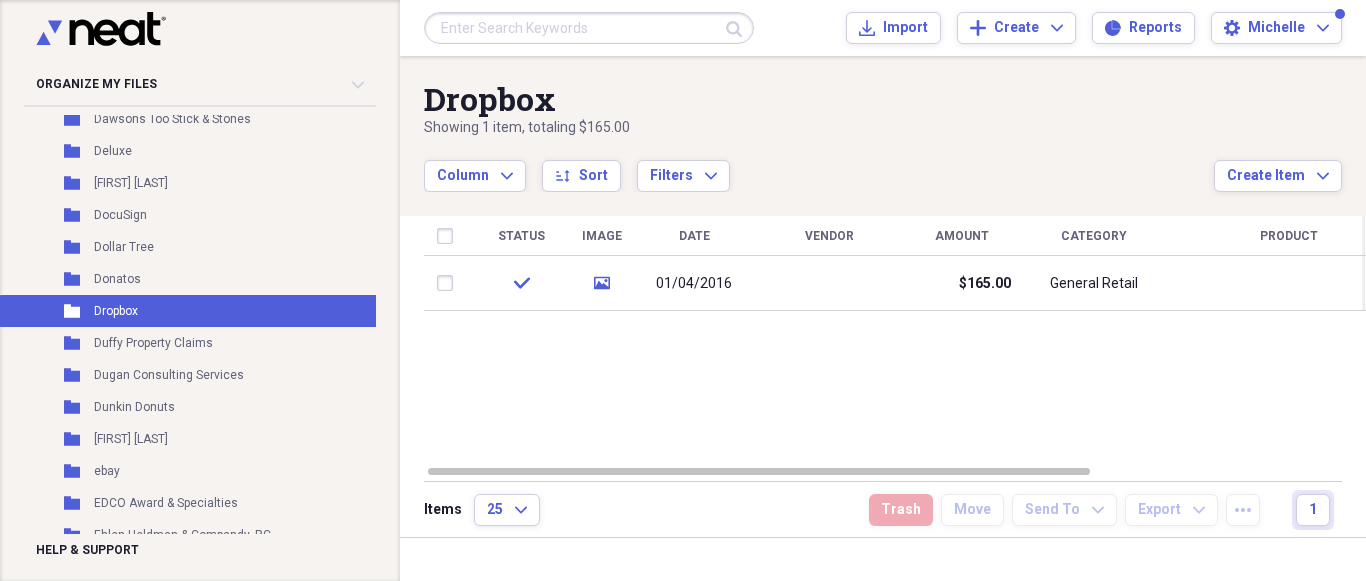 click on "Status Image Date Vendor Amount Category Product Source Billable Reimbursable check media 01/04/2016 $165.00 General Retail Scan" at bounding box center [895, 340] 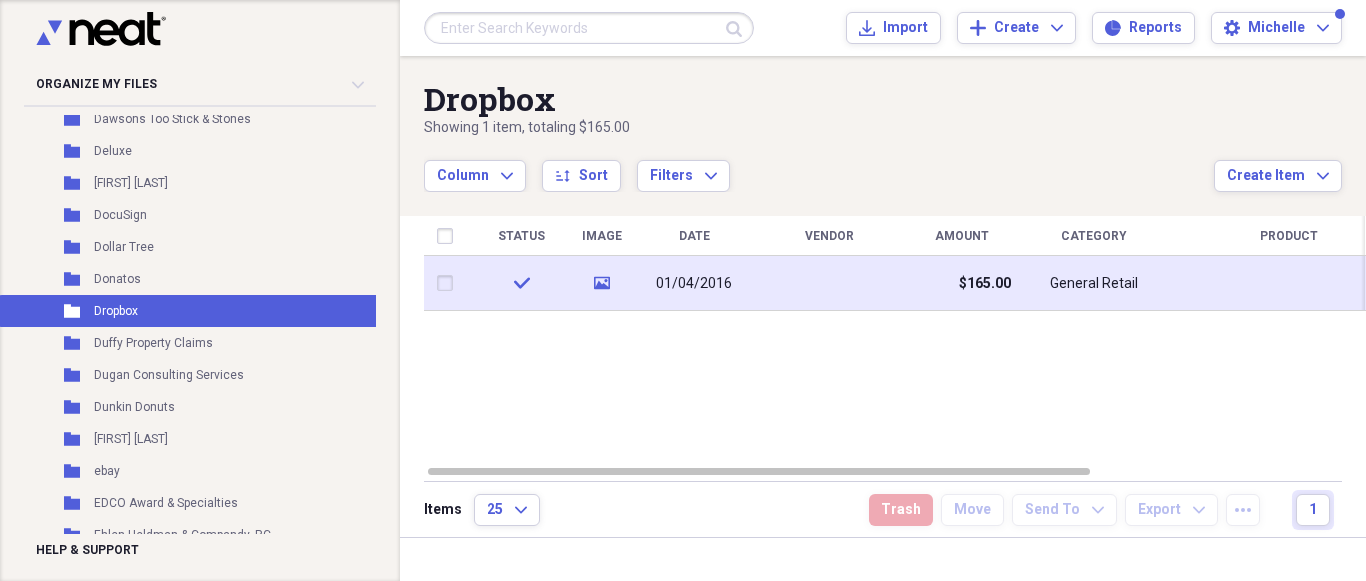 click on "01/04/2016" at bounding box center [694, 284] 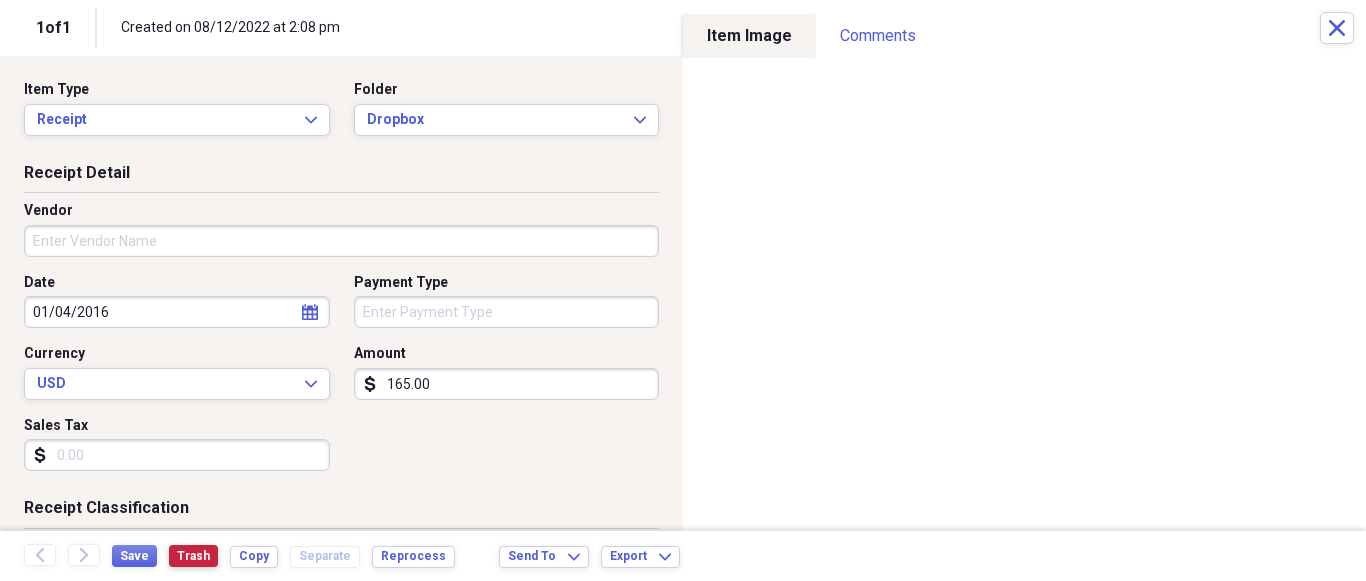 click on "Trash" at bounding box center (193, 556) 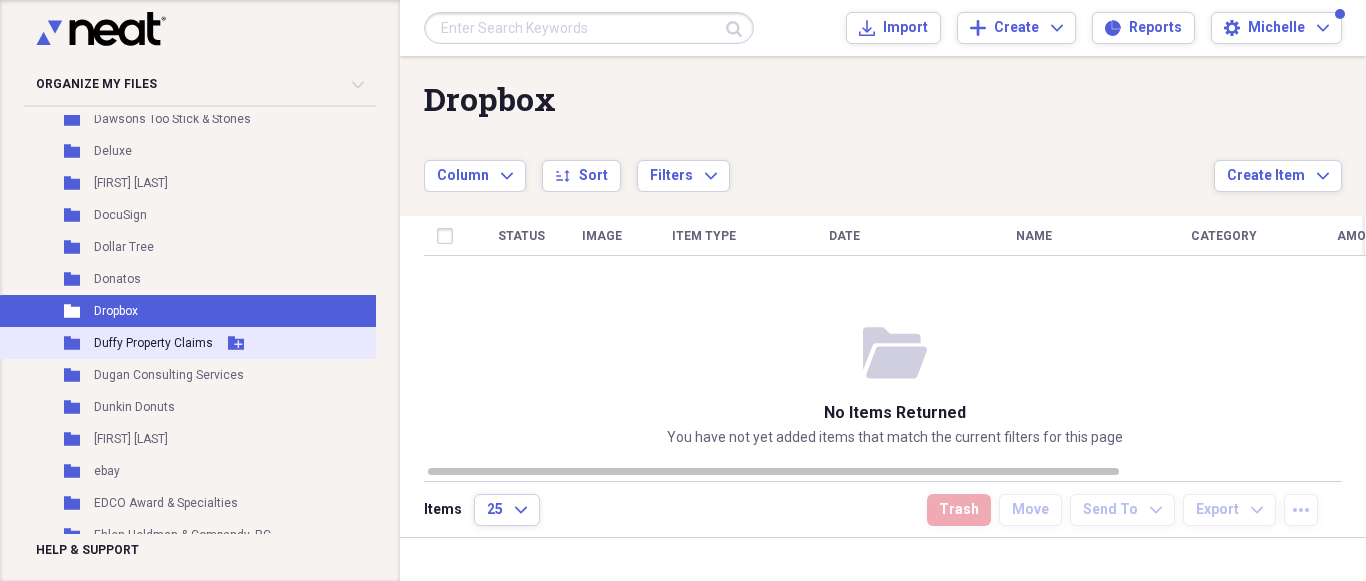 click on "Duffy Property Claims" at bounding box center [153, 343] 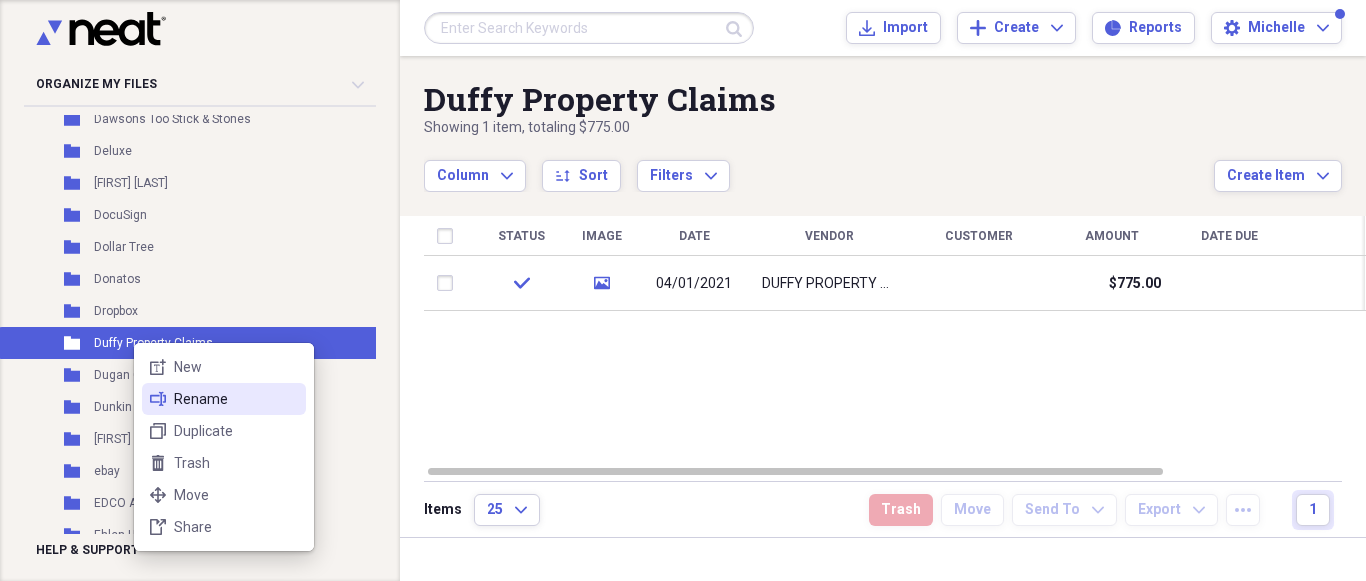 click on "Rename" at bounding box center (236, 399) 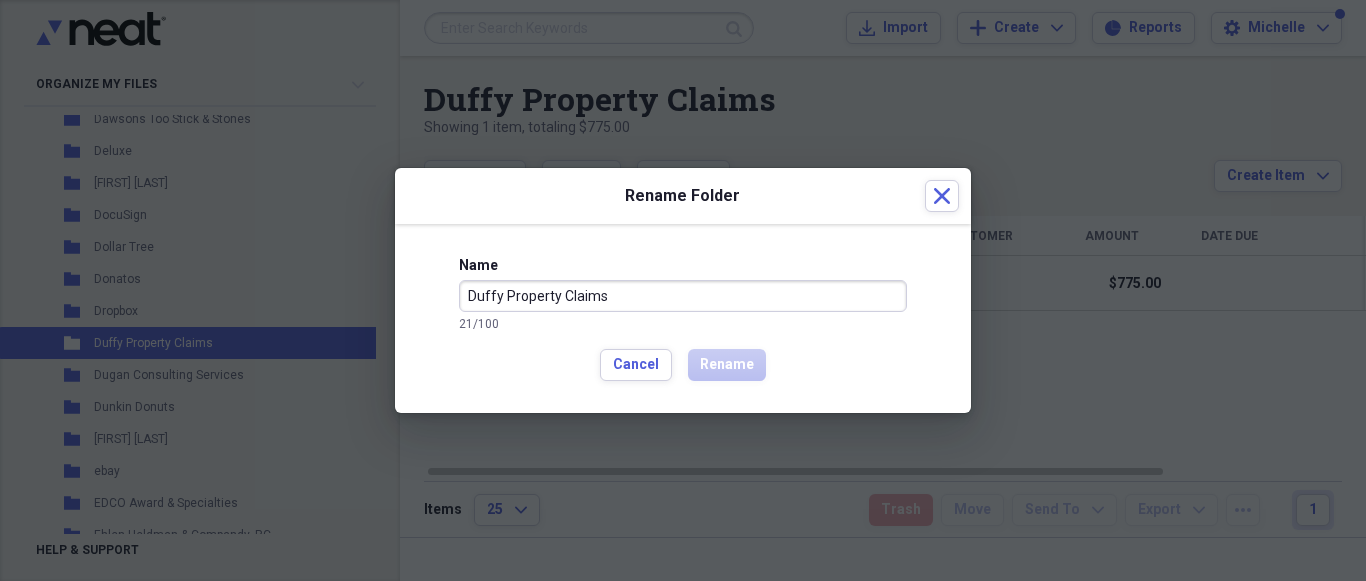 click on "Duffy Property Claims" at bounding box center [683, 296] 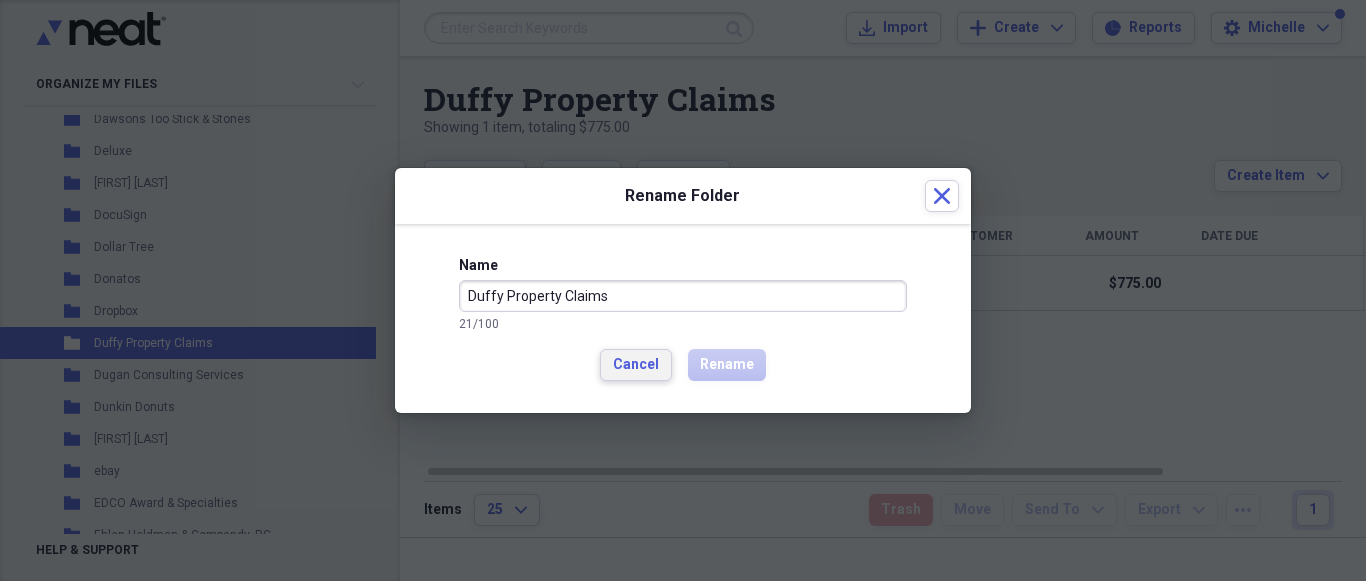 click on "Cancel" at bounding box center [636, 365] 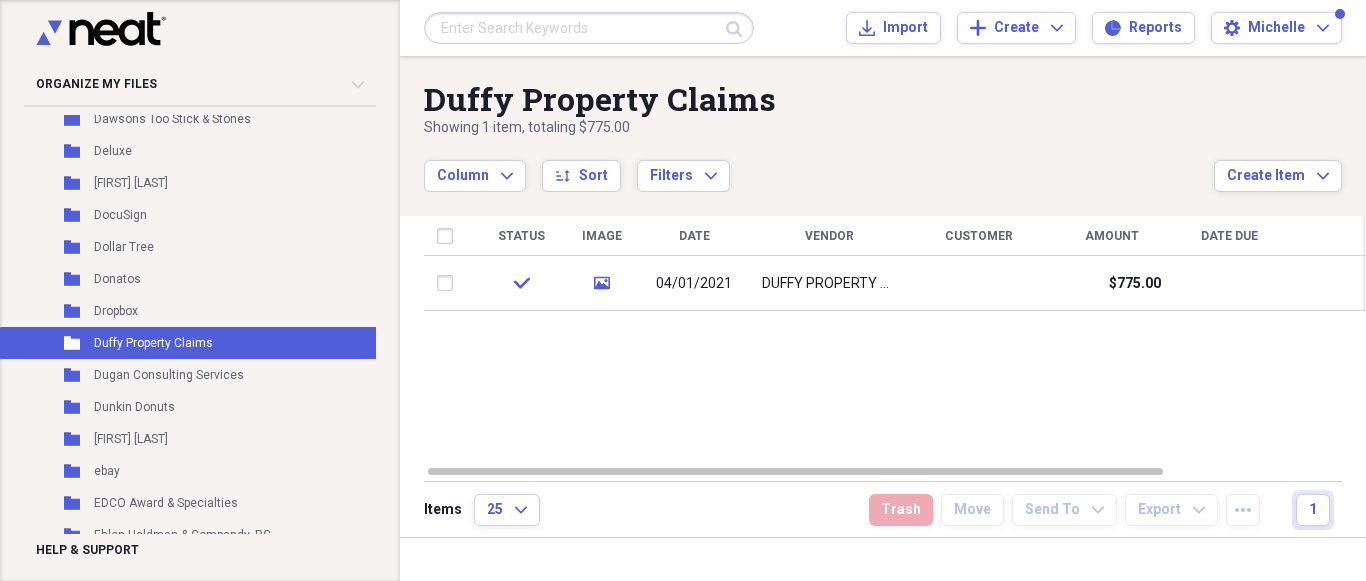 click on "Status Image Date Vendor Customer Amount Date Due Product Source check media 04/01/2021 DUFFY PROPERTY CLAIMS $775.00 Scan" at bounding box center [895, 340] 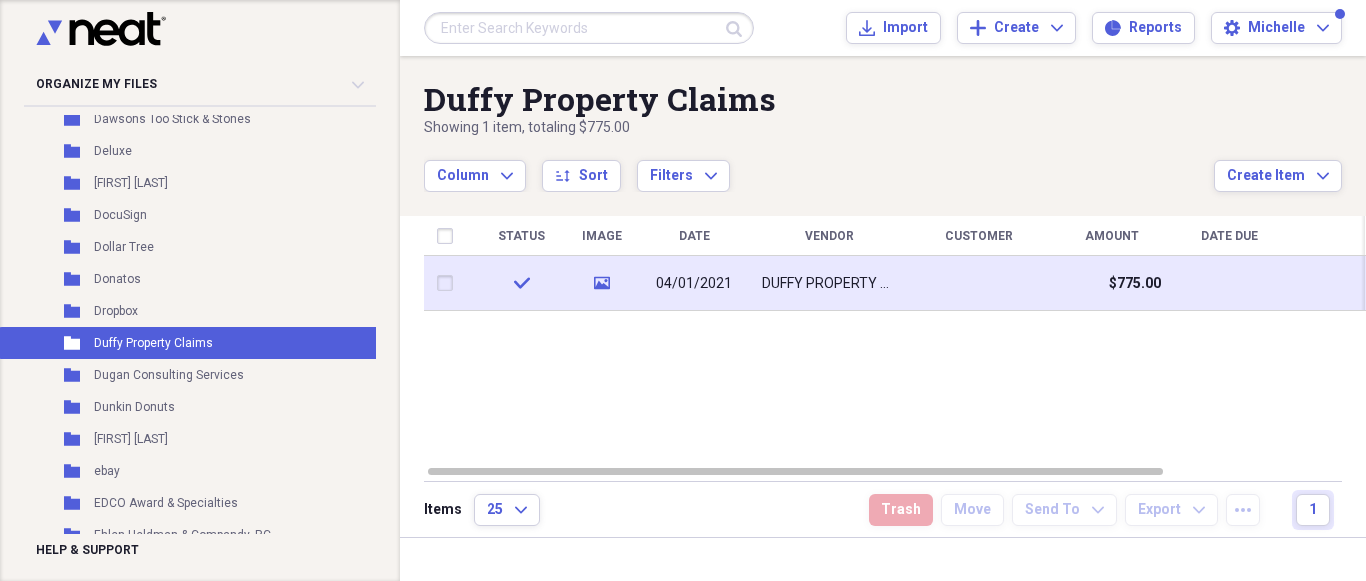 click on "DUFFY PROPERTY CLAIMS" at bounding box center [829, 284] 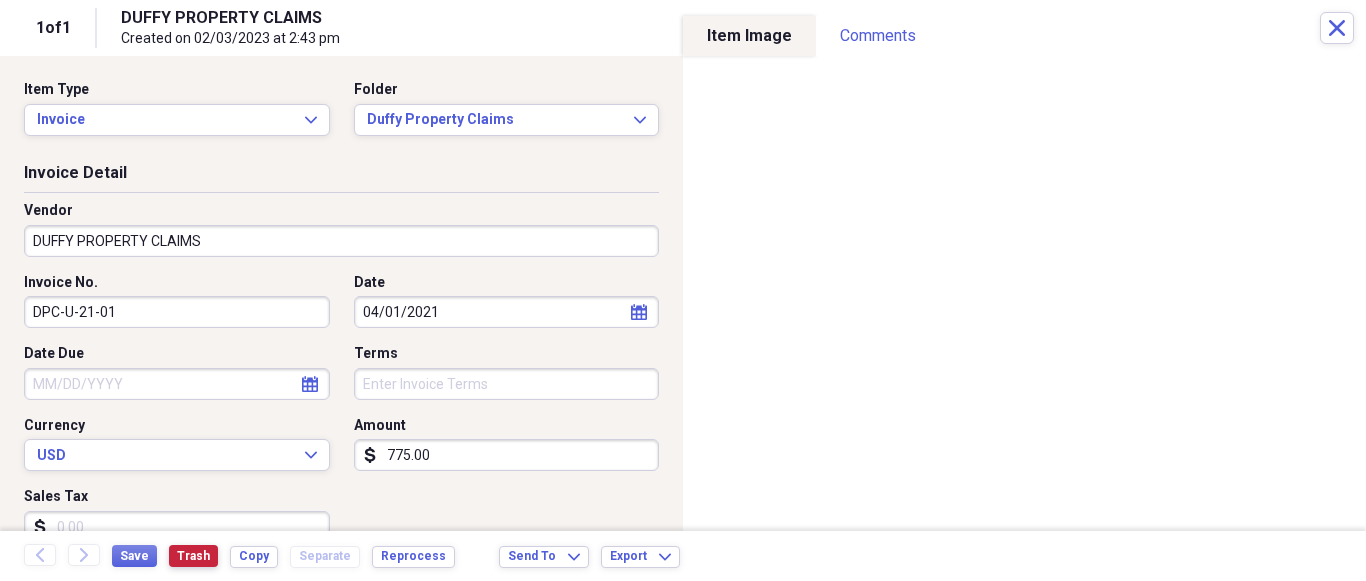 click on "Trash" at bounding box center [193, 556] 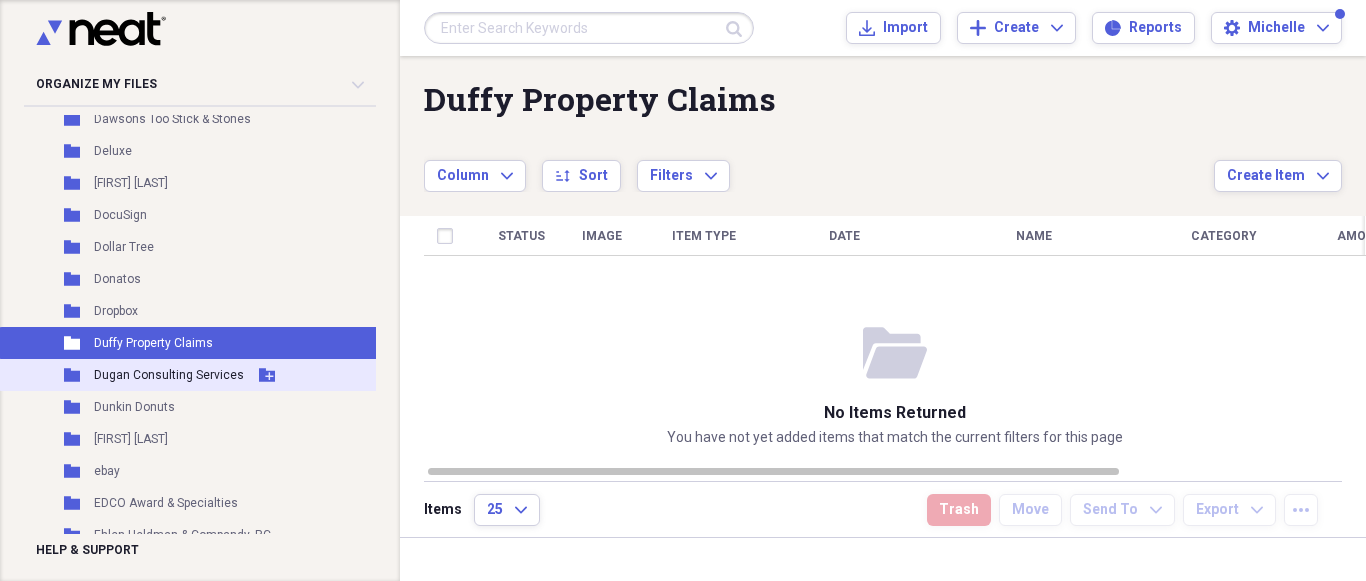 click on "Dugan Consulting Services" at bounding box center (169, 375) 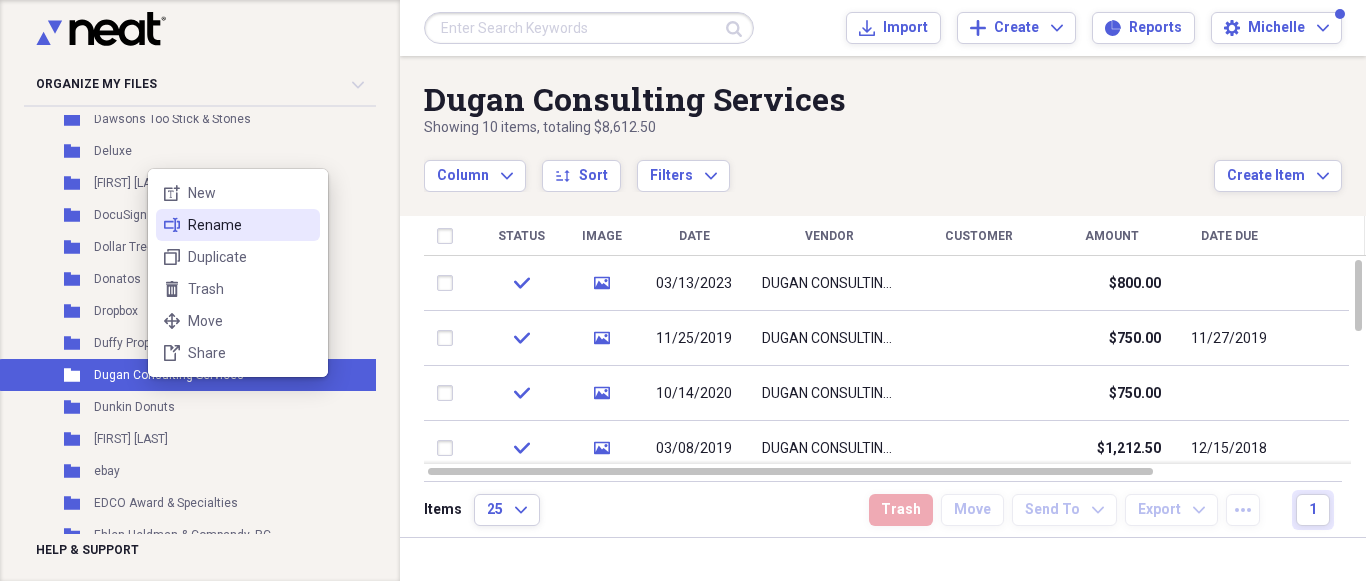 click on "Rename" at bounding box center [250, 225] 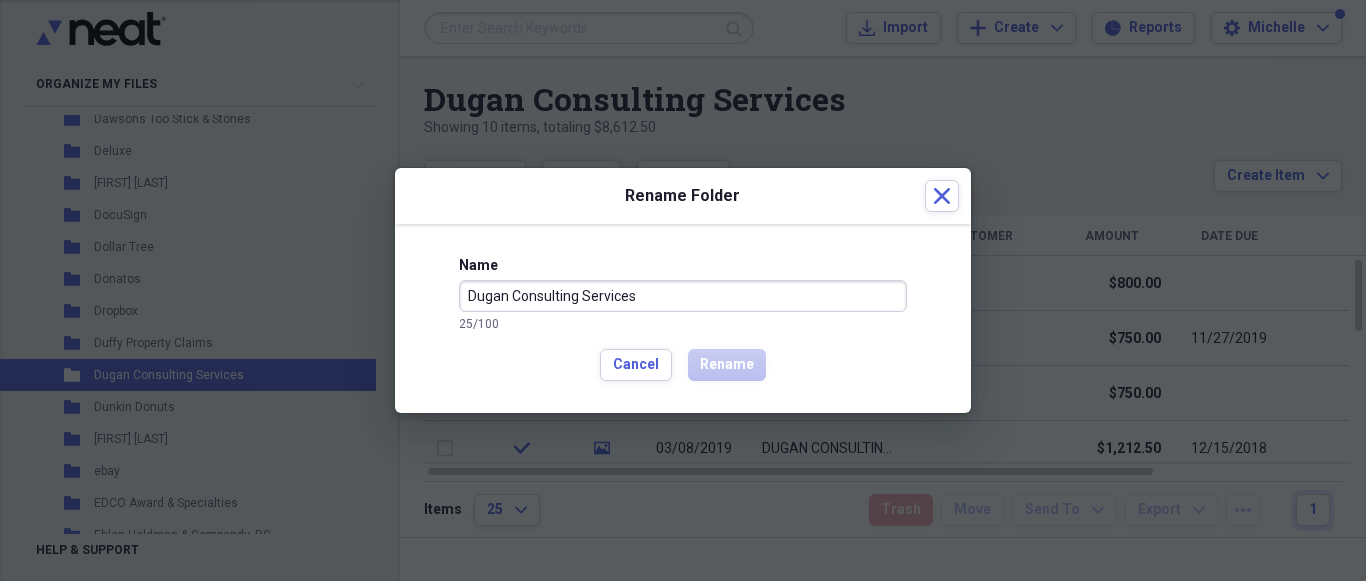 drag, startPoint x: 644, startPoint y: 294, endPoint x: 453, endPoint y: 294, distance: 191 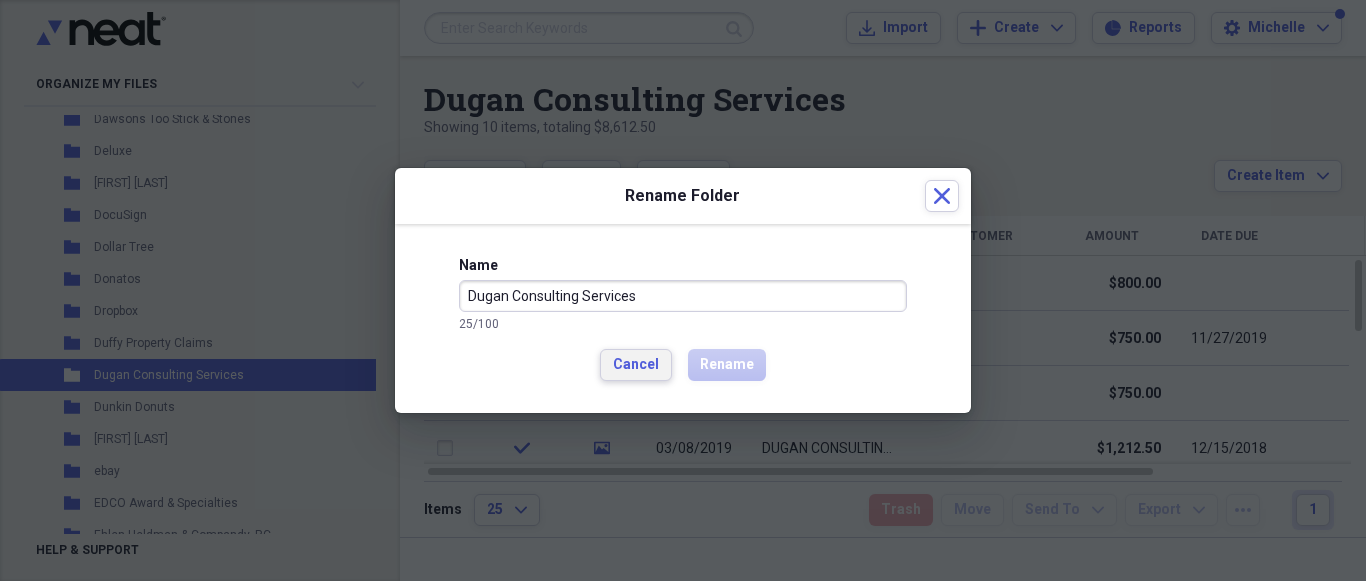 click on "Cancel" at bounding box center [636, 365] 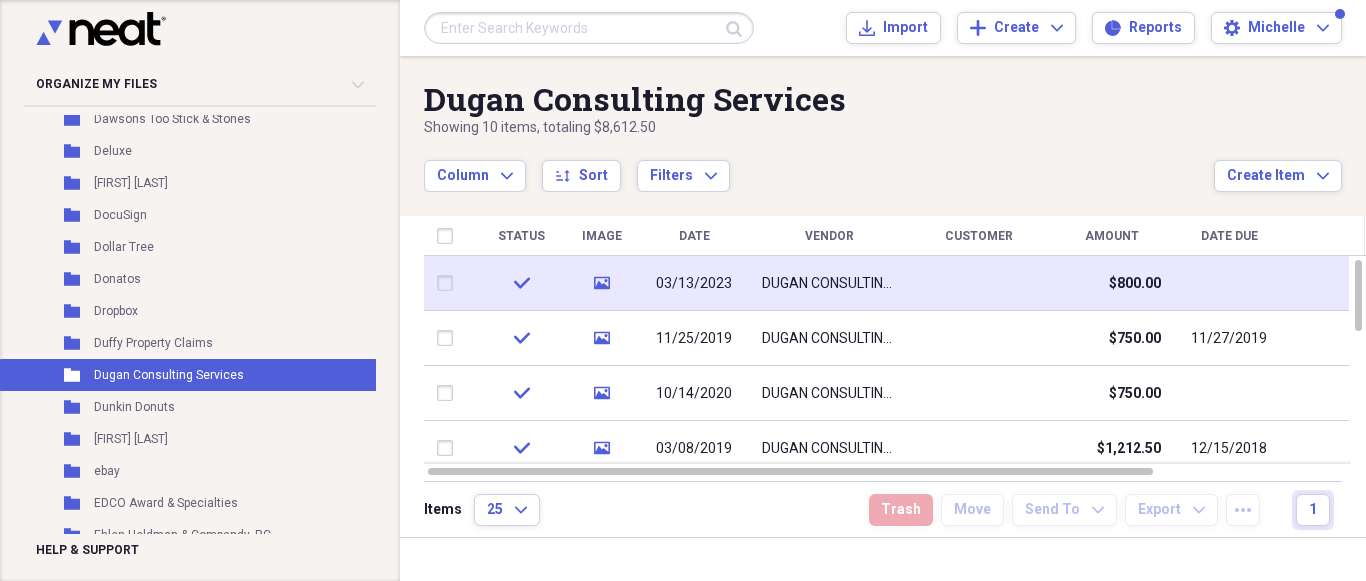 click on "DUGAN CONSULTING SERVICES LLC" at bounding box center (829, 284) 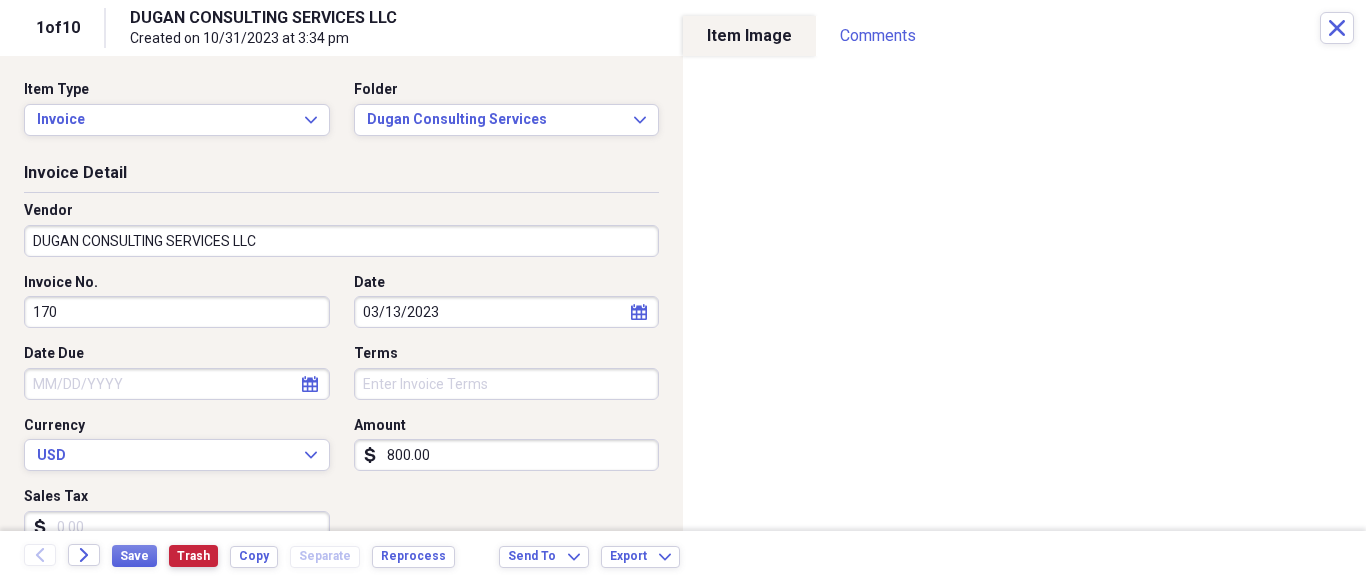 click on "Trash" at bounding box center [193, 556] 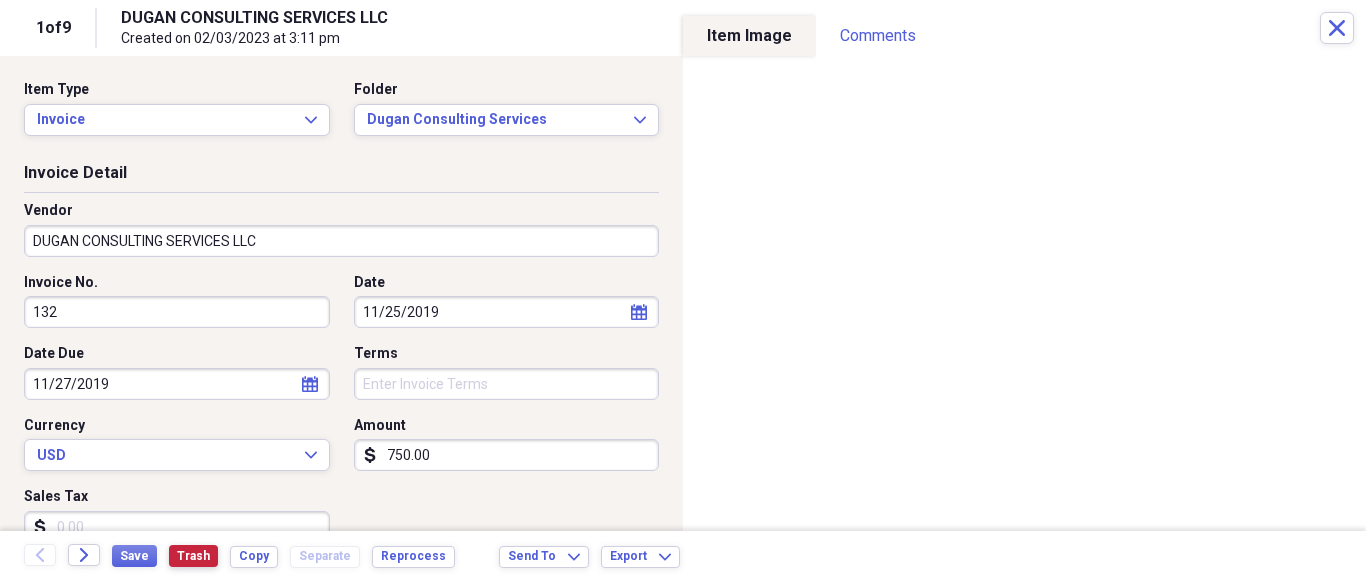 click on "Trash" at bounding box center [193, 556] 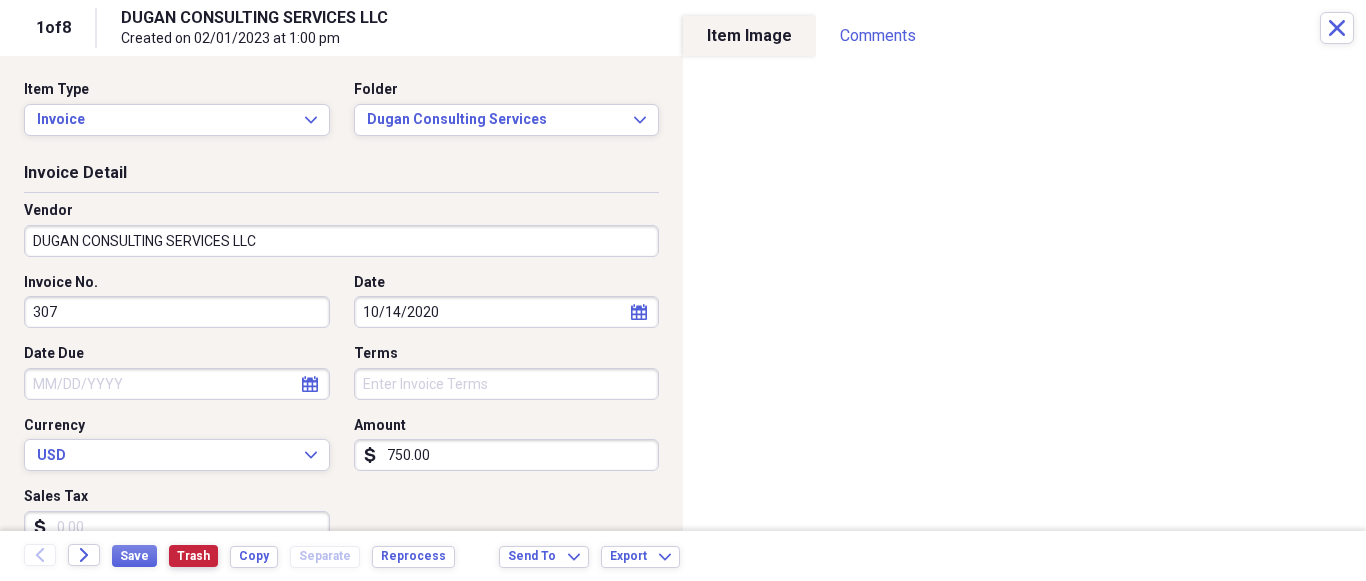 click on "Trash" at bounding box center (193, 556) 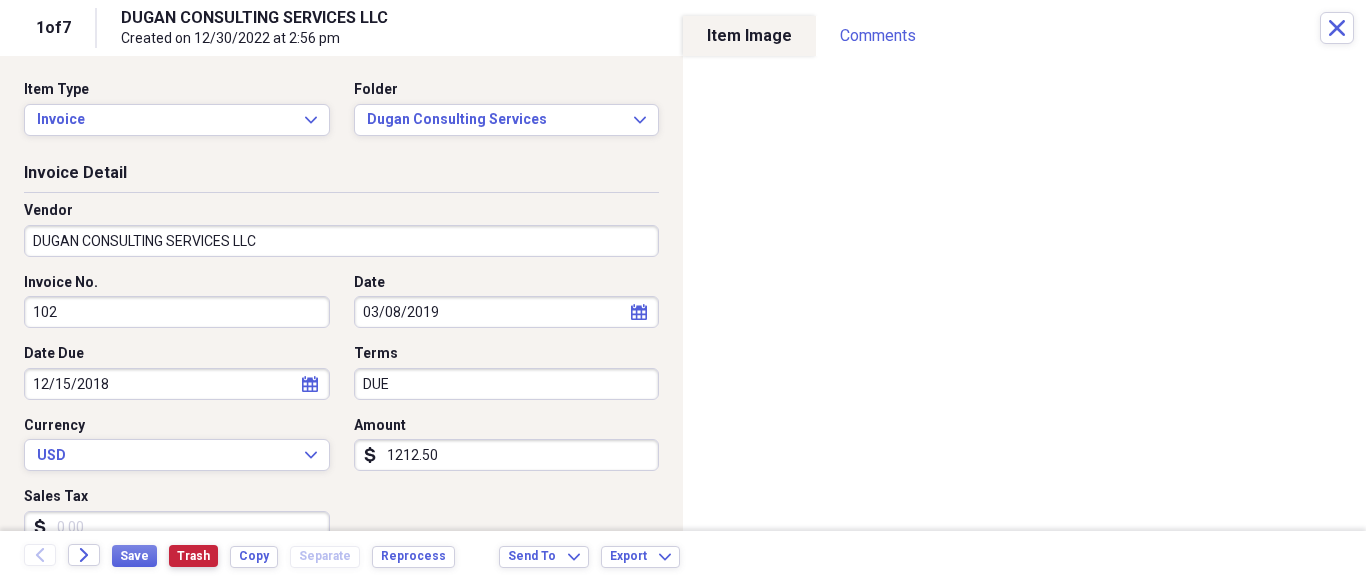 click on "Trash" at bounding box center (193, 556) 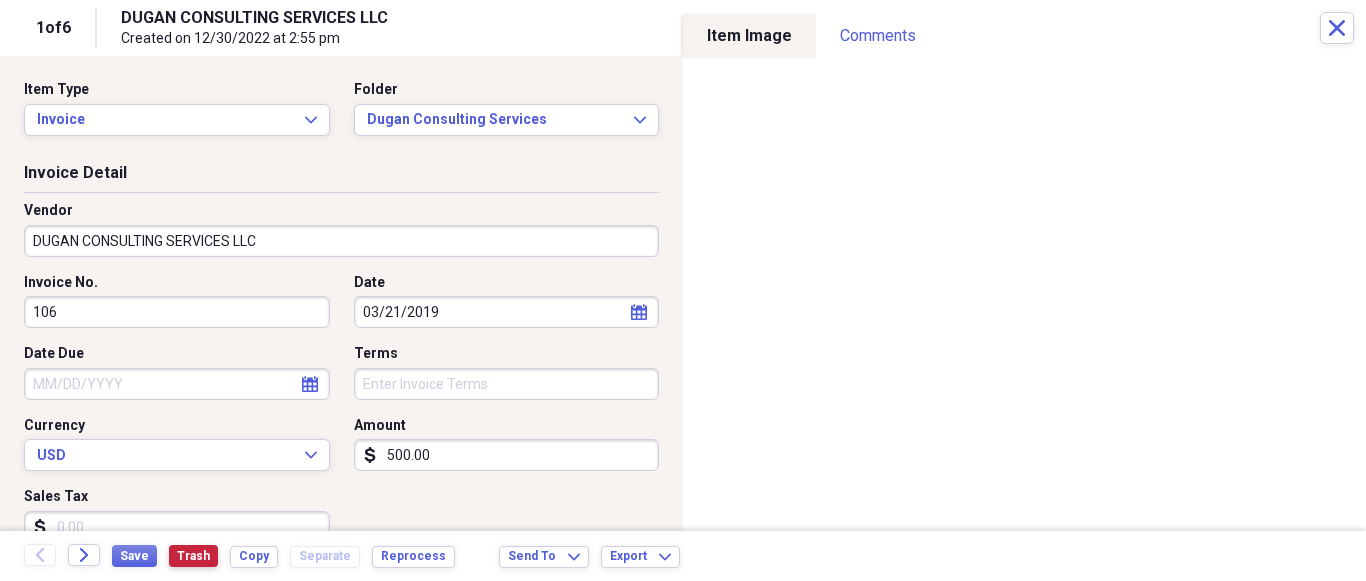 click on "Trash" at bounding box center [193, 556] 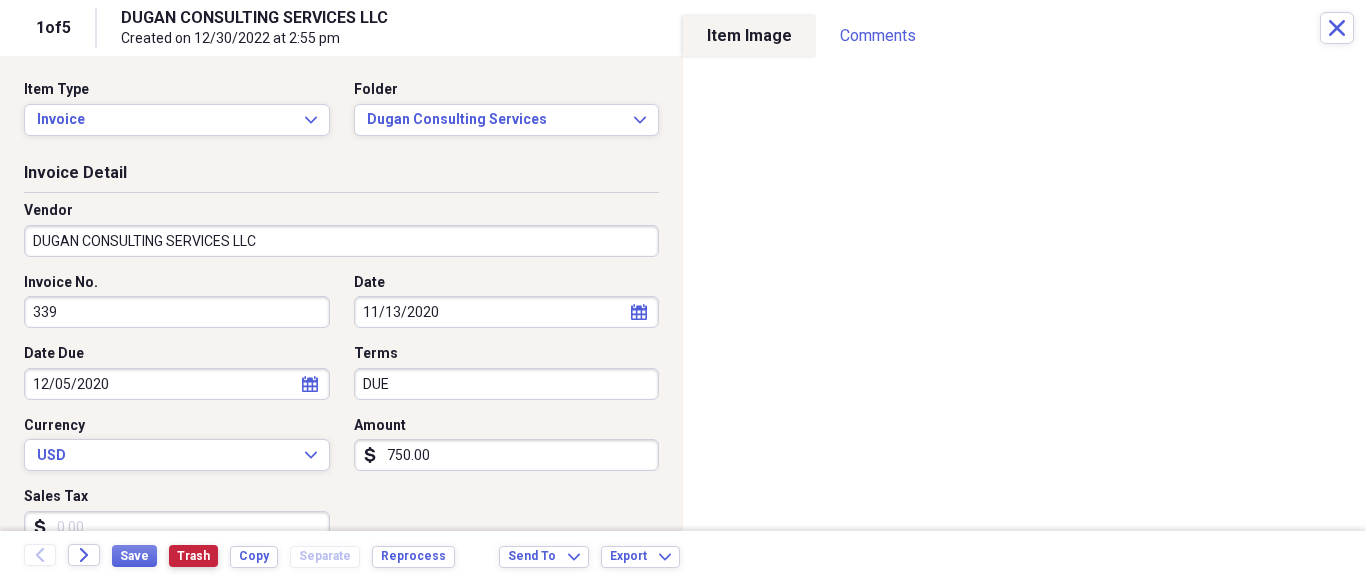 click on "Trash" at bounding box center [193, 556] 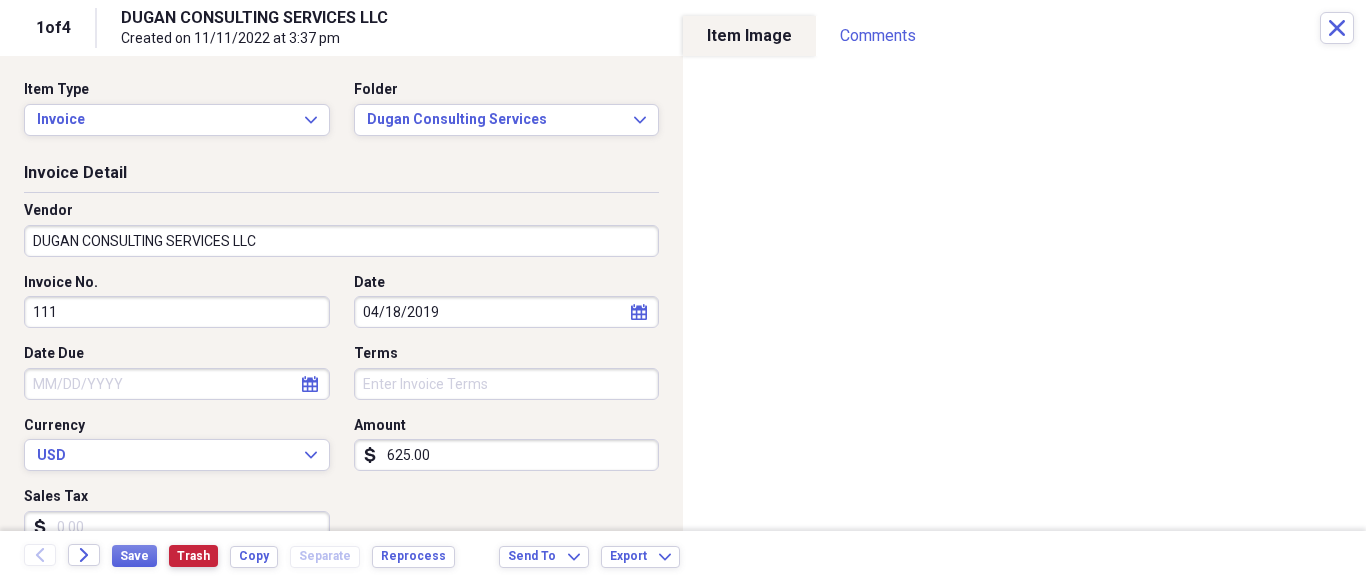 click on "Trash" at bounding box center (193, 556) 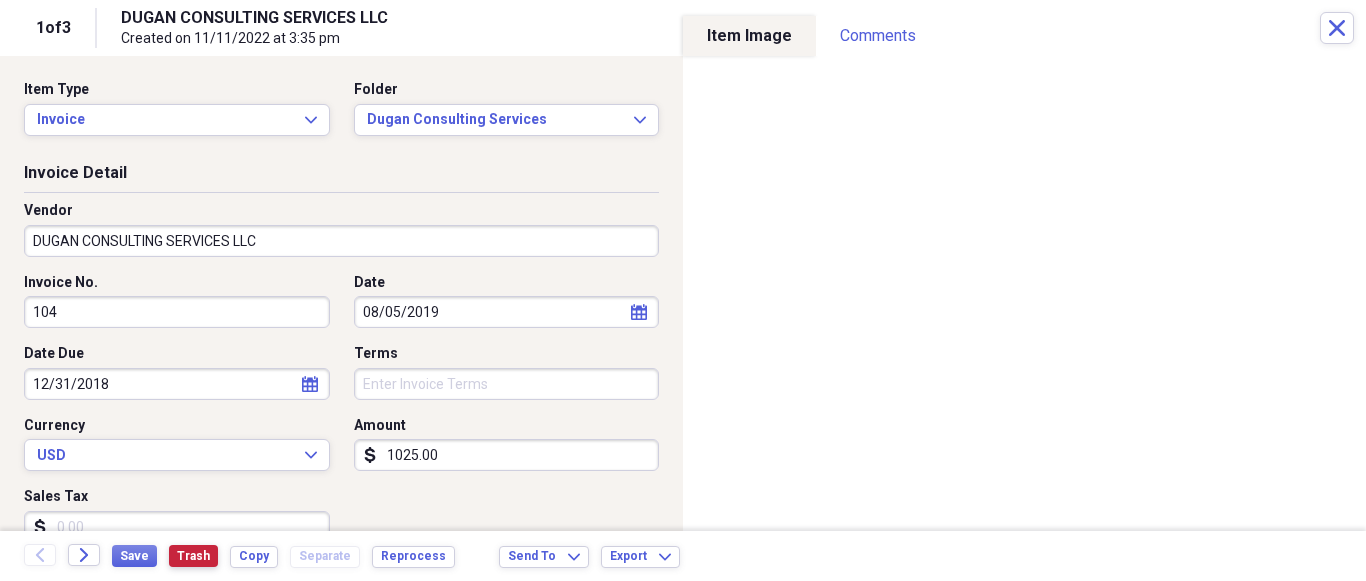 click on "Trash" at bounding box center [193, 556] 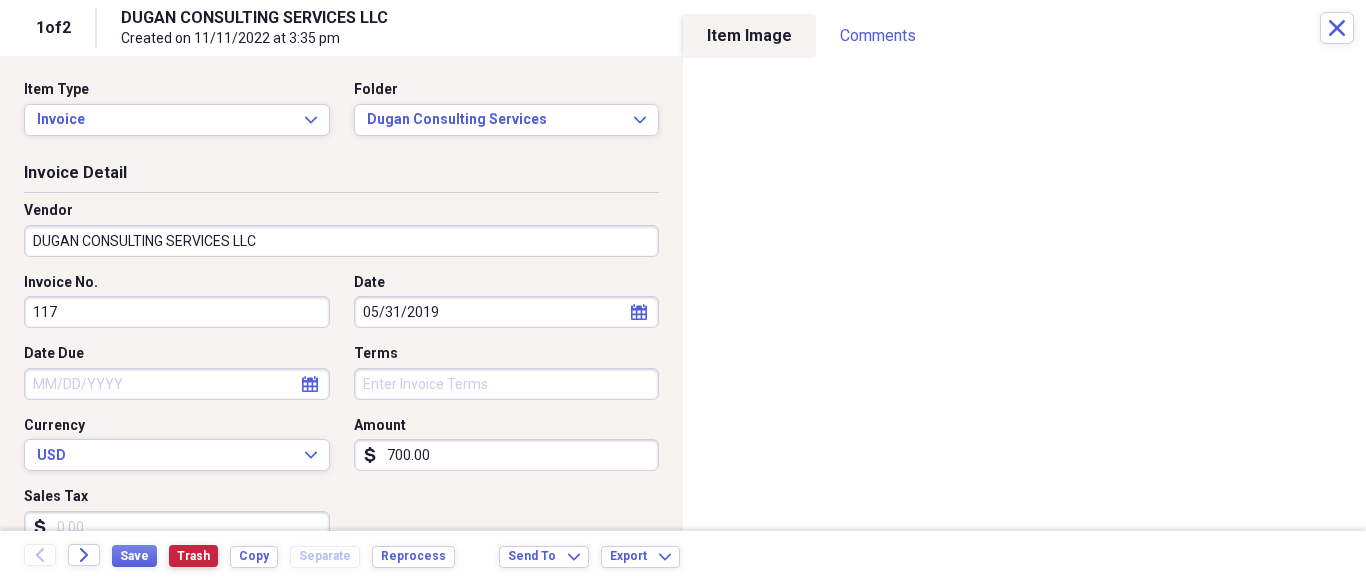 click on "Trash" at bounding box center (193, 556) 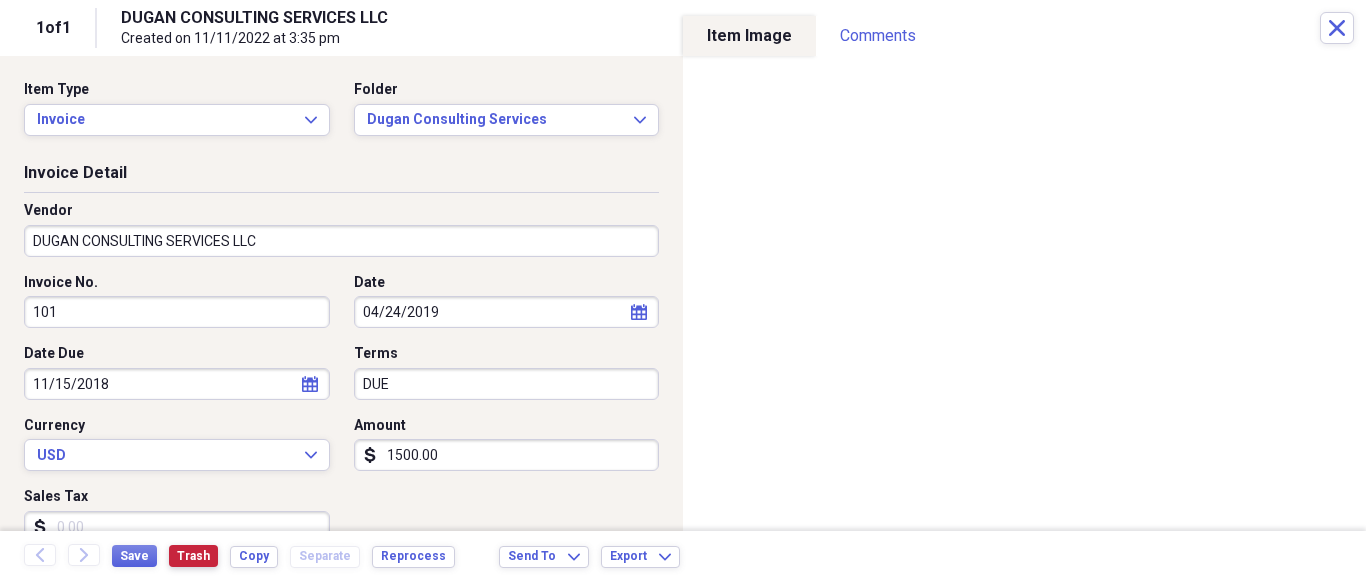 click on "Trash" at bounding box center (193, 556) 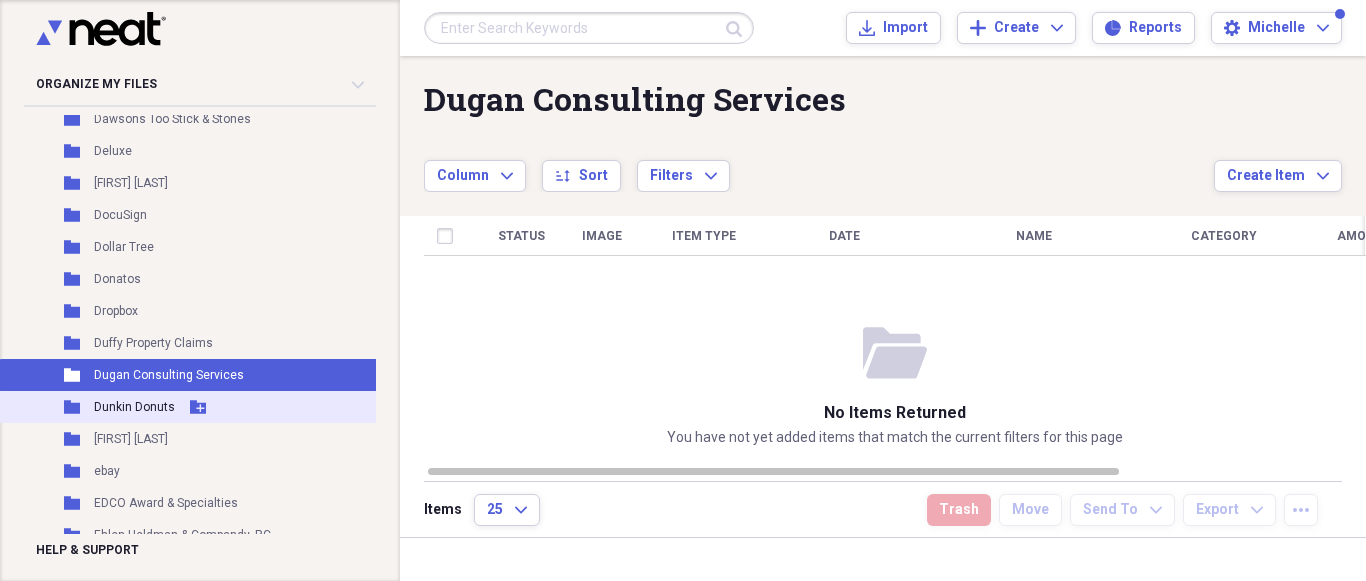 click on "Dunkin Donuts" at bounding box center [134, 407] 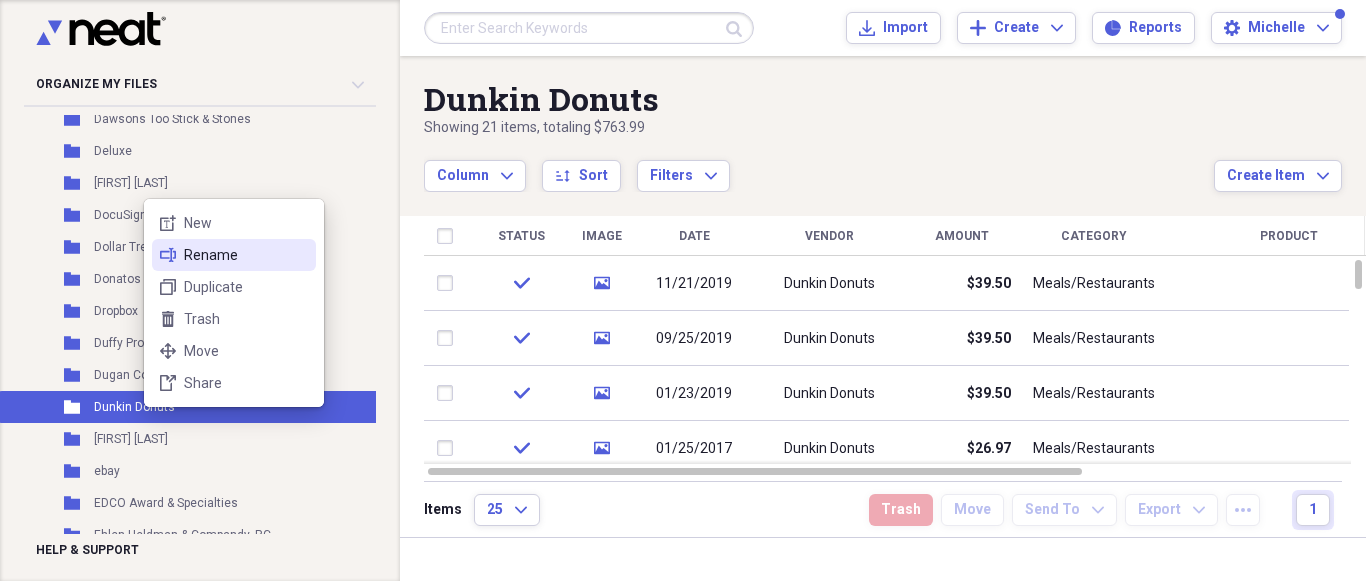 click on "Rename" at bounding box center (246, 255) 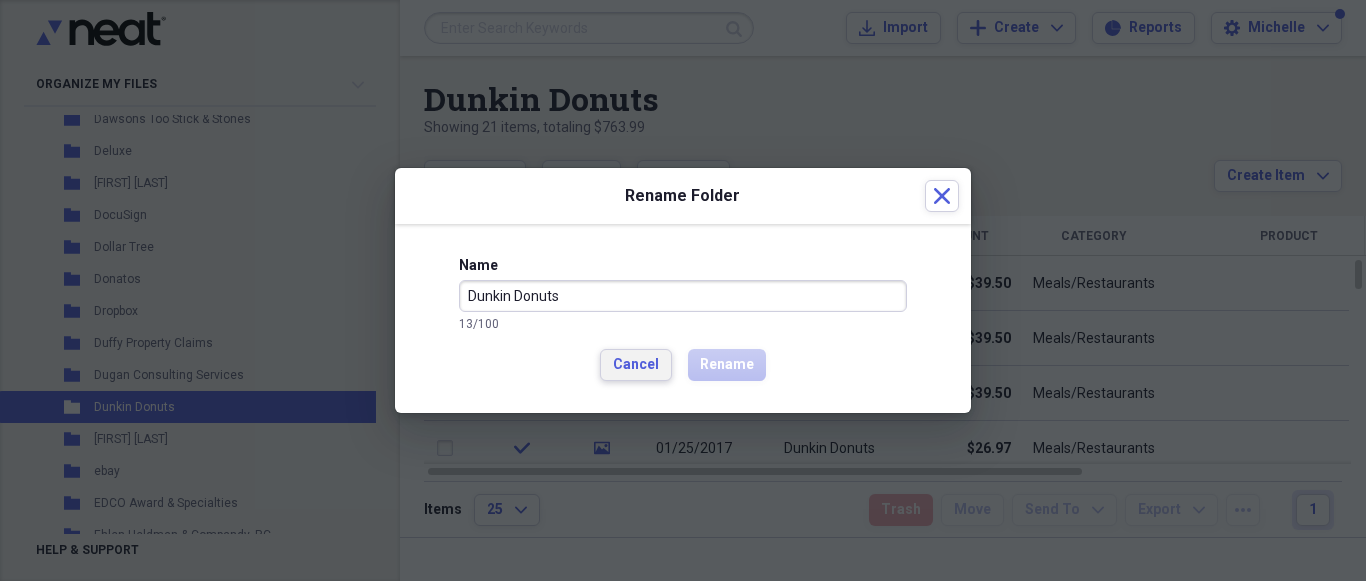 click on "Cancel" at bounding box center (636, 365) 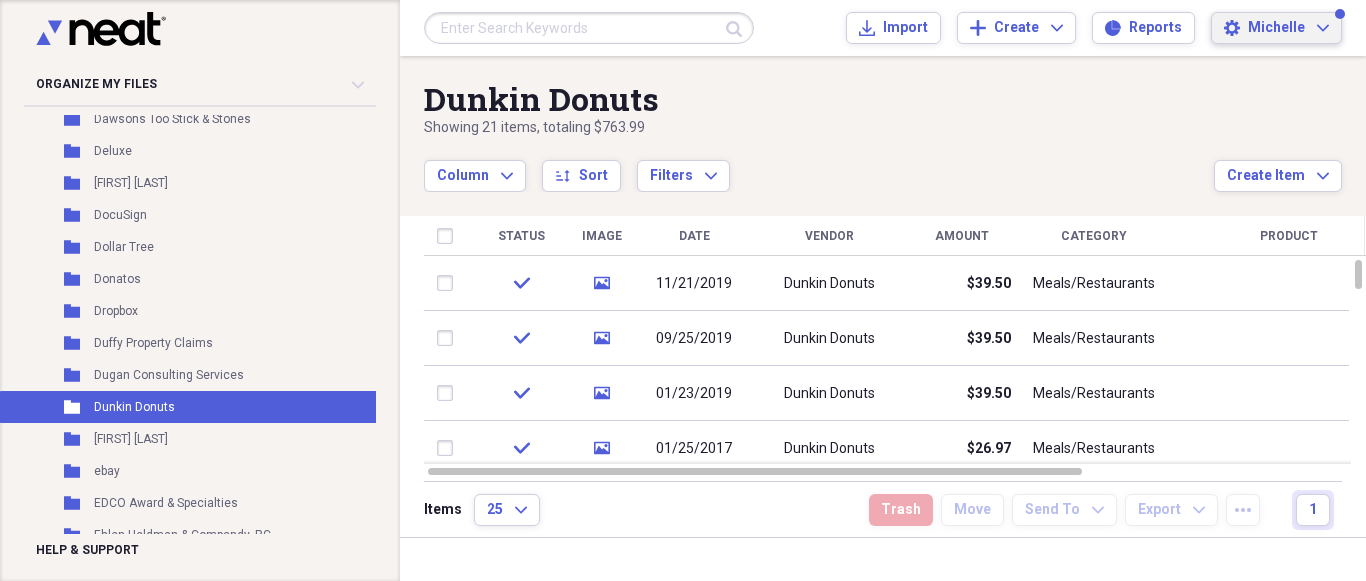 click on "Michelle" at bounding box center (1276, 28) 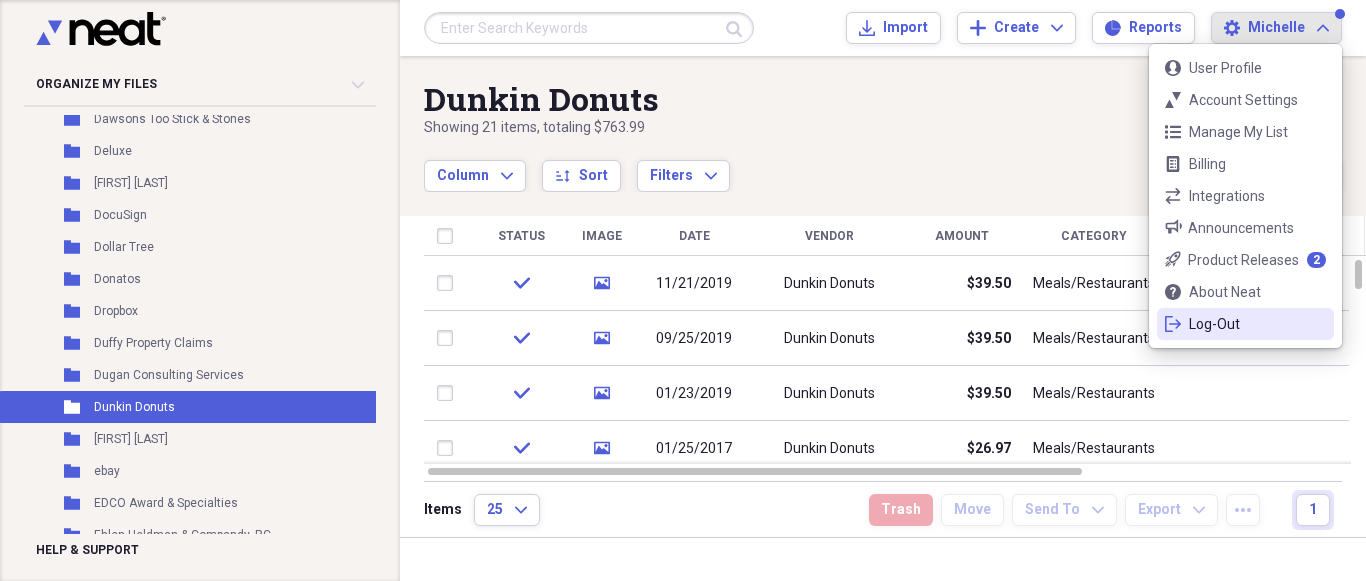 click on "Log-Out" at bounding box center [1245, 324] 